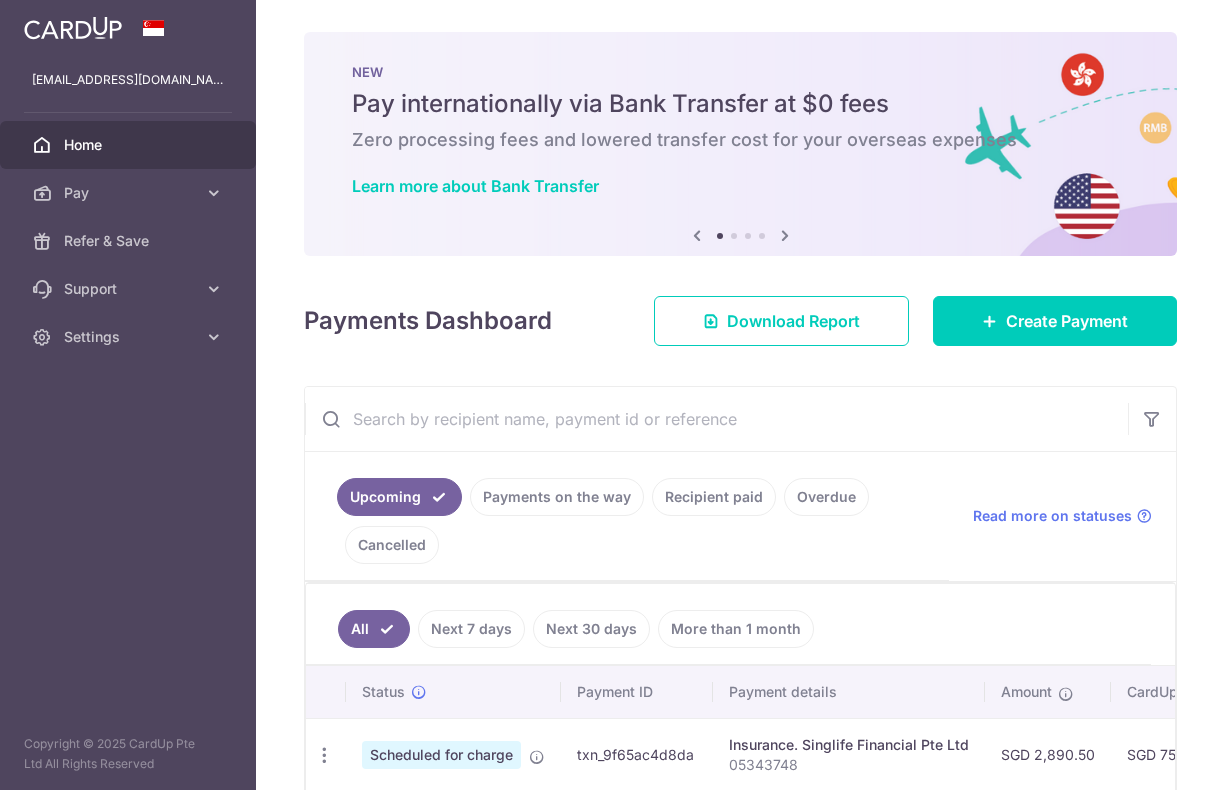 scroll, scrollTop: 0, scrollLeft: 0, axis: both 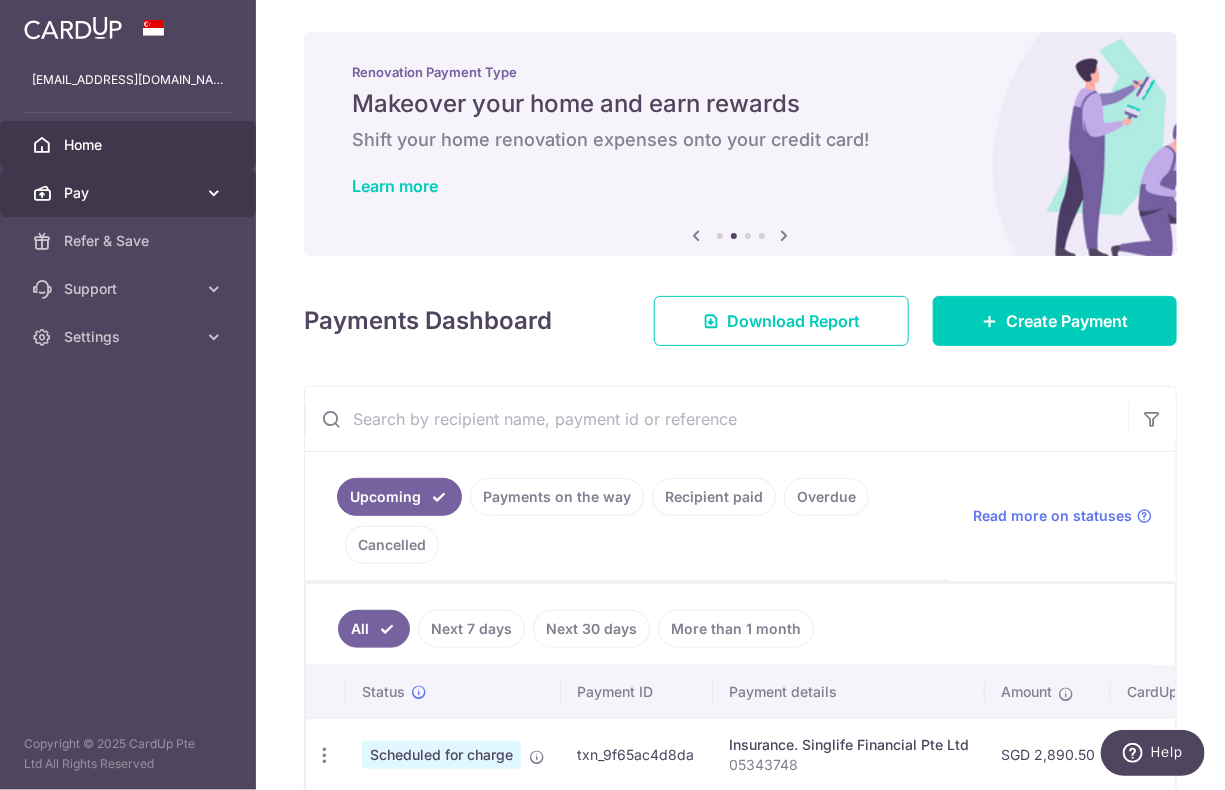 click on "Pay" at bounding box center [130, 193] 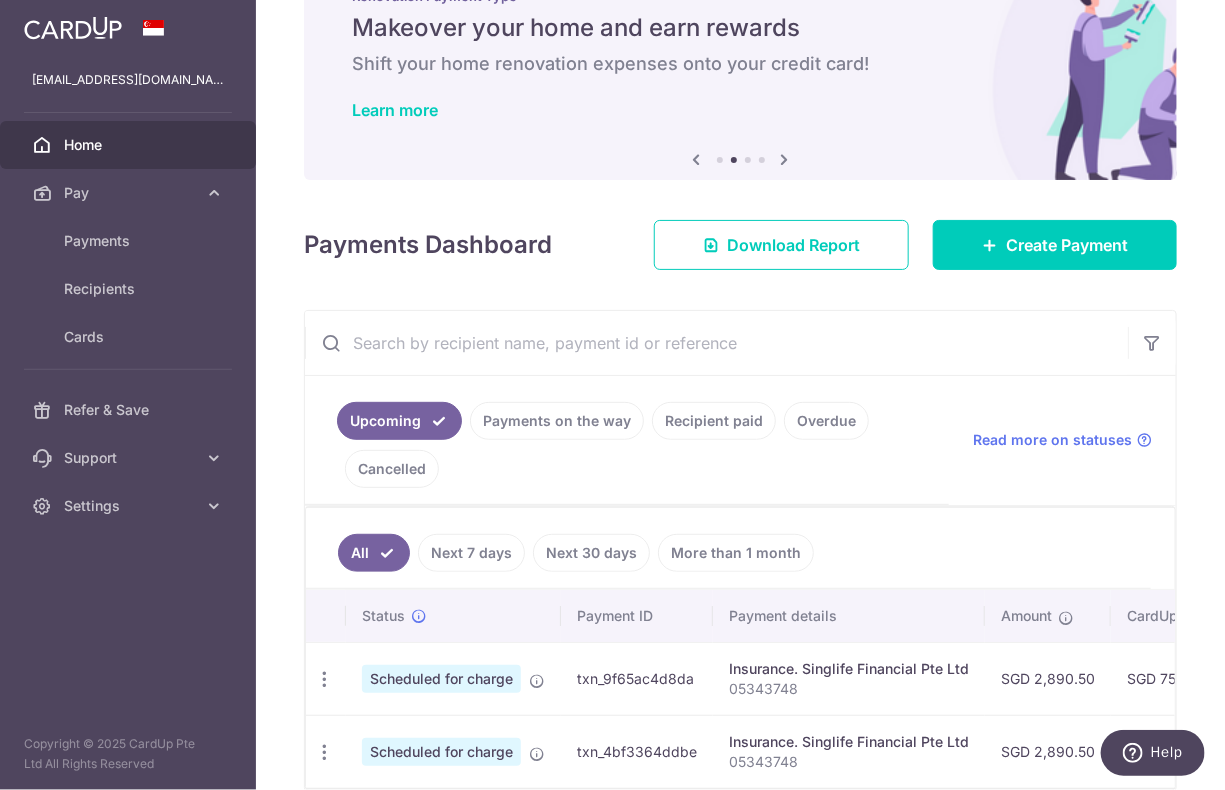 scroll, scrollTop: 175, scrollLeft: 0, axis: vertical 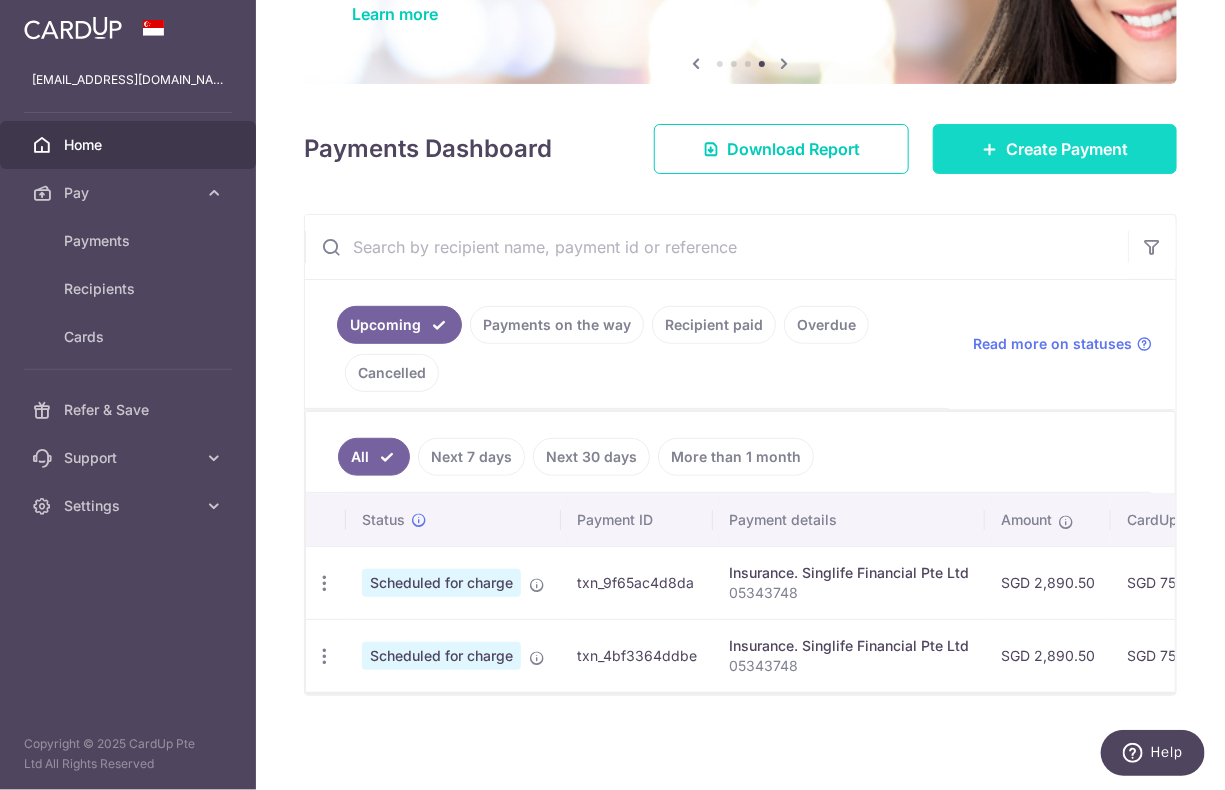 click on "Create Payment" at bounding box center (1067, 149) 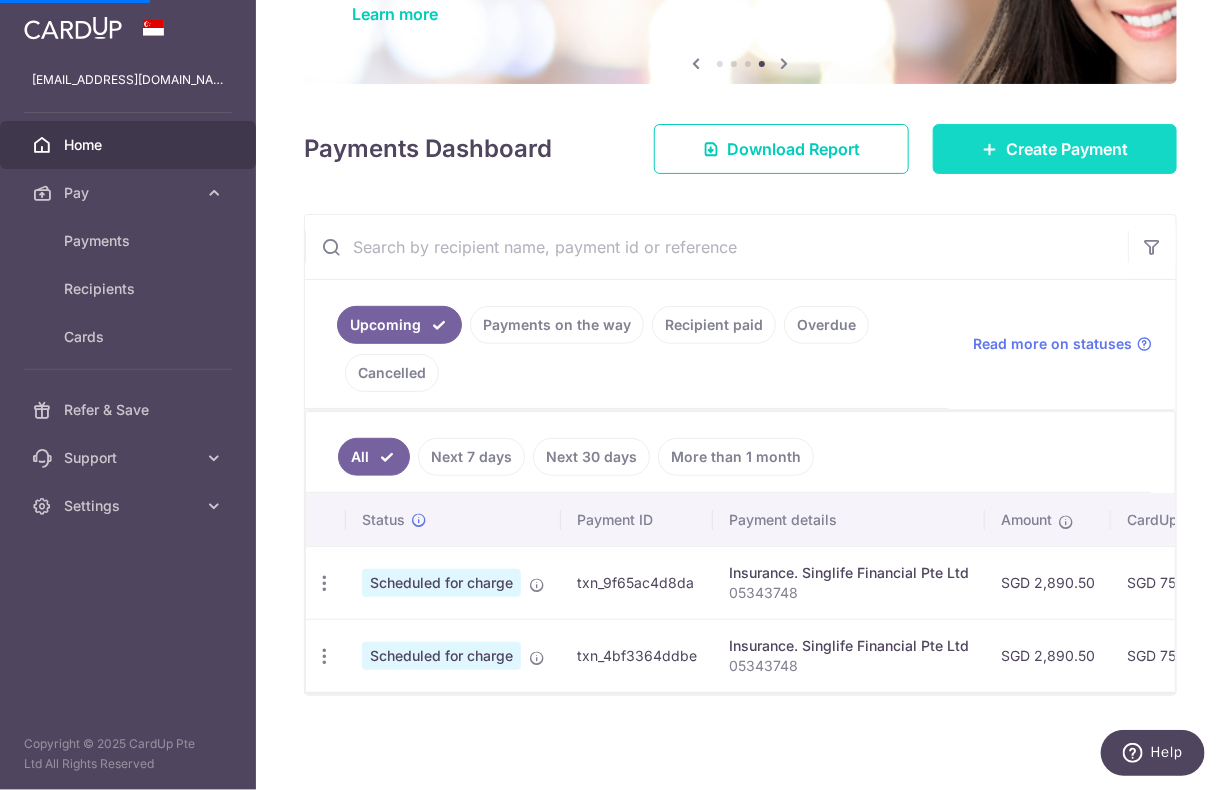 click on "Create Payment" at bounding box center (1067, 149) 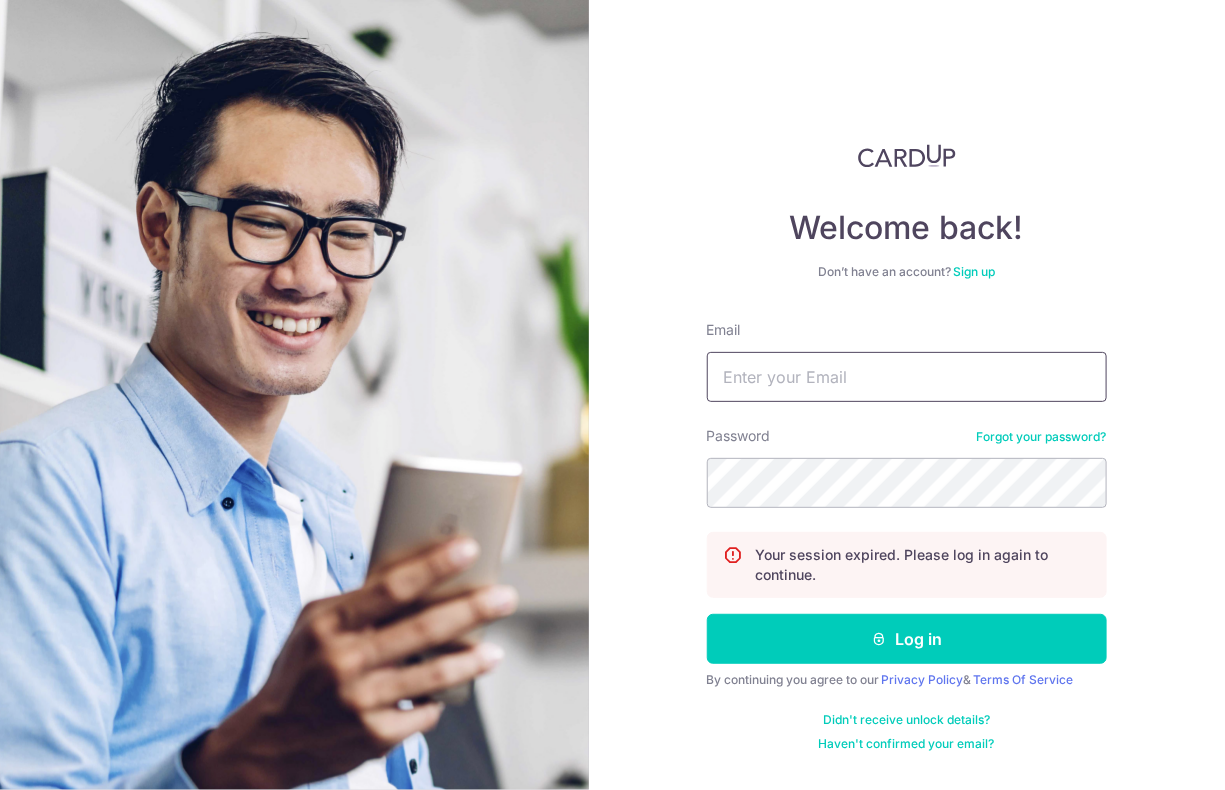 type on "yen_wai_yeng@hotmail.com" 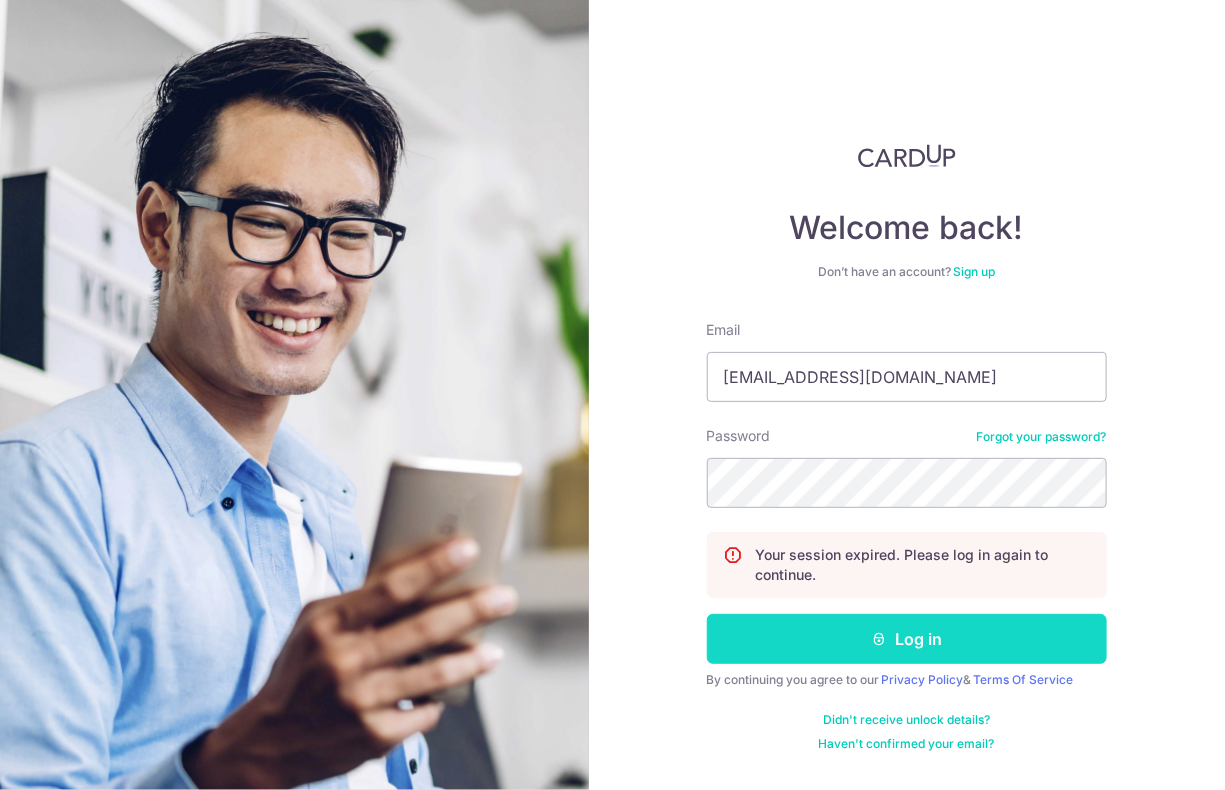 click on "Log in" at bounding box center [907, 639] 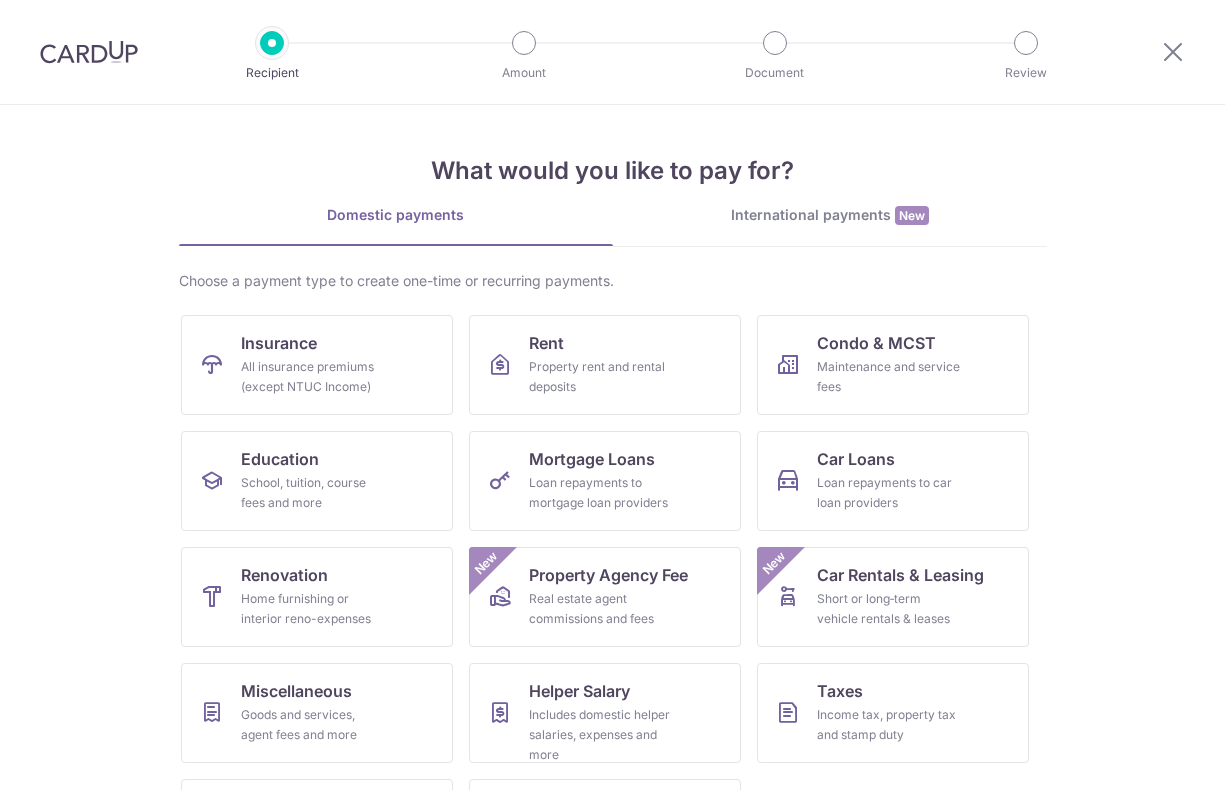 scroll, scrollTop: 0, scrollLeft: 0, axis: both 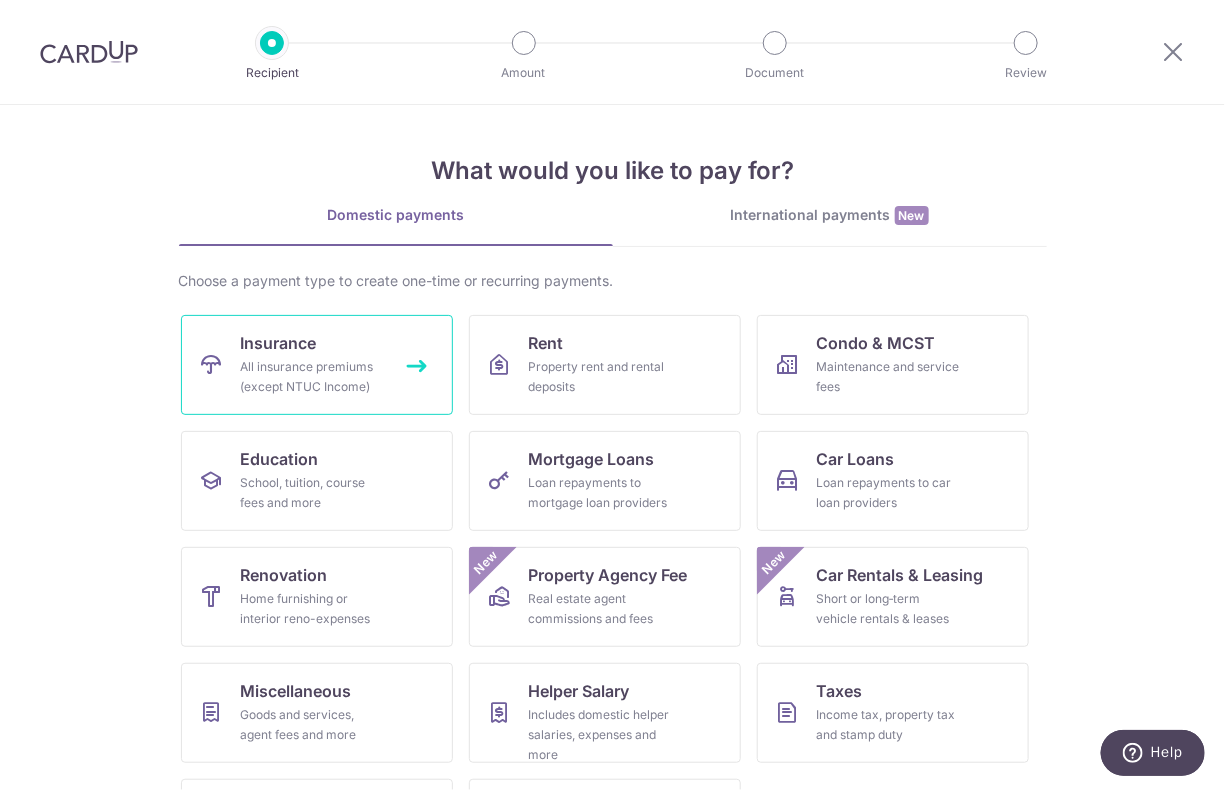 click on "All insurance premiums (except NTUC Income)" at bounding box center [313, 377] 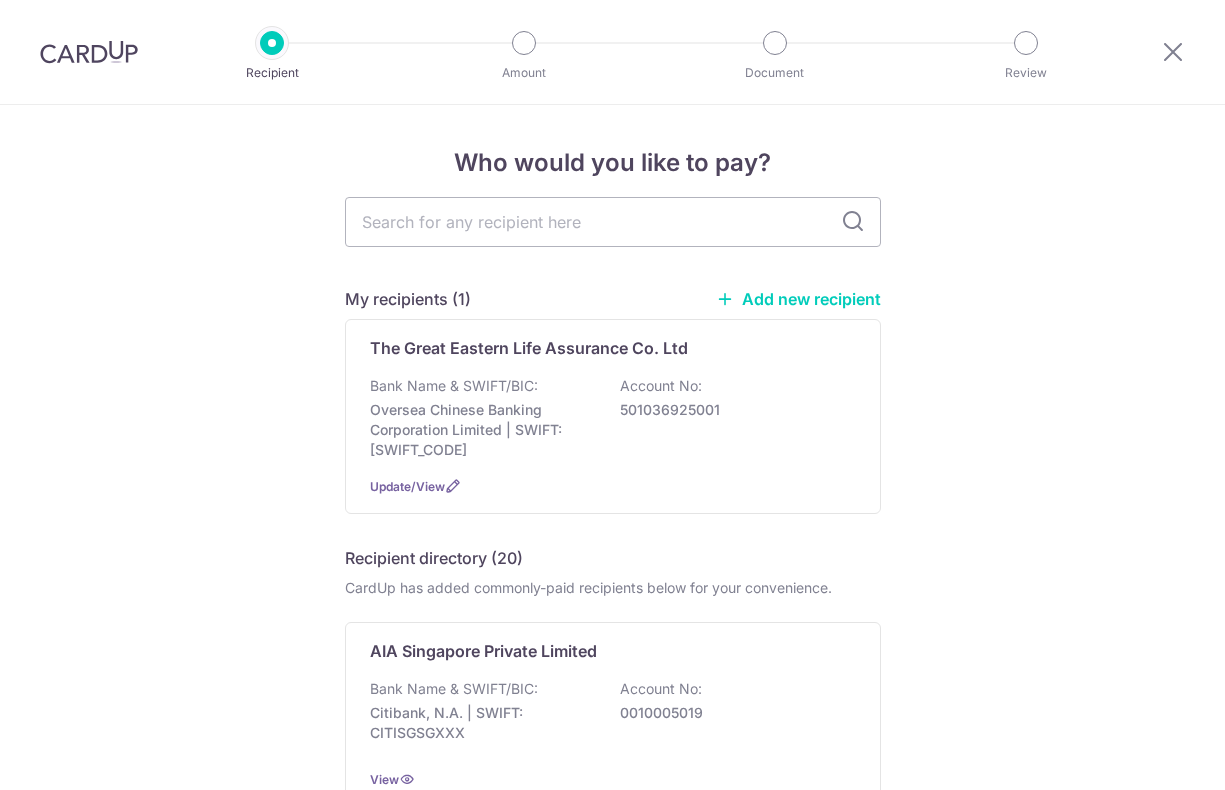 scroll, scrollTop: 0, scrollLeft: 0, axis: both 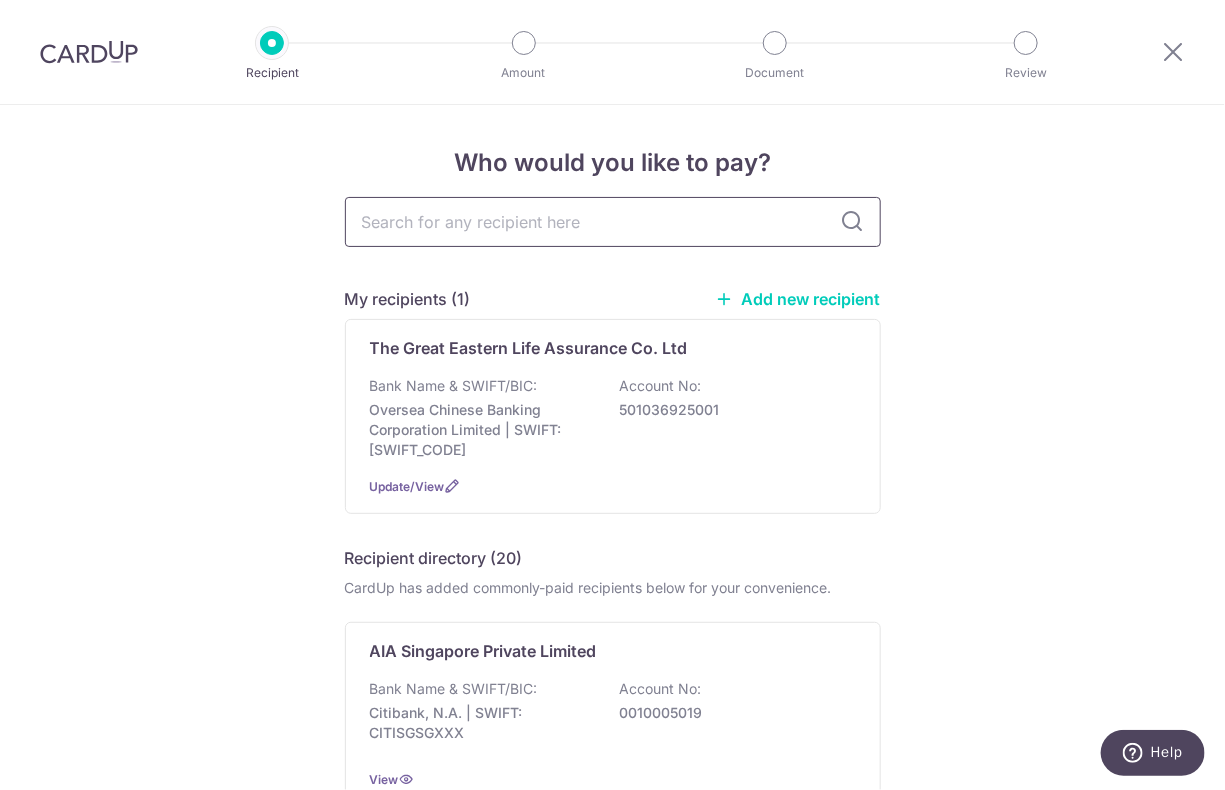 click at bounding box center [613, 222] 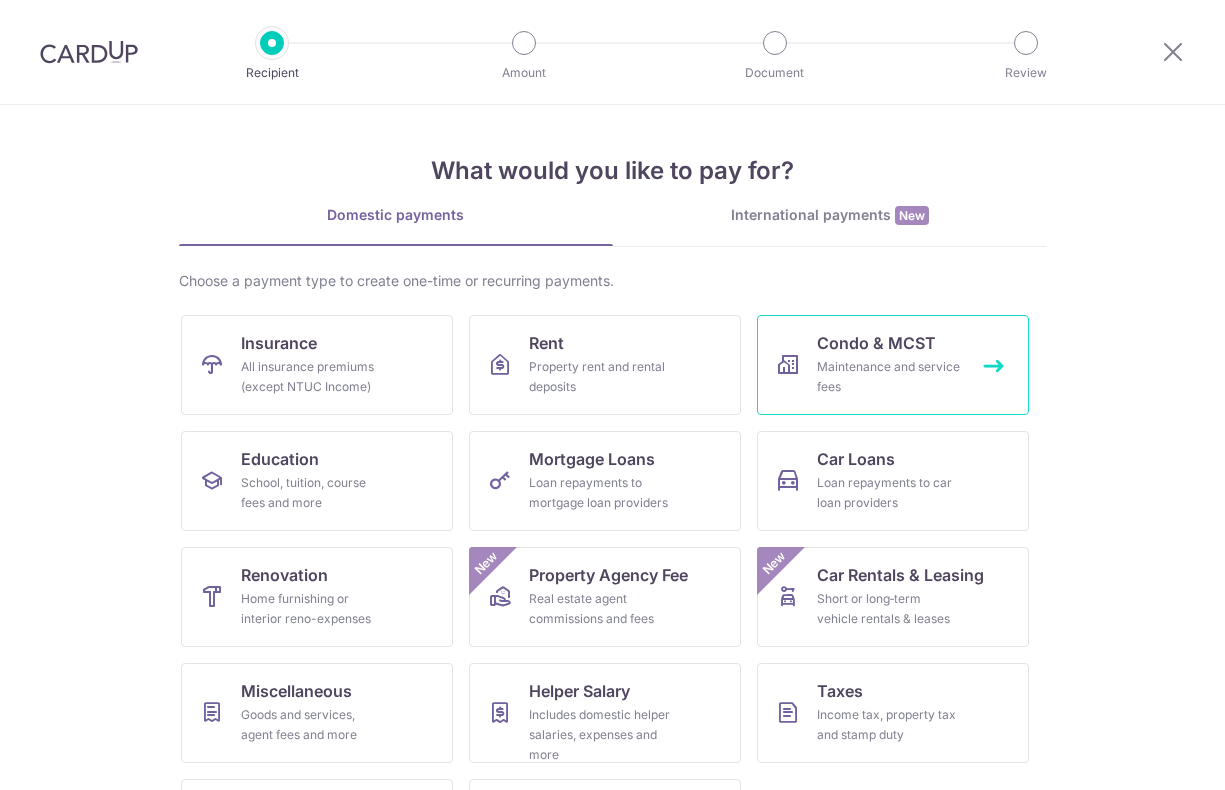 scroll, scrollTop: 0, scrollLeft: 0, axis: both 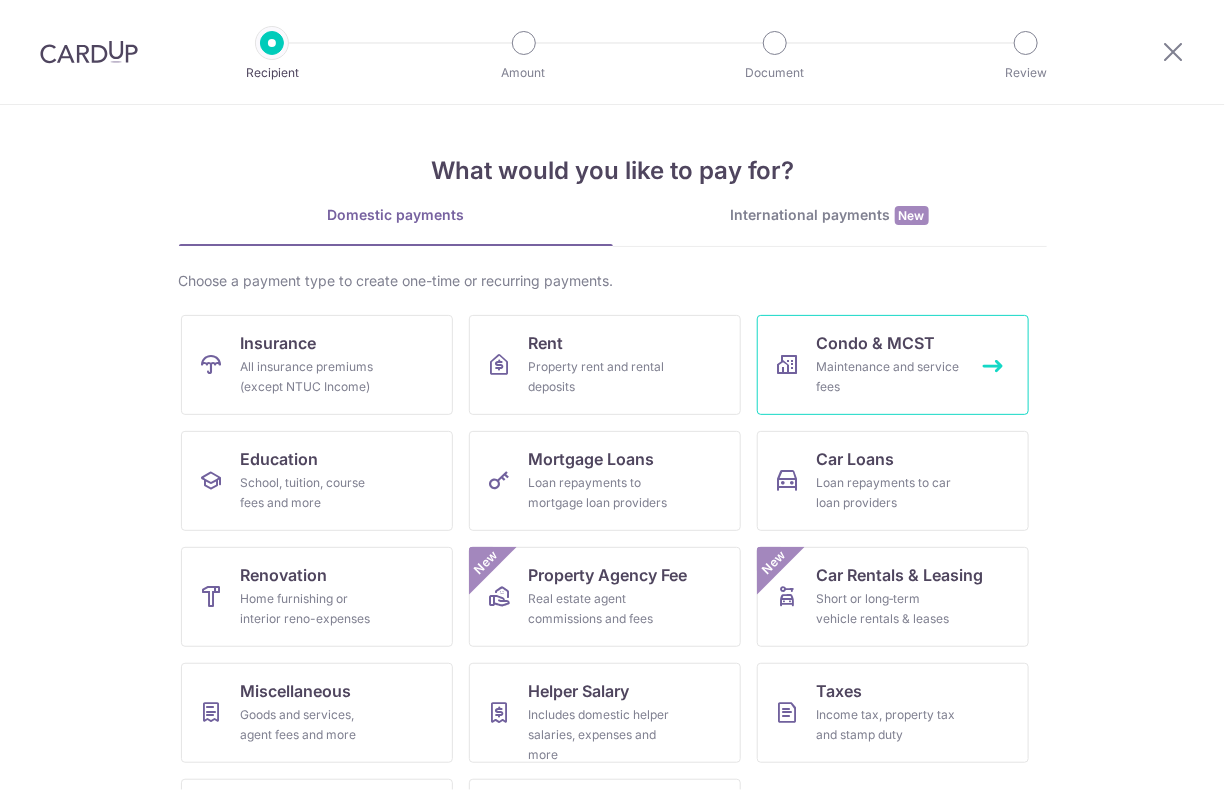 click on "Maintenance and service fees" at bounding box center (889, 377) 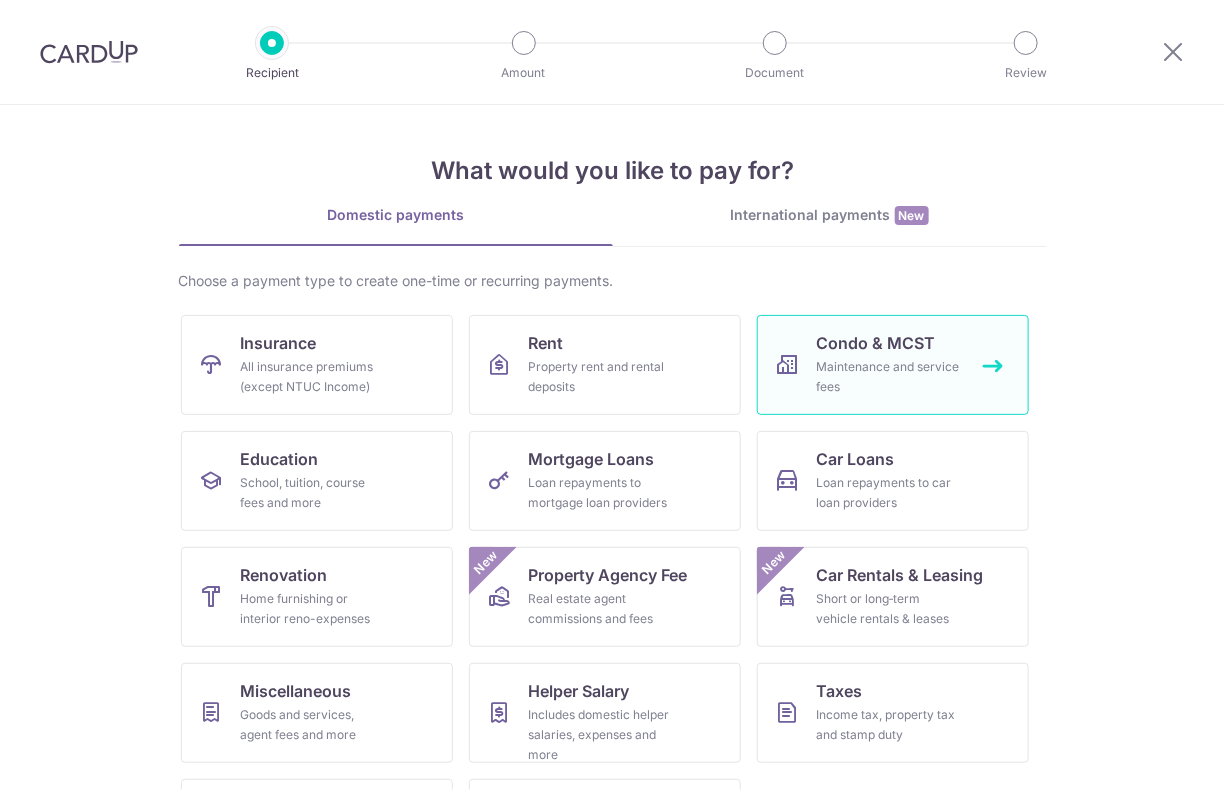 scroll, scrollTop: 0, scrollLeft: 0, axis: both 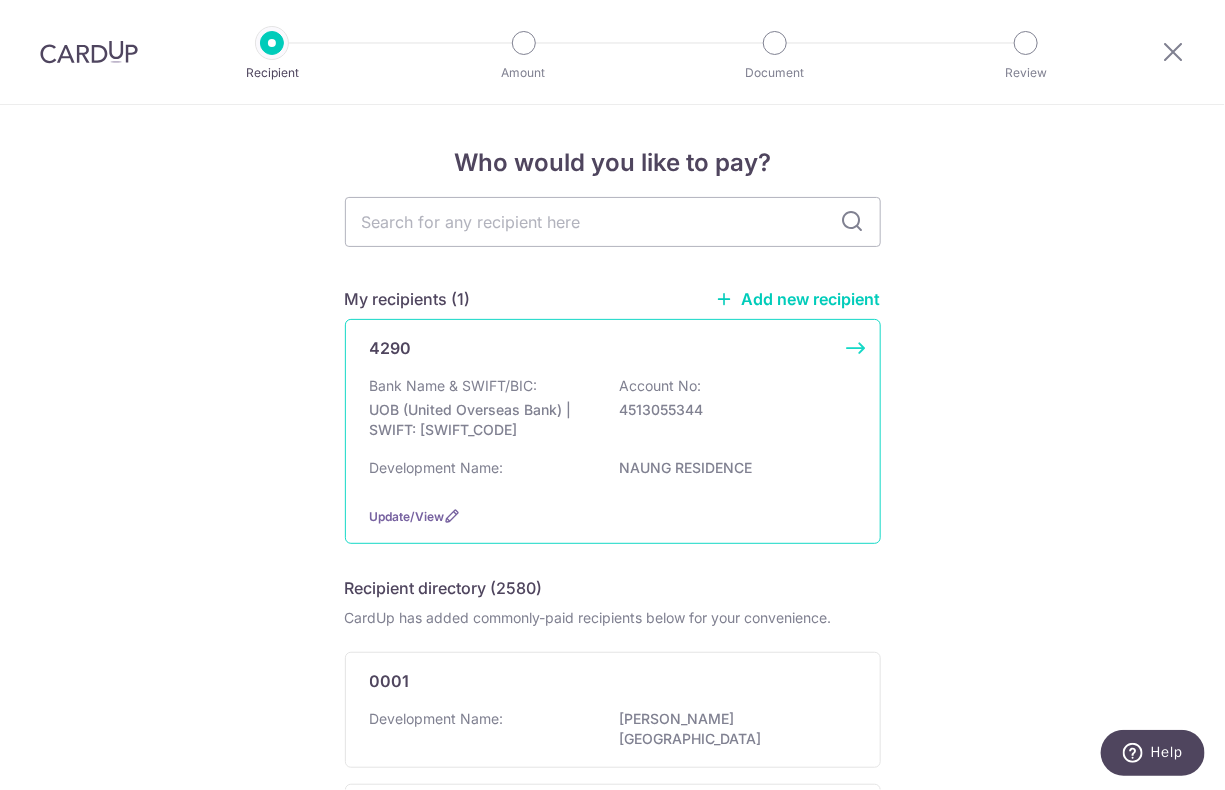 click on "UOB (United Overseas Bank) | SWIFT: [SWIFT_CODE]" at bounding box center (482, 420) 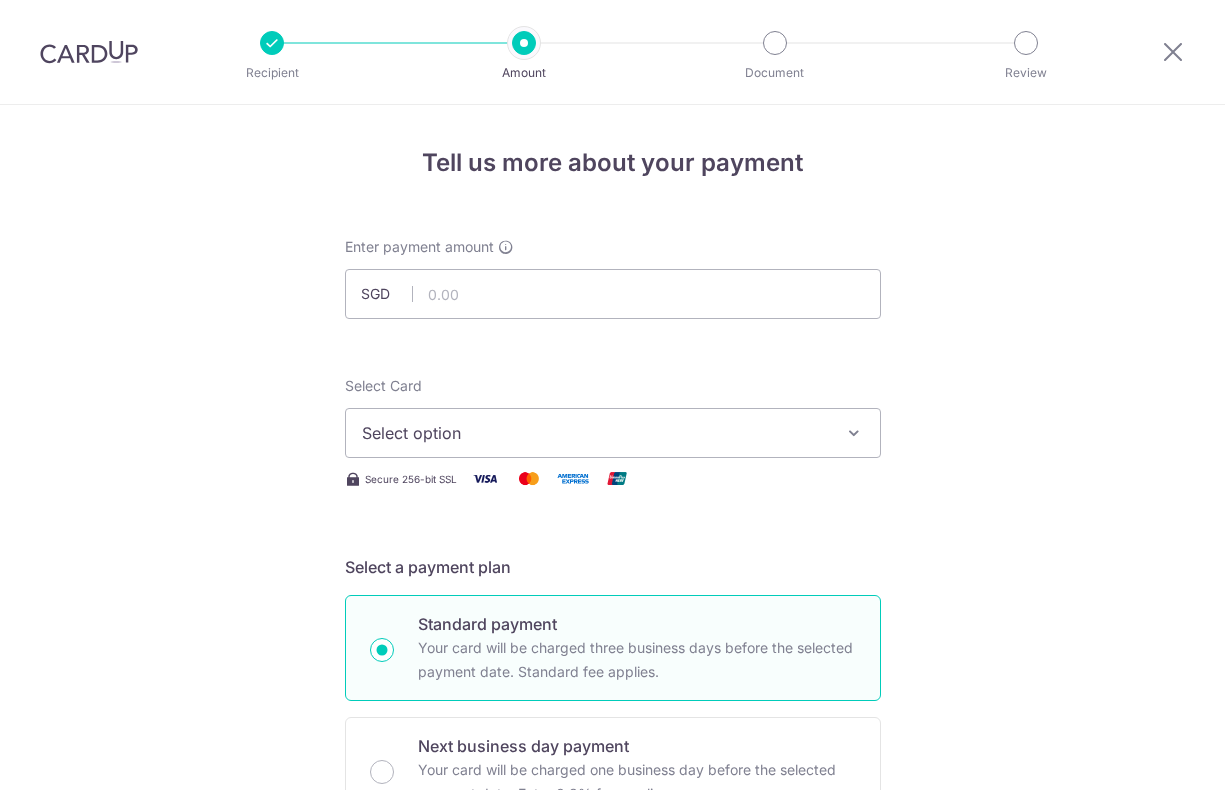 scroll, scrollTop: 0, scrollLeft: 0, axis: both 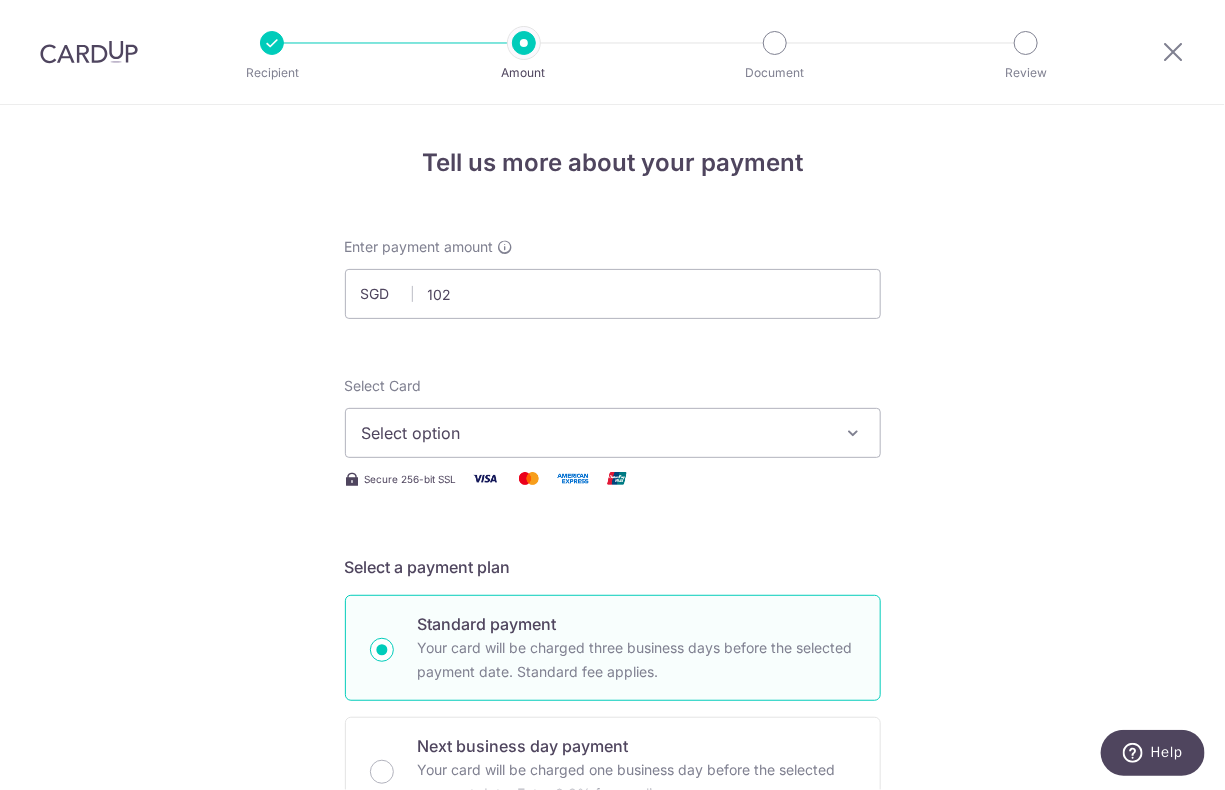 type on "1024" 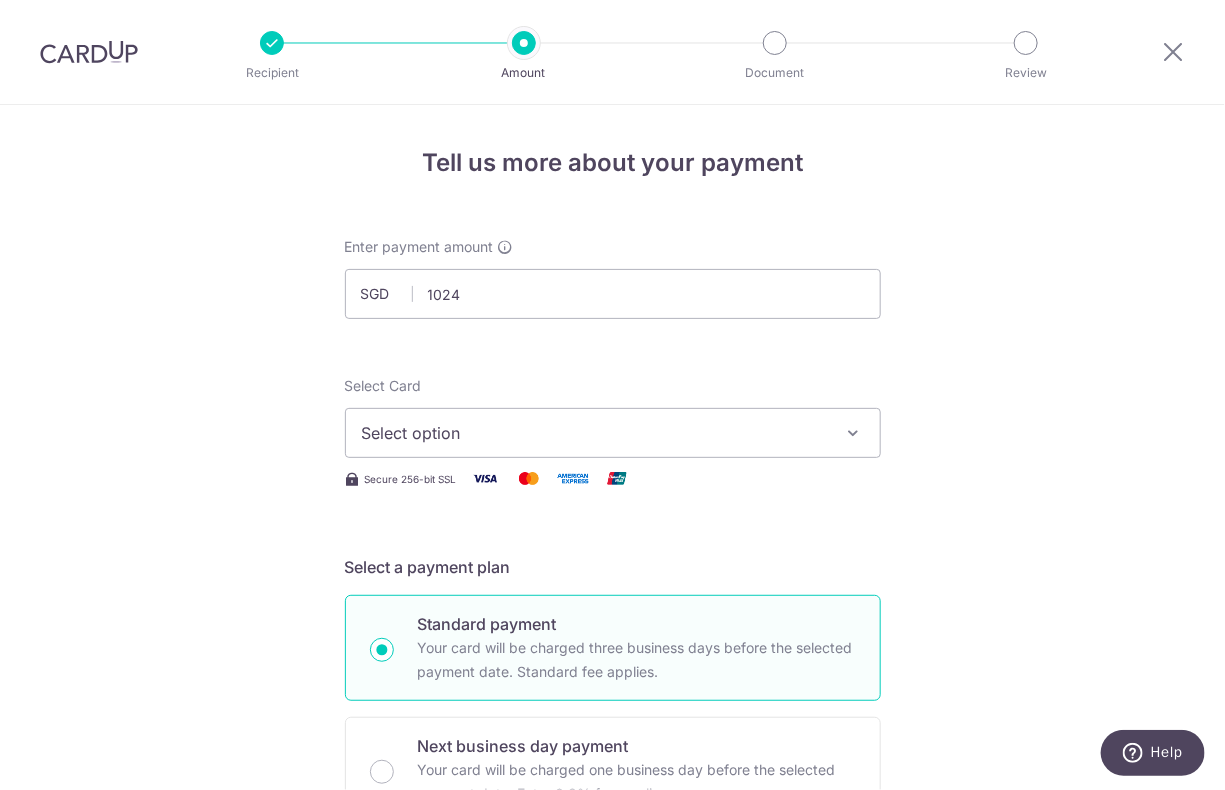 click on "Add Card" at bounding box center [0, 0] 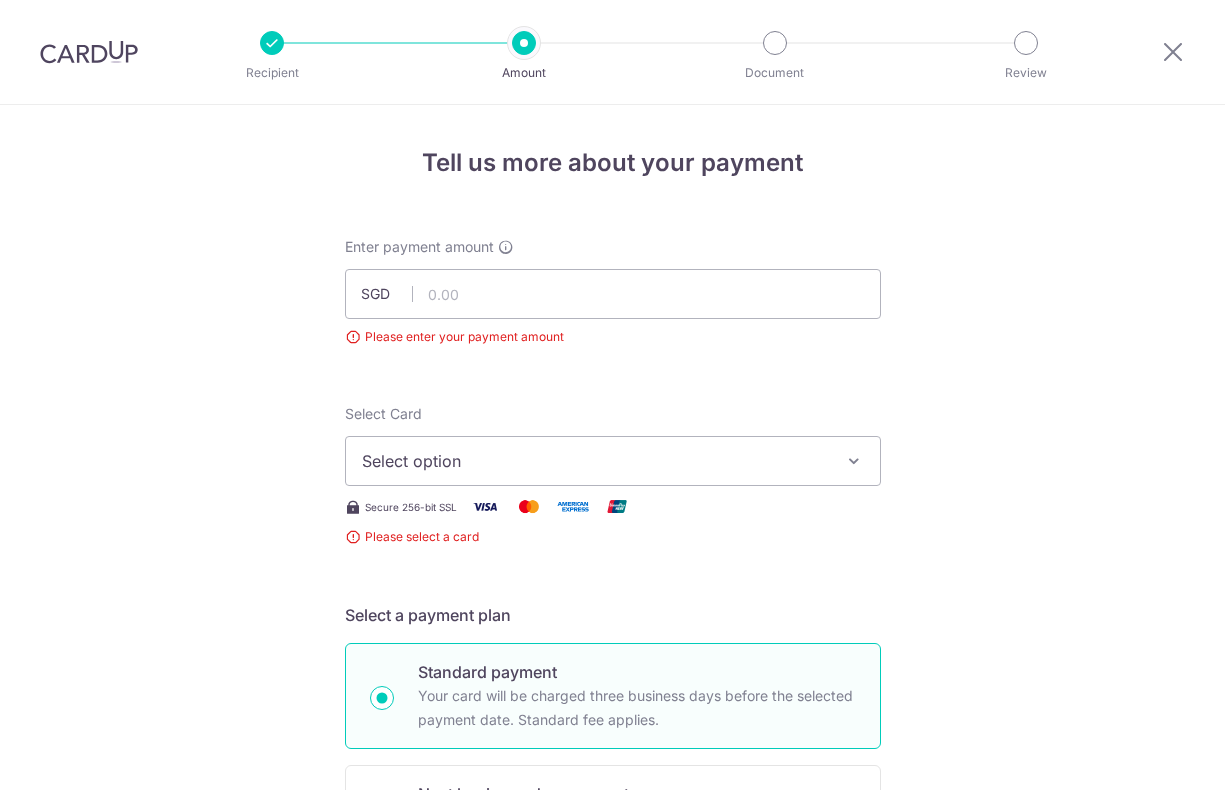 scroll, scrollTop: 0, scrollLeft: 0, axis: both 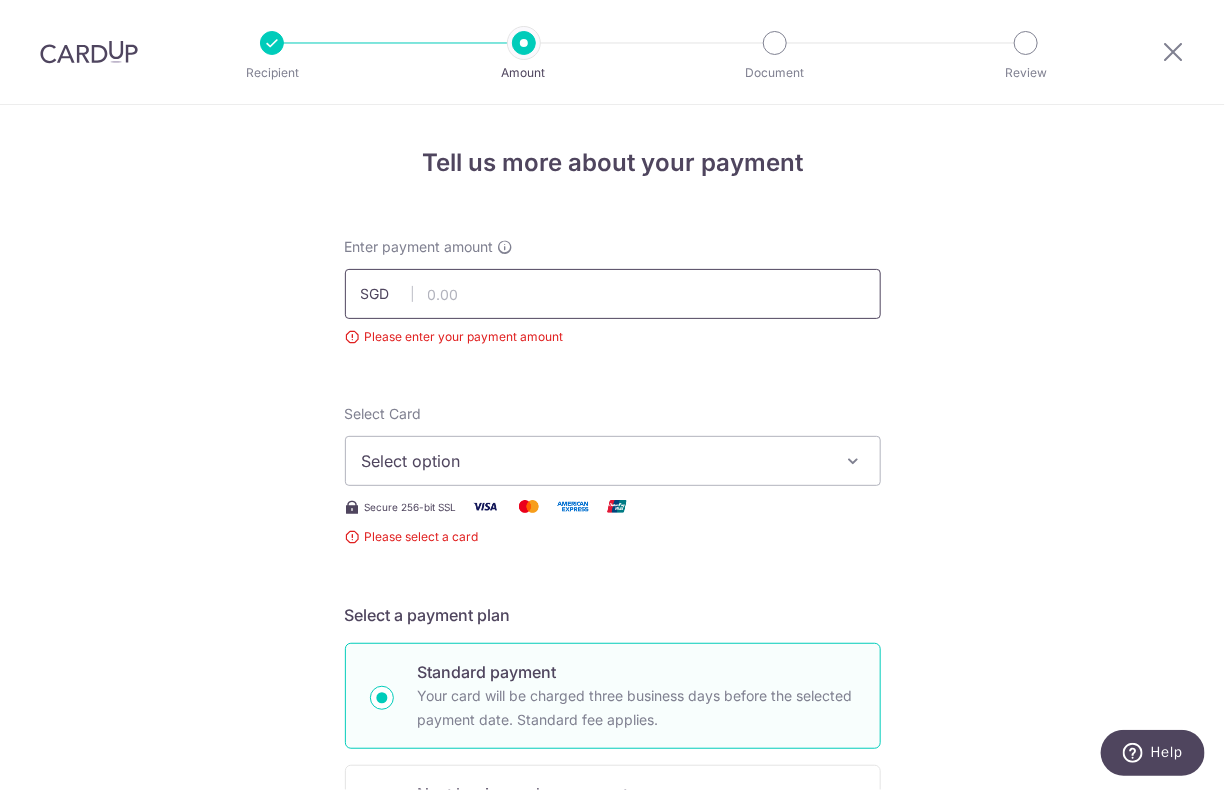 click at bounding box center (613, 294) 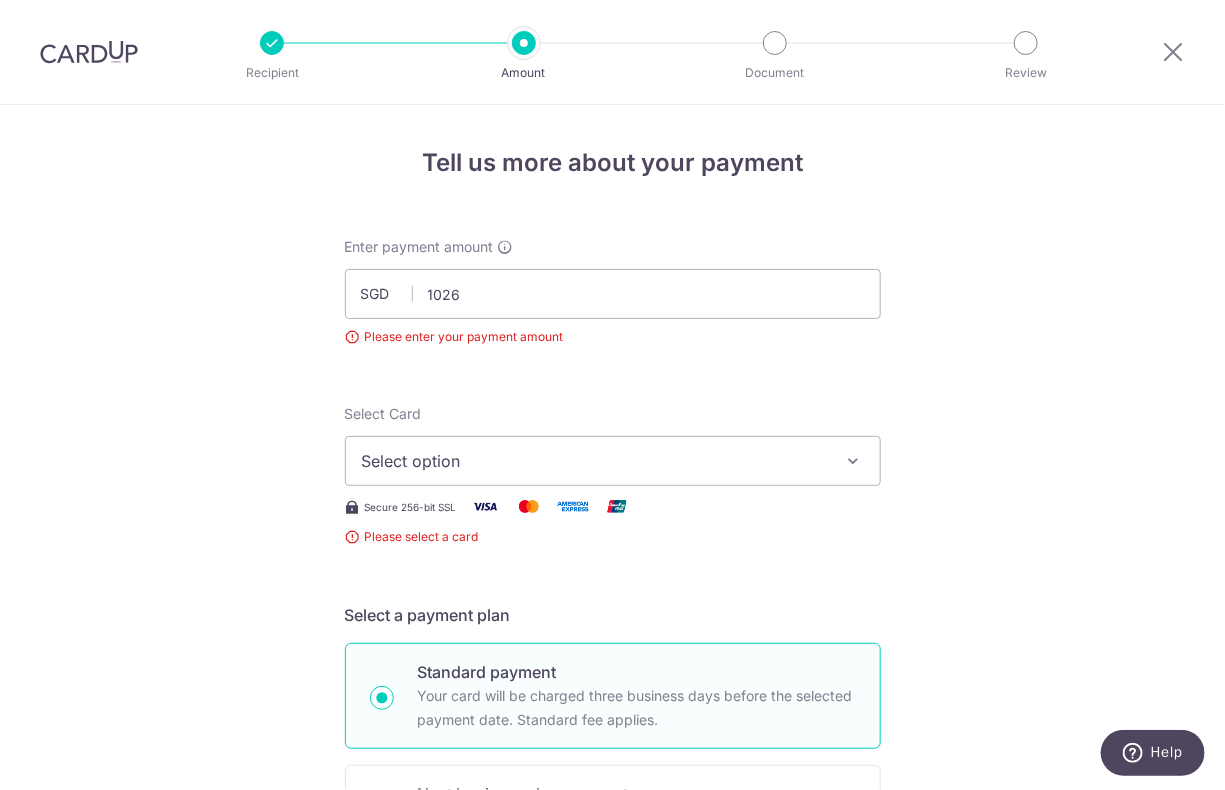 type on "1,026.00" 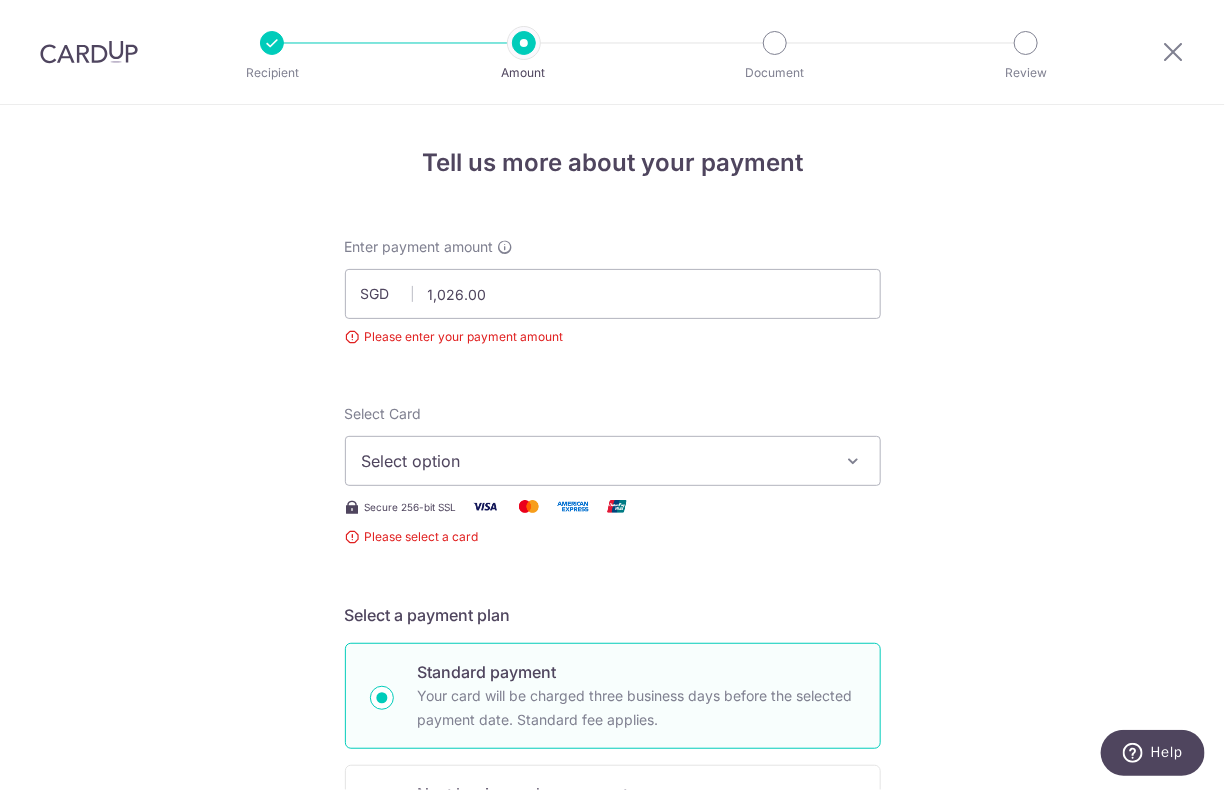 click on "Tell us more about your payment
Enter payment amount
SGD
1,026.00
1026.00
Please enter your payment amount
Select Card
Select option
Add credit card
Your Cards
**** 5762
**** 7045
**** 2950
**** 1002
Secure 256-bit SSL
Please select a card
Text" at bounding box center (612, 1071) 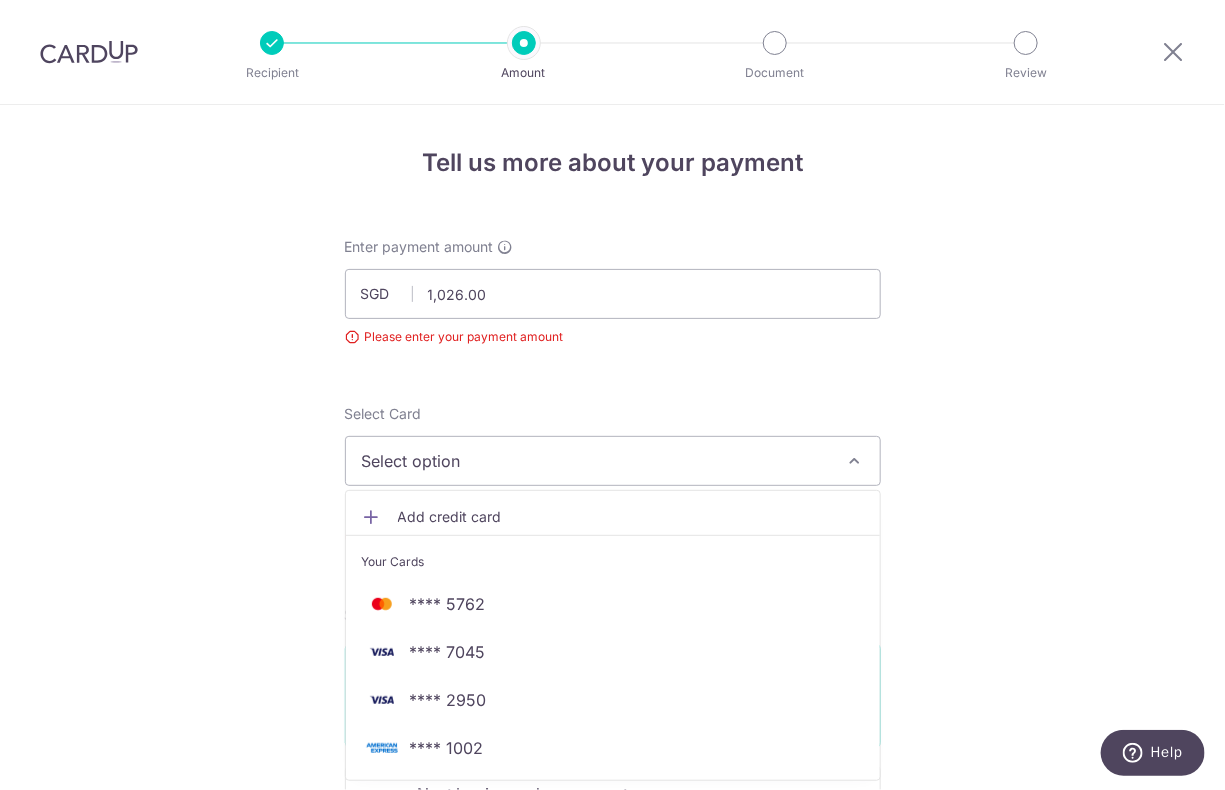 click on "Add credit card" at bounding box center [631, 517] 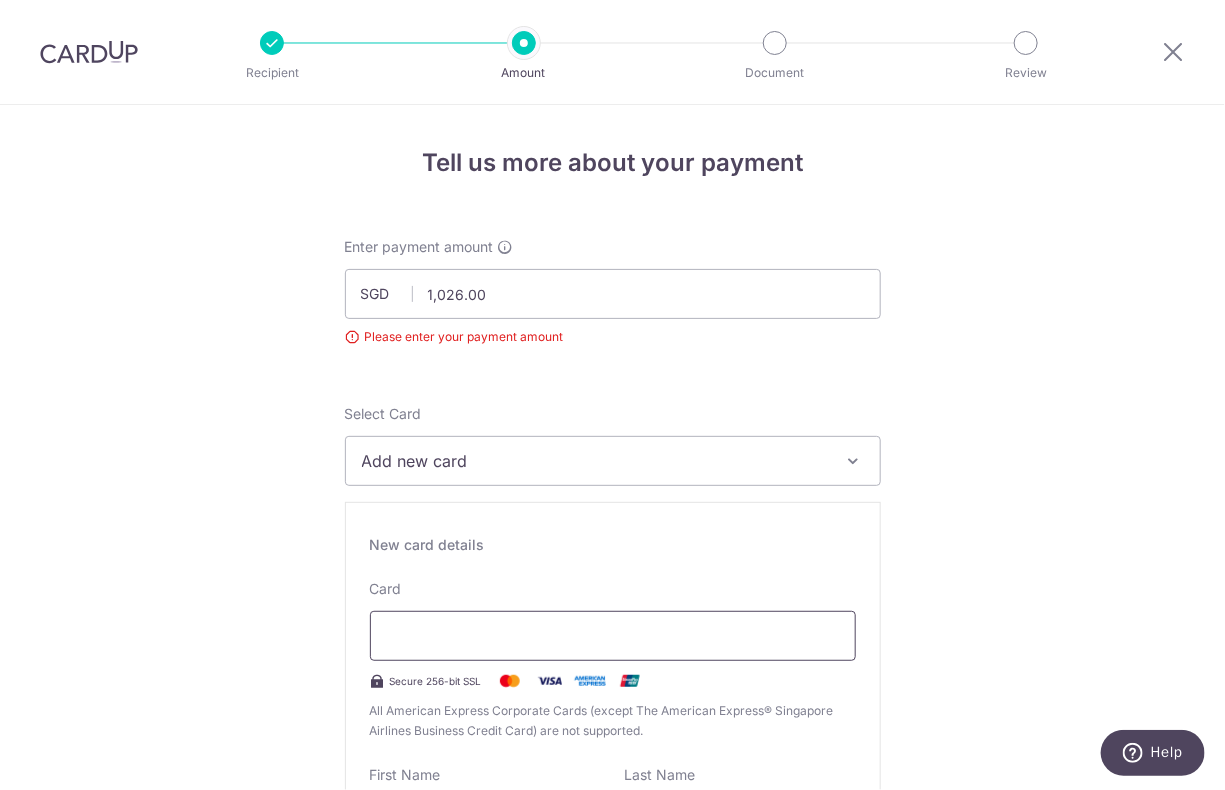 click at bounding box center [613, 636] 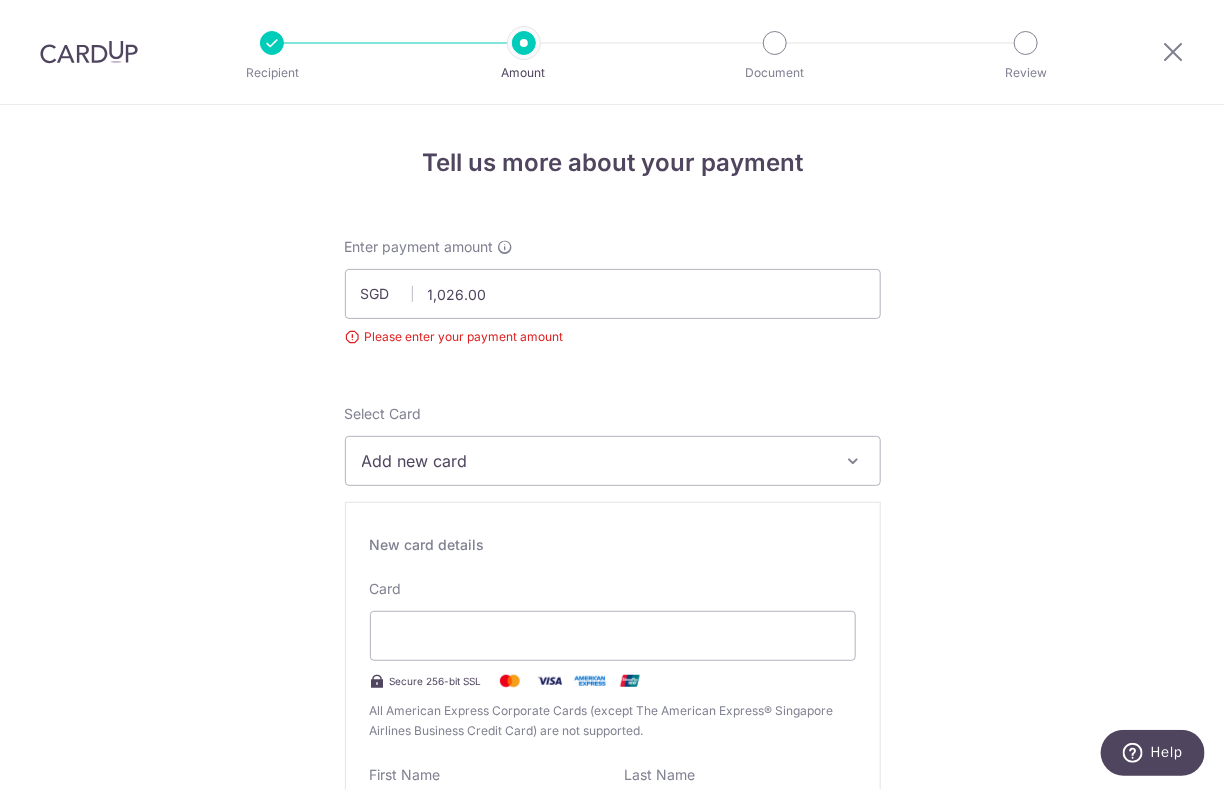 click on "Add new card" at bounding box center (595, 461) 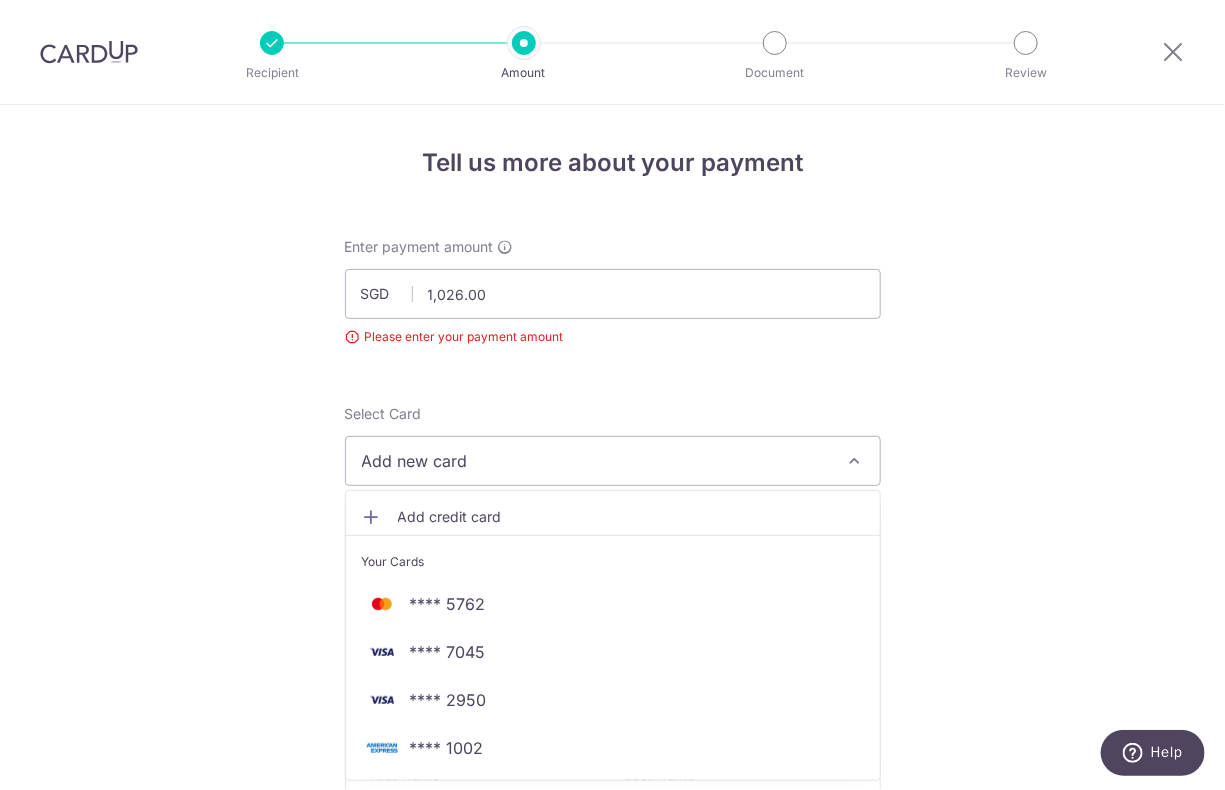 type 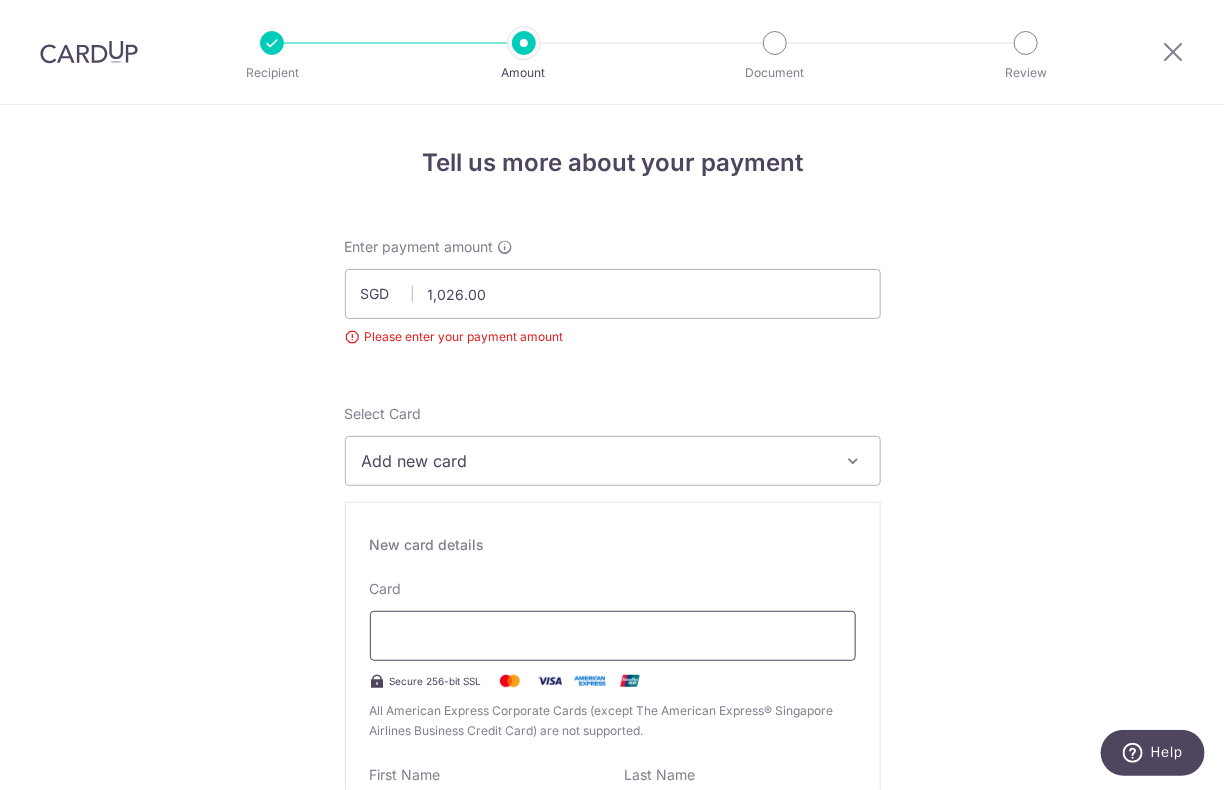 click at bounding box center (613, 636) 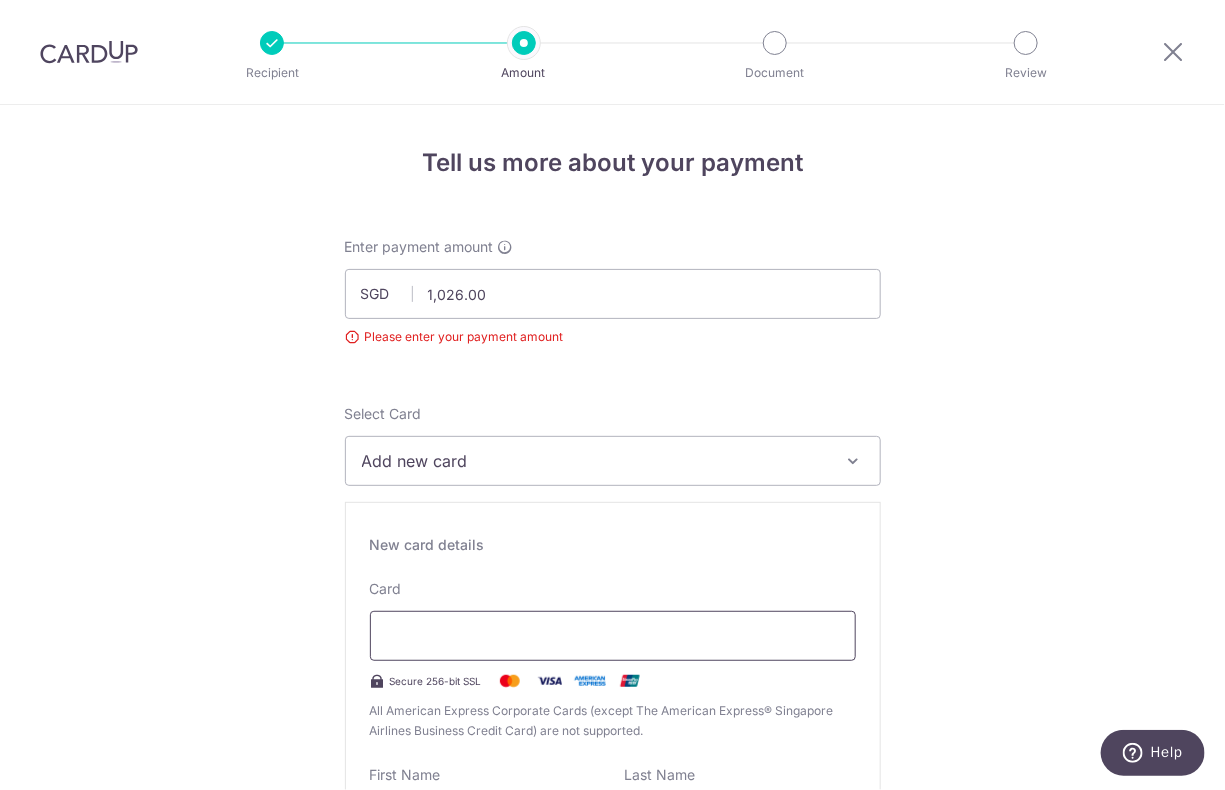 click at bounding box center (613, 636) 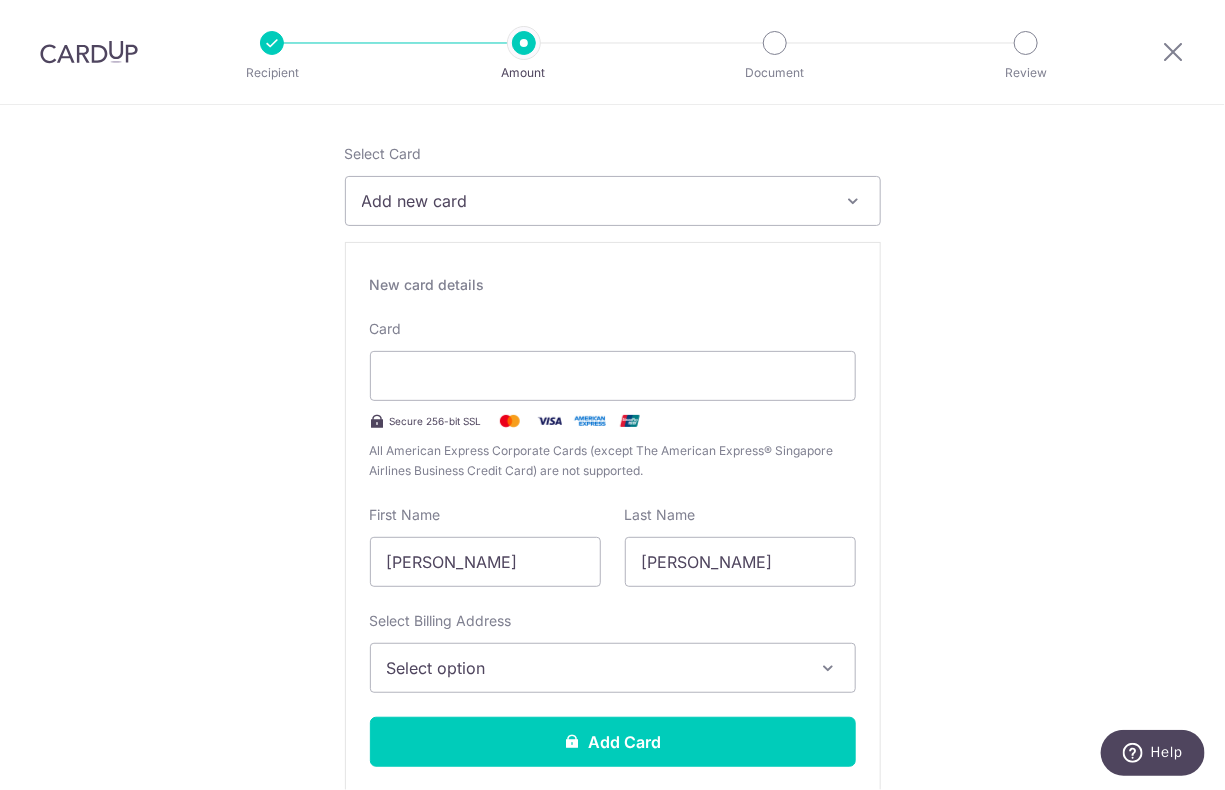 scroll, scrollTop: 272, scrollLeft: 0, axis: vertical 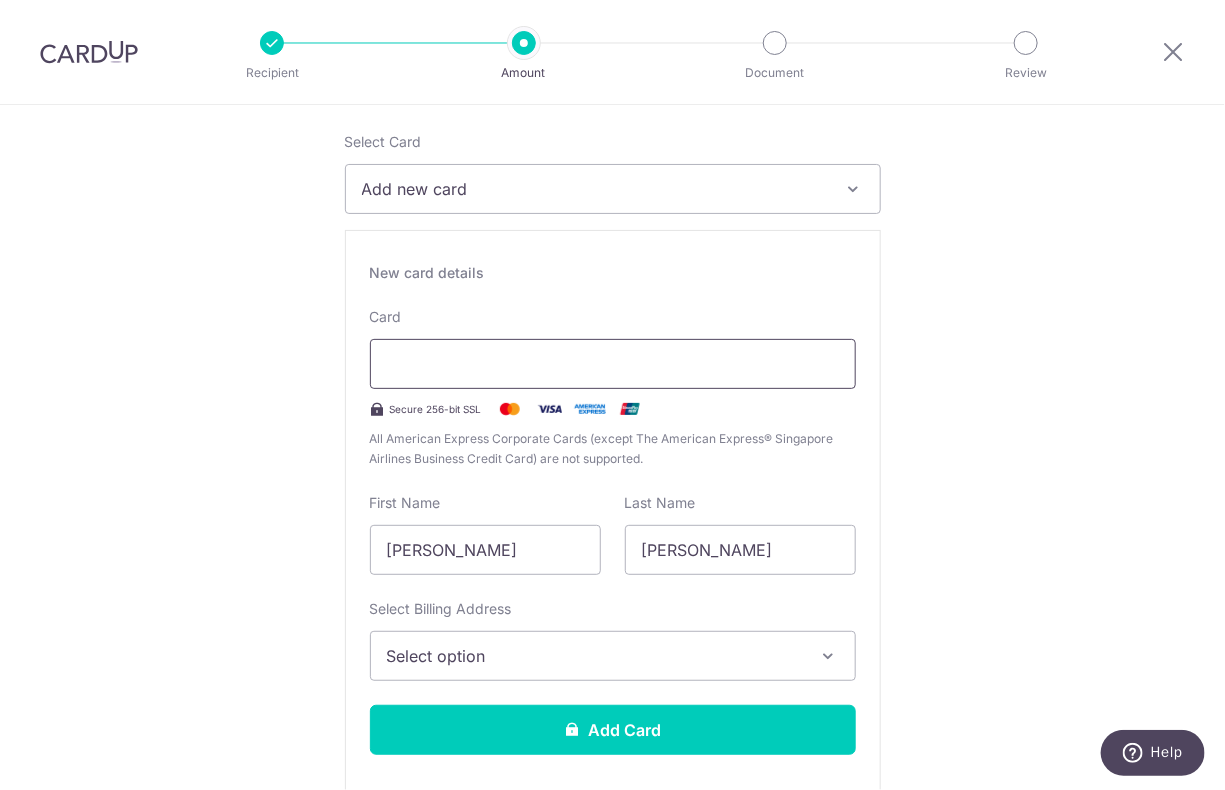 click at bounding box center (613, 364) 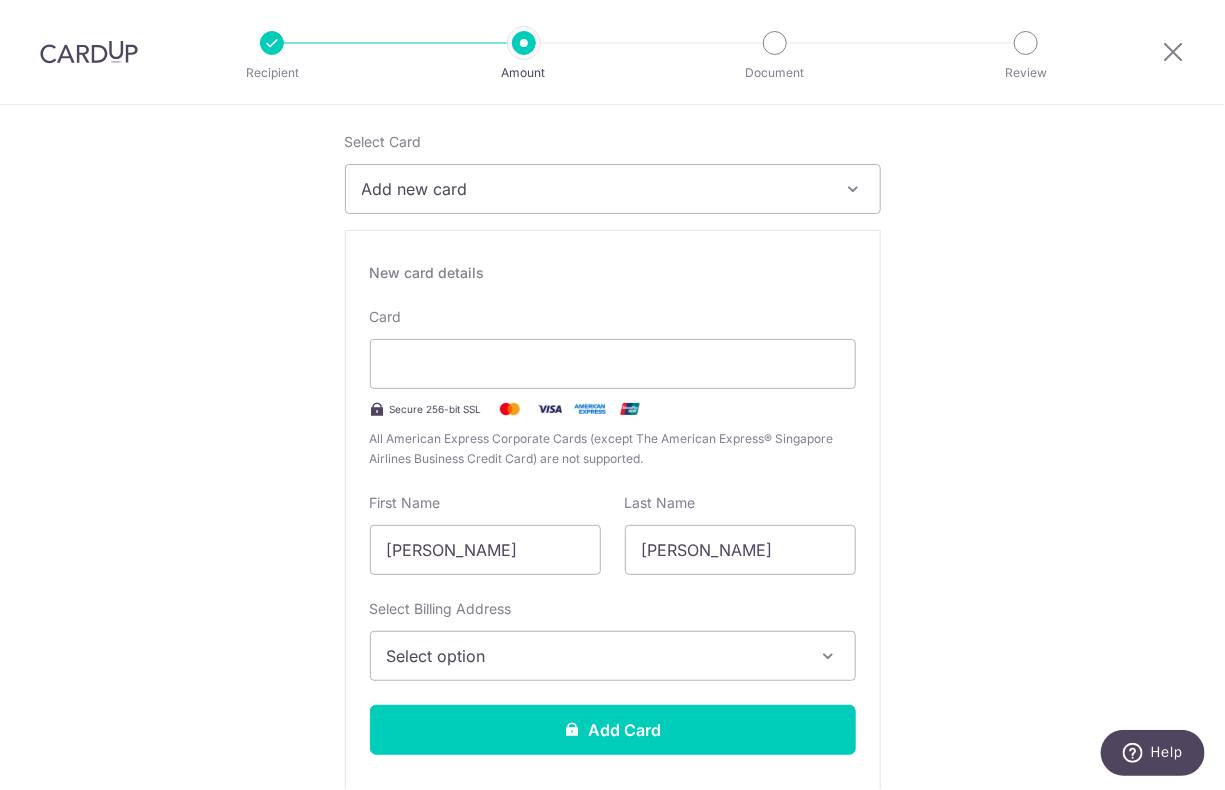 click on "Card
Secure 256-bit SSL
All American Express Corporate Cards (except The American Express® Singapore Airlines Business Credit Card) are not supported." at bounding box center (613, 388) 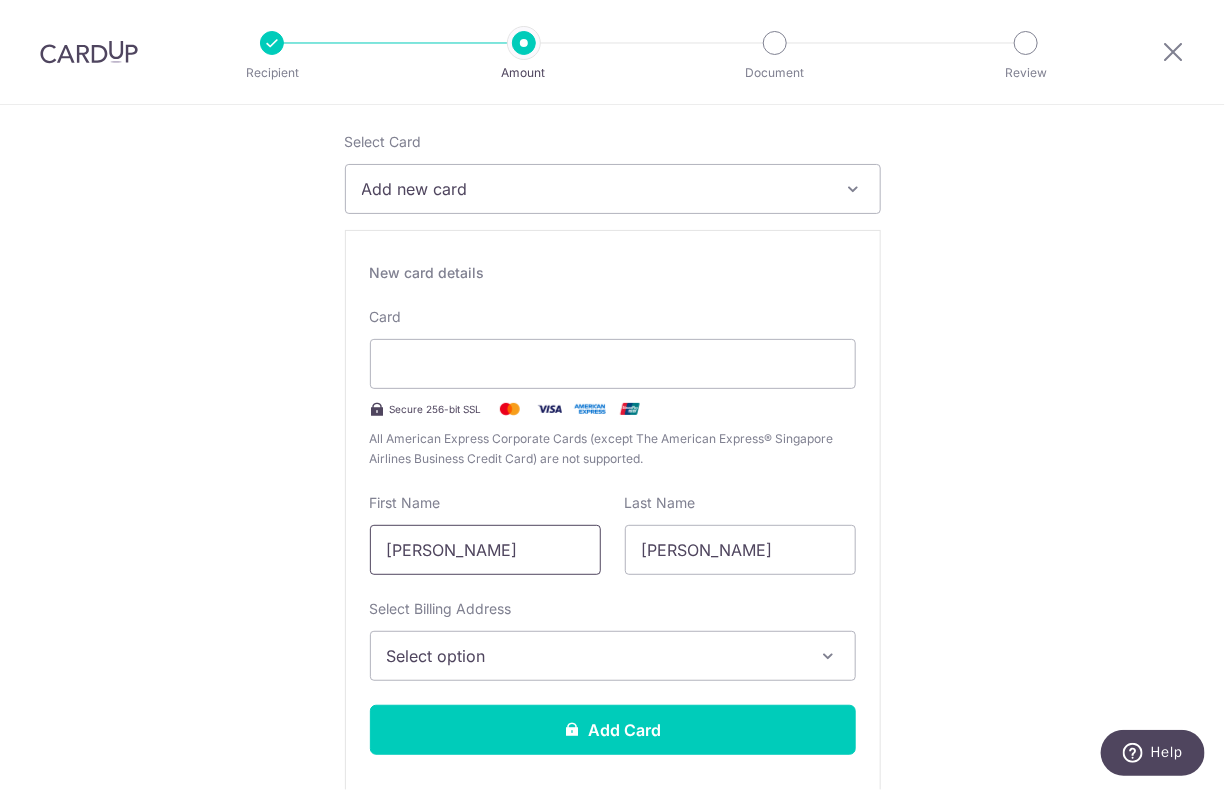click on "[PERSON_NAME]" at bounding box center [485, 550] 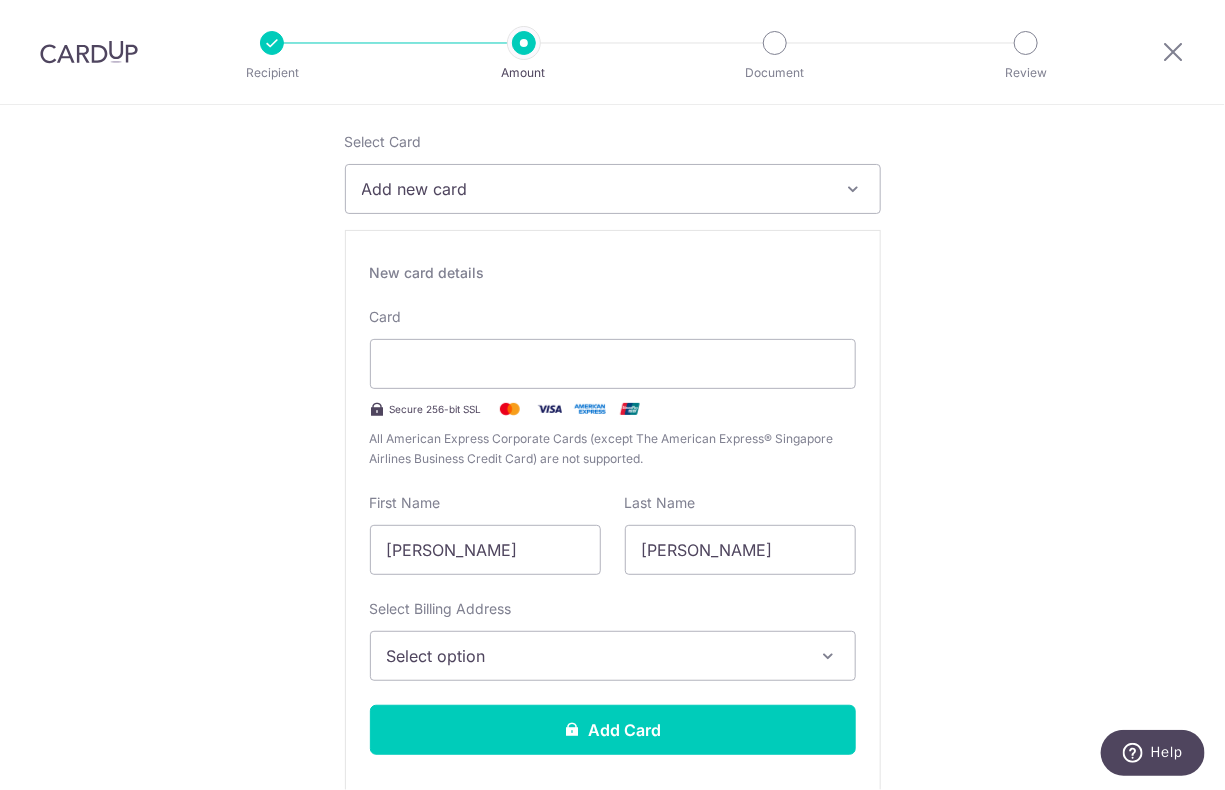 click on "Card
Secure 256-bit SSL
All American Express Corporate Cards (except The American Express® Singapore Airlines Business Credit Card) are not supported." at bounding box center [613, 388] 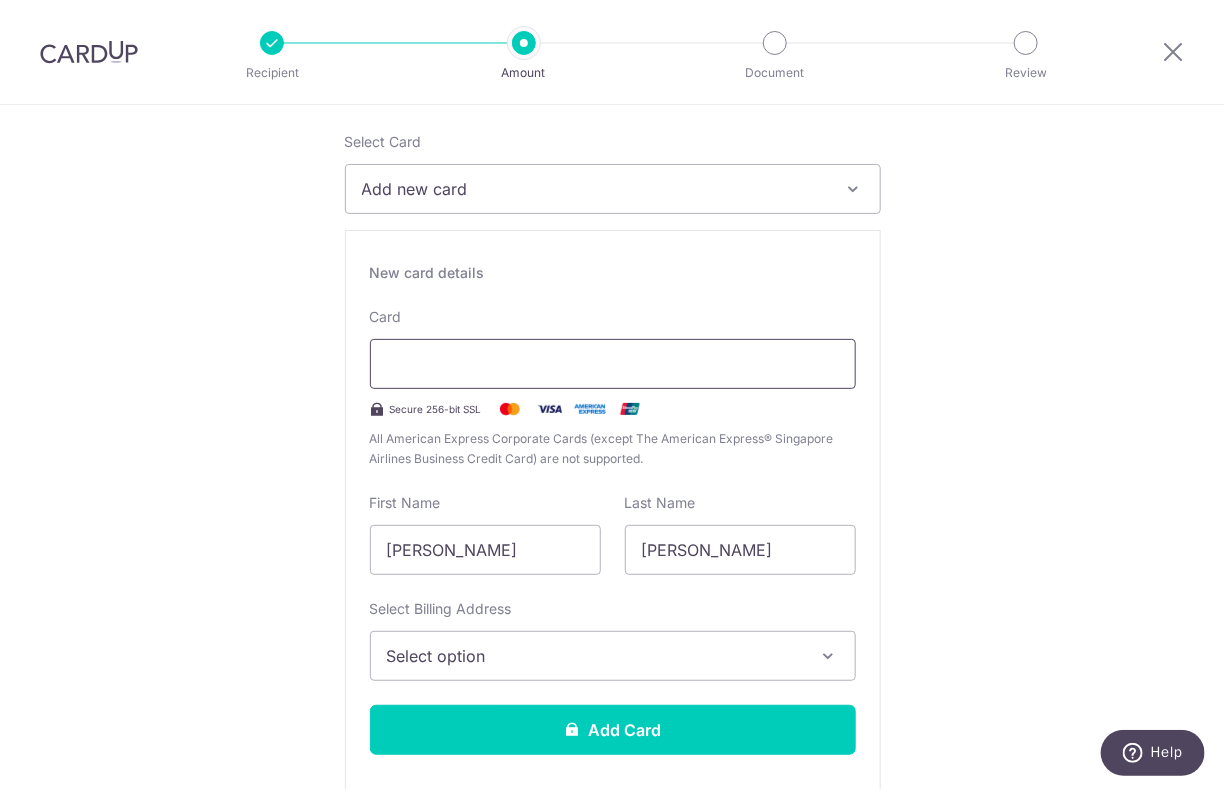click at bounding box center (613, 364) 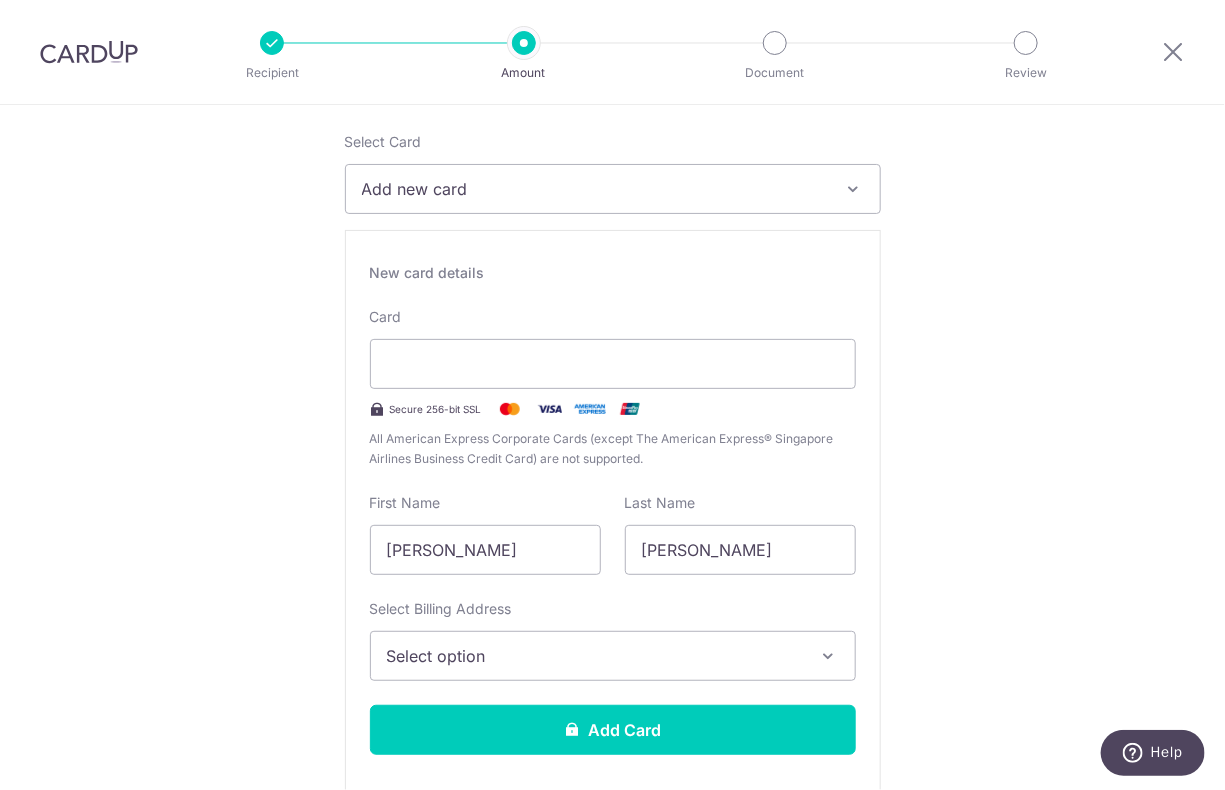 click on "New card details
Card
Secure 256-bit SSL
All American Express Corporate Cards (except The American Express® Singapore Airlines Business Credit Card) are not supported.
First Name
Wai Yeng
Last Name
Yen
Select Billing Address
Select option
Add Billing Address
My Billing Addresses
Blk 151 Ang Mo Kio Ave 5, #12-3046, Singapore, Singapore, Singapore-560151" at bounding box center (613, 517) 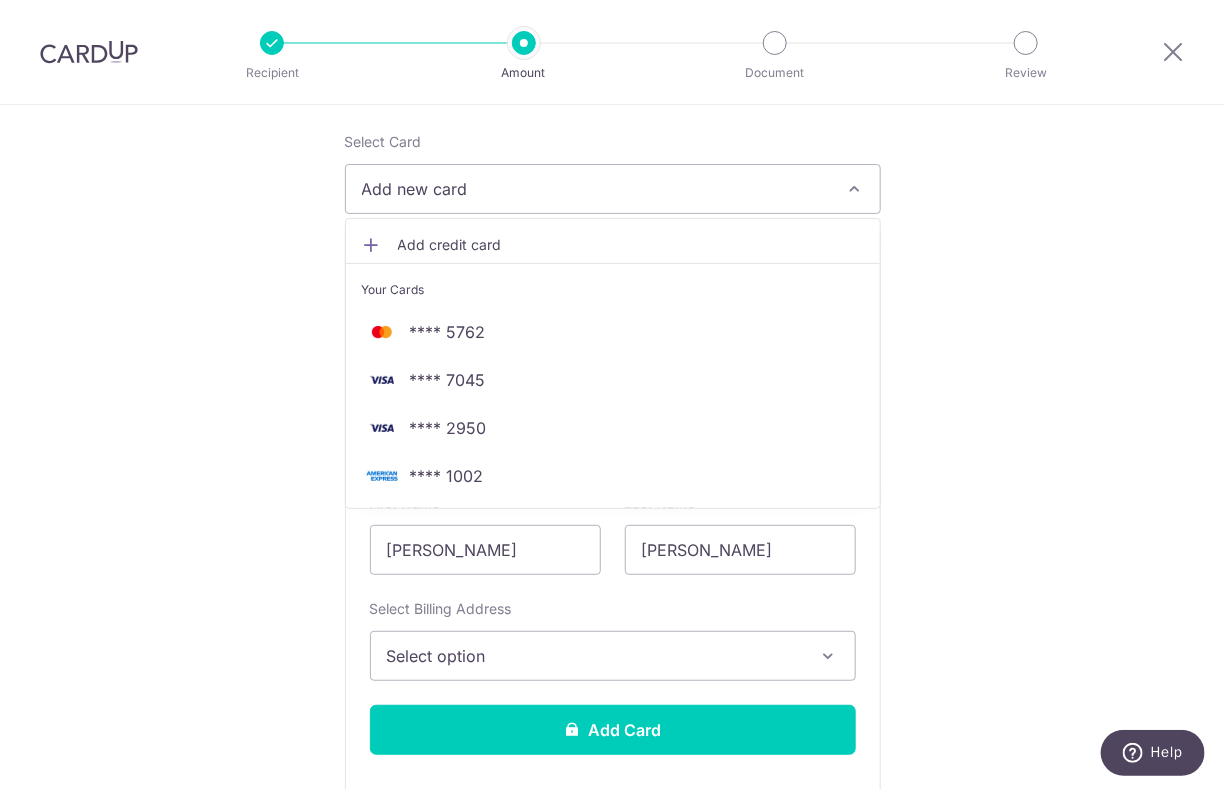 click at bounding box center (372, 245) 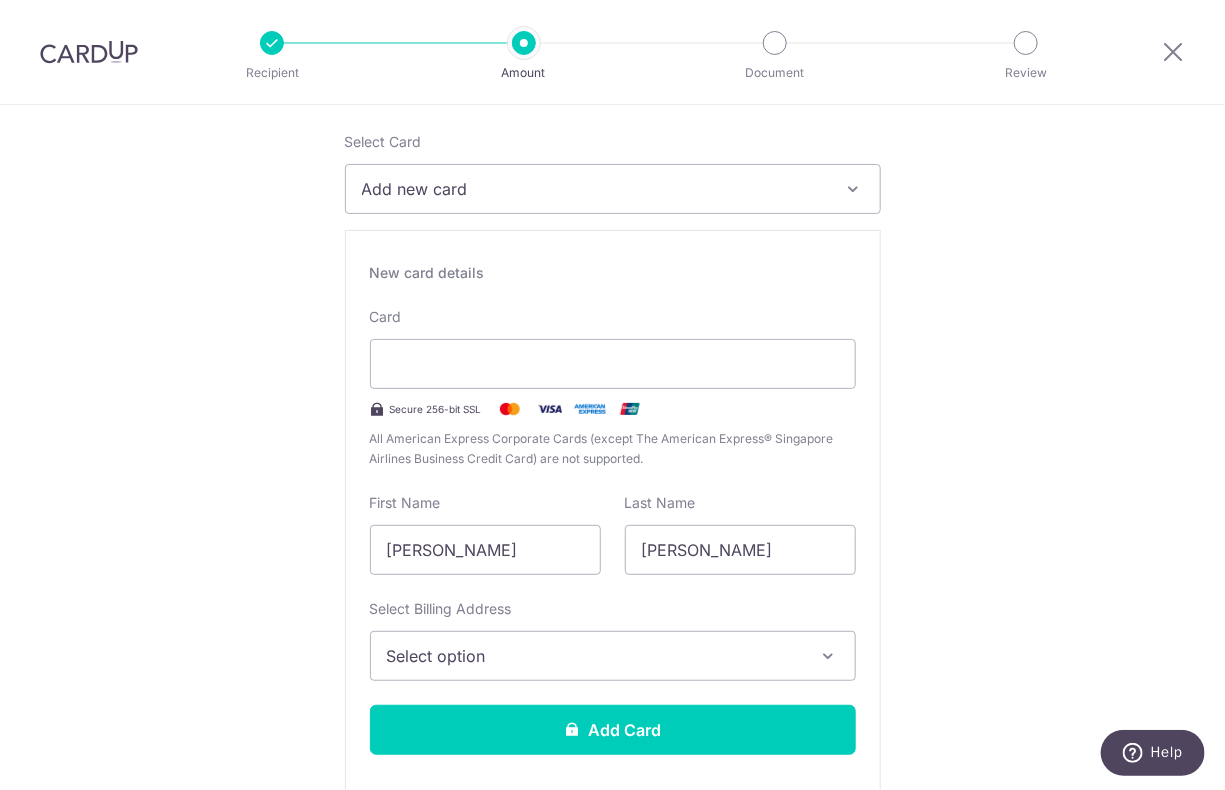 click on "Card
Secure 256-bit SSL
All American Express Corporate Cards (except The American Express® Singapore Airlines Business Credit Card) are not supported." at bounding box center (613, 388) 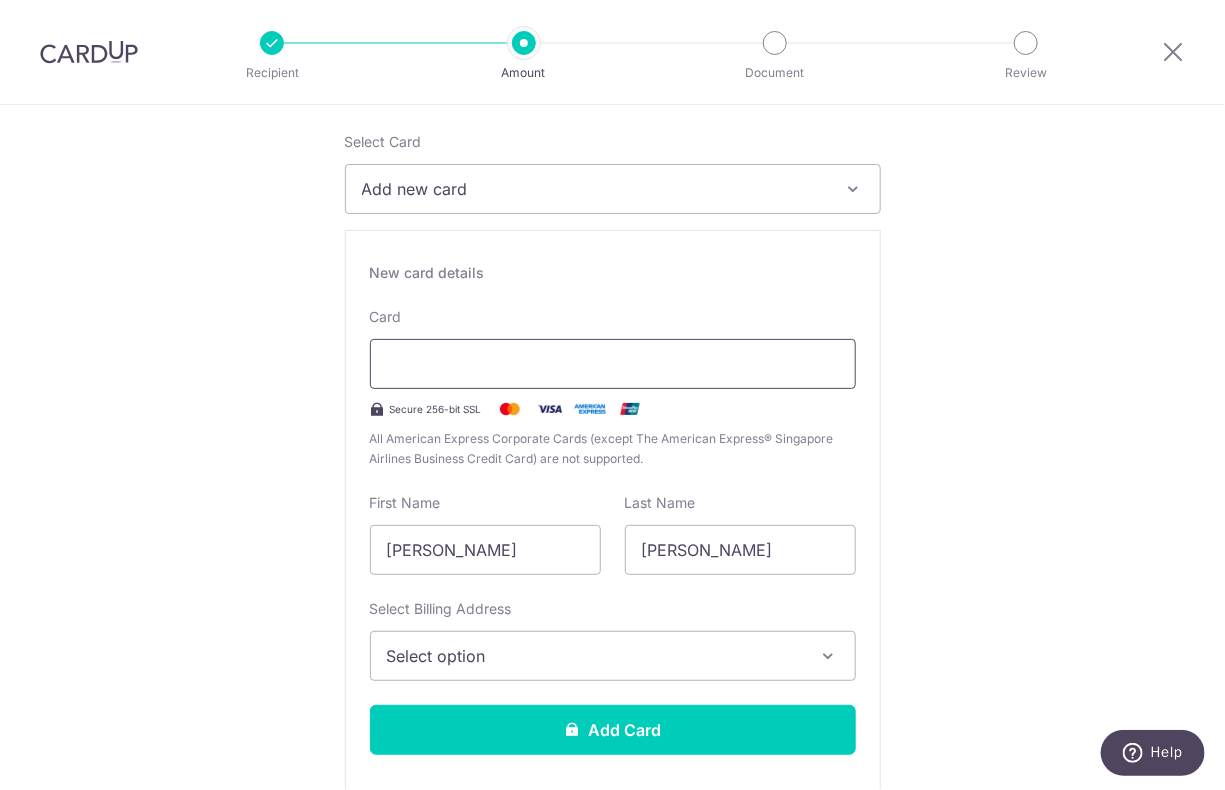 click at bounding box center [613, 364] 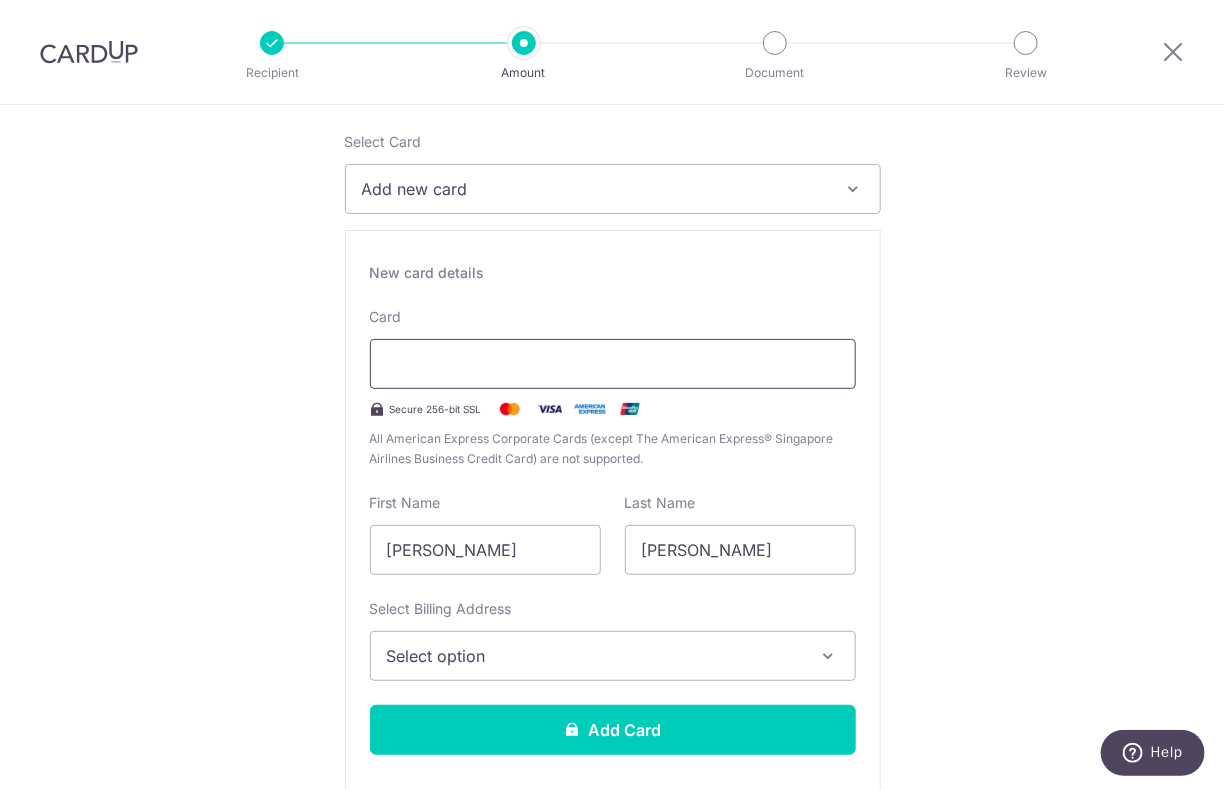 click at bounding box center (613, 364) 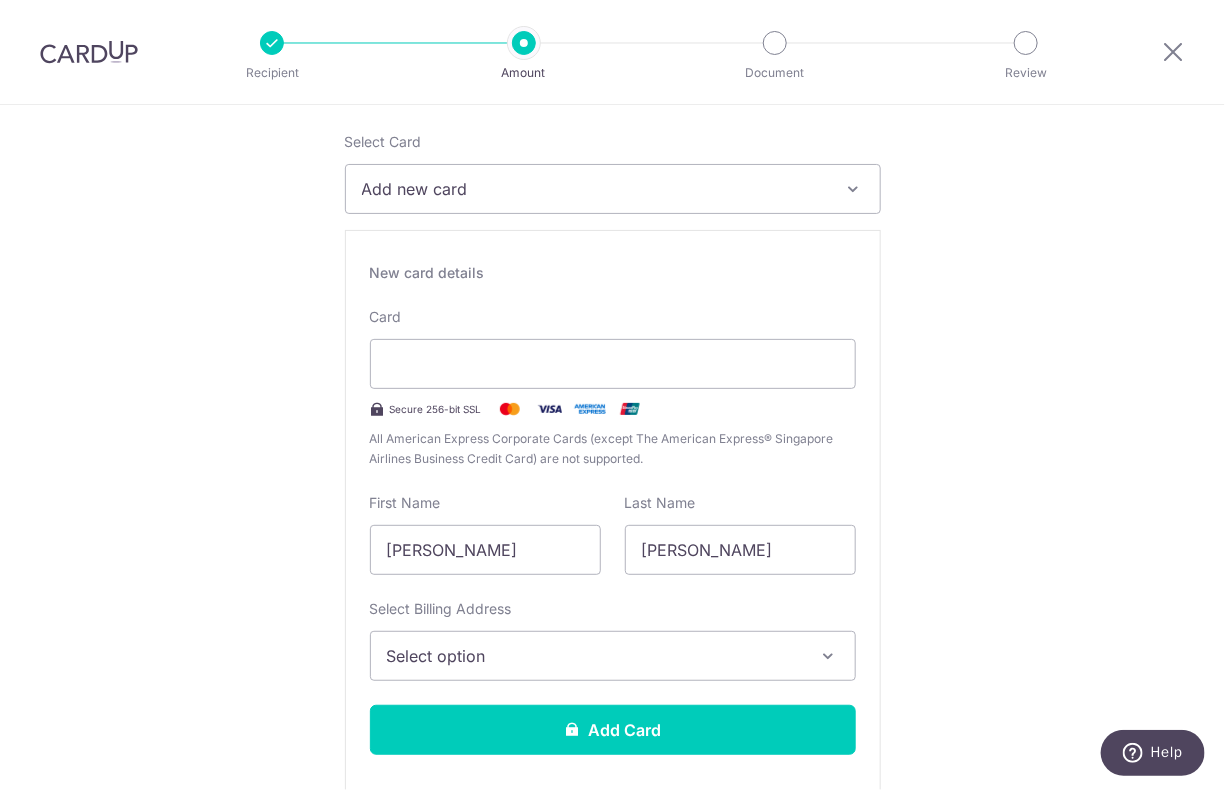 scroll, scrollTop: 545, scrollLeft: 0, axis: vertical 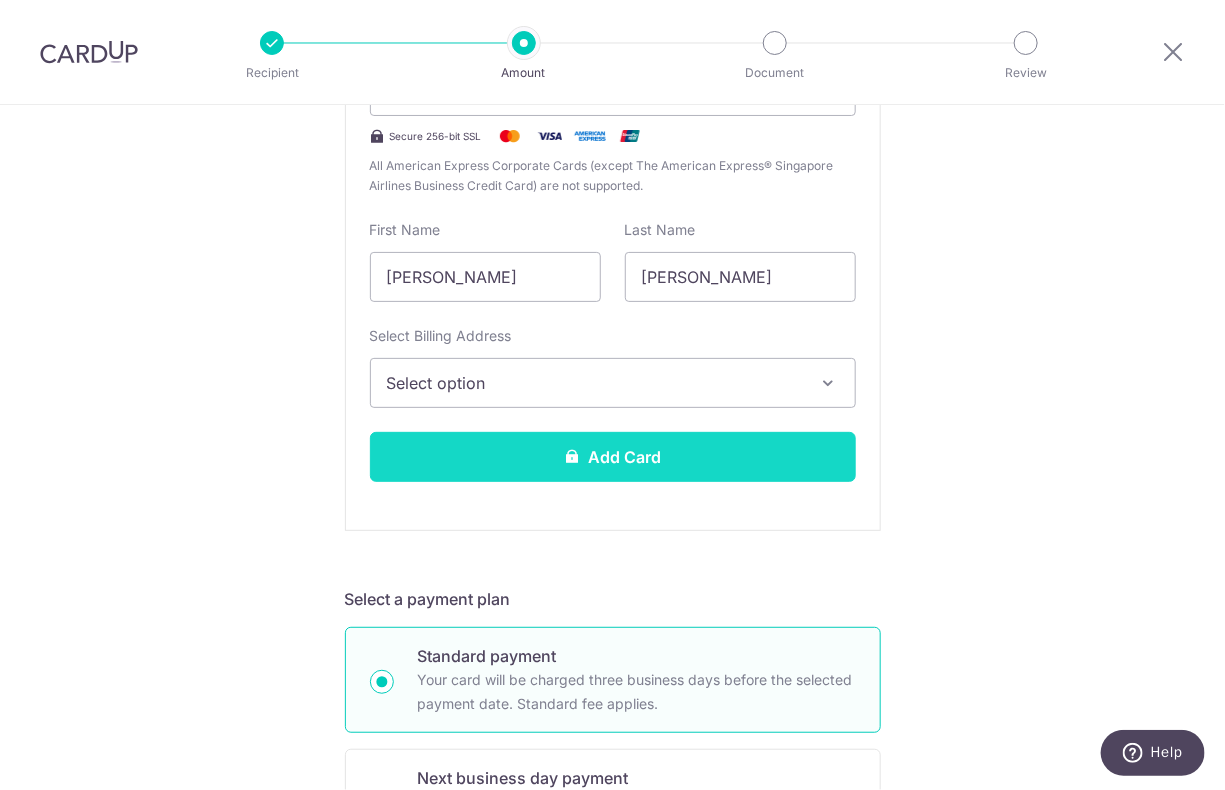 click on "Add Card" at bounding box center (613, 457) 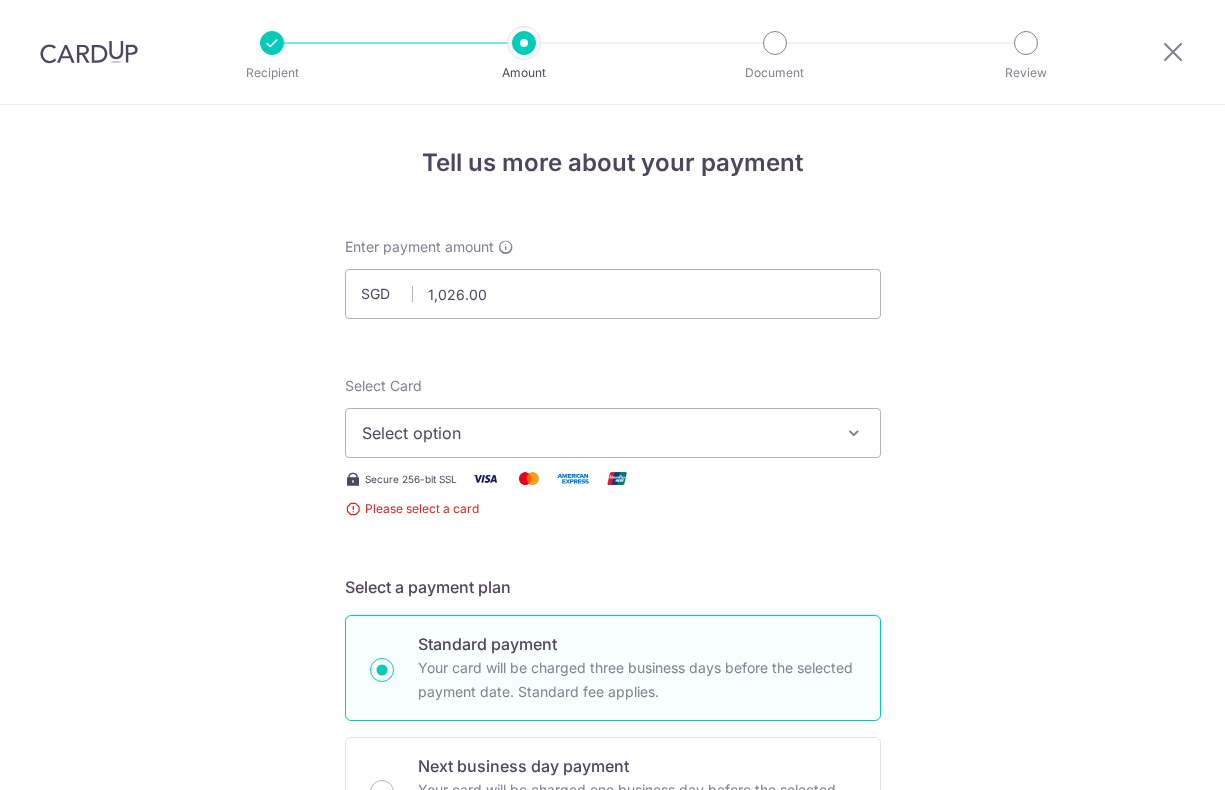 scroll, scrollTop: 0, scrollLeft: 0, axis: both 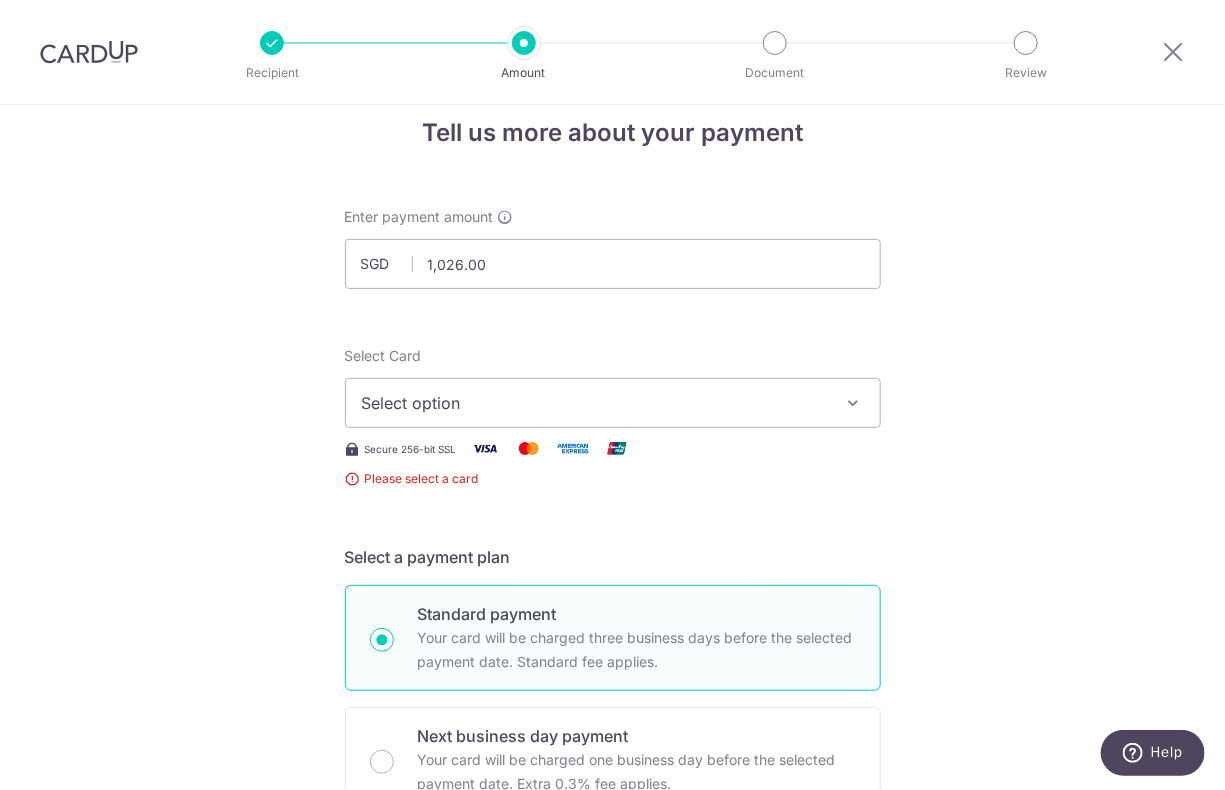 click on "Select option" at bounding box center (595, 403) 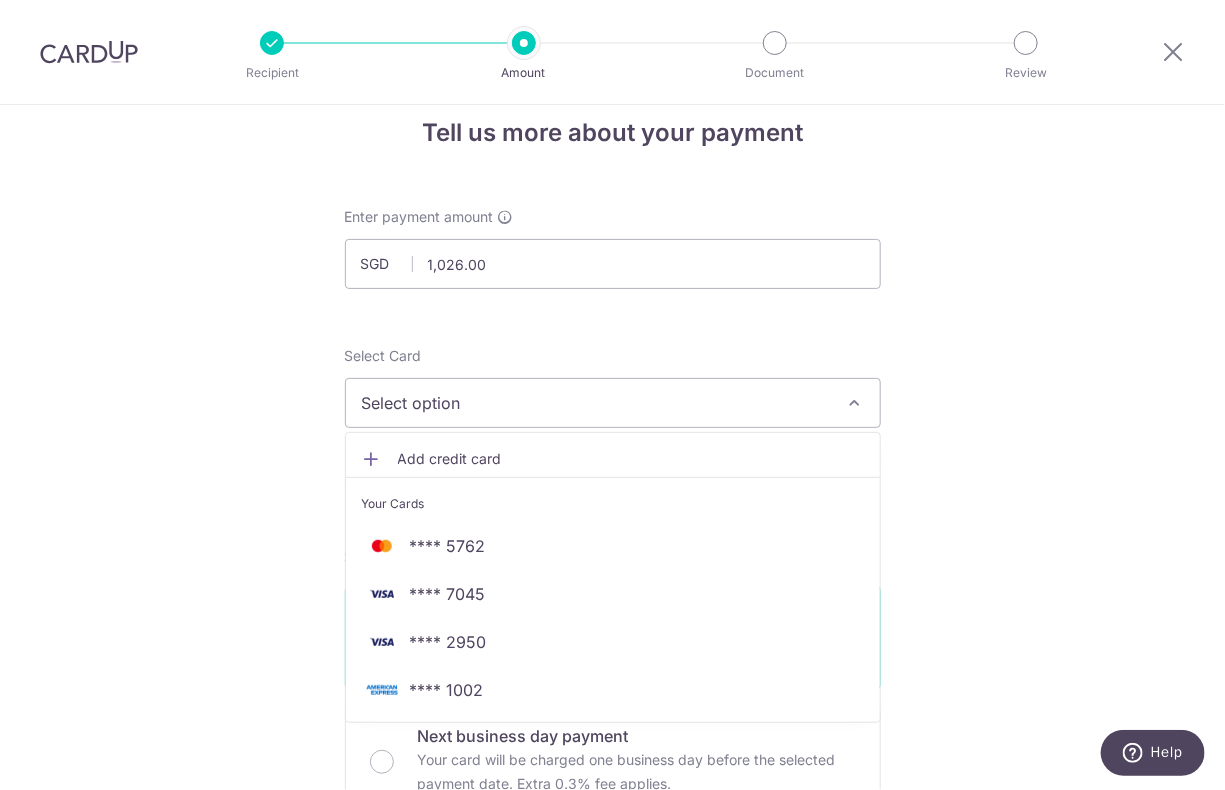 click on "Add credit card" at bounding box center [631, 459] 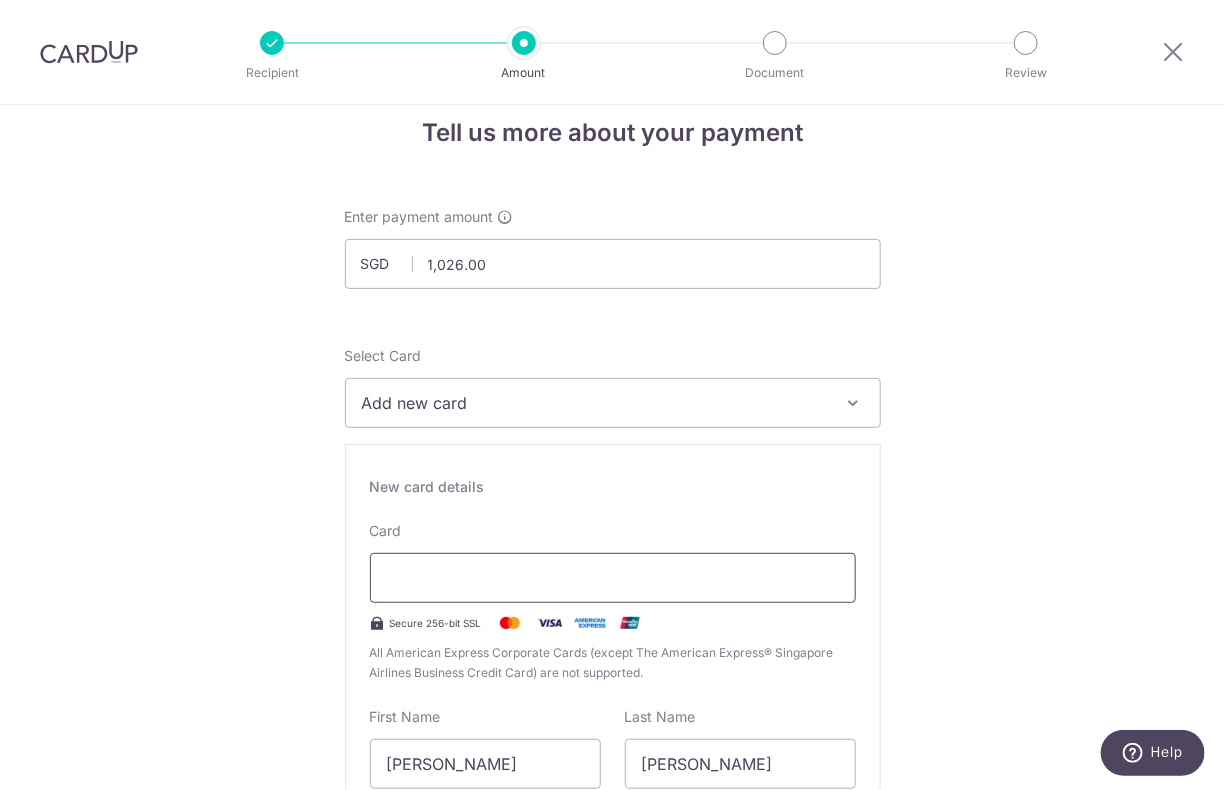 click at bounding box center [613, 578] 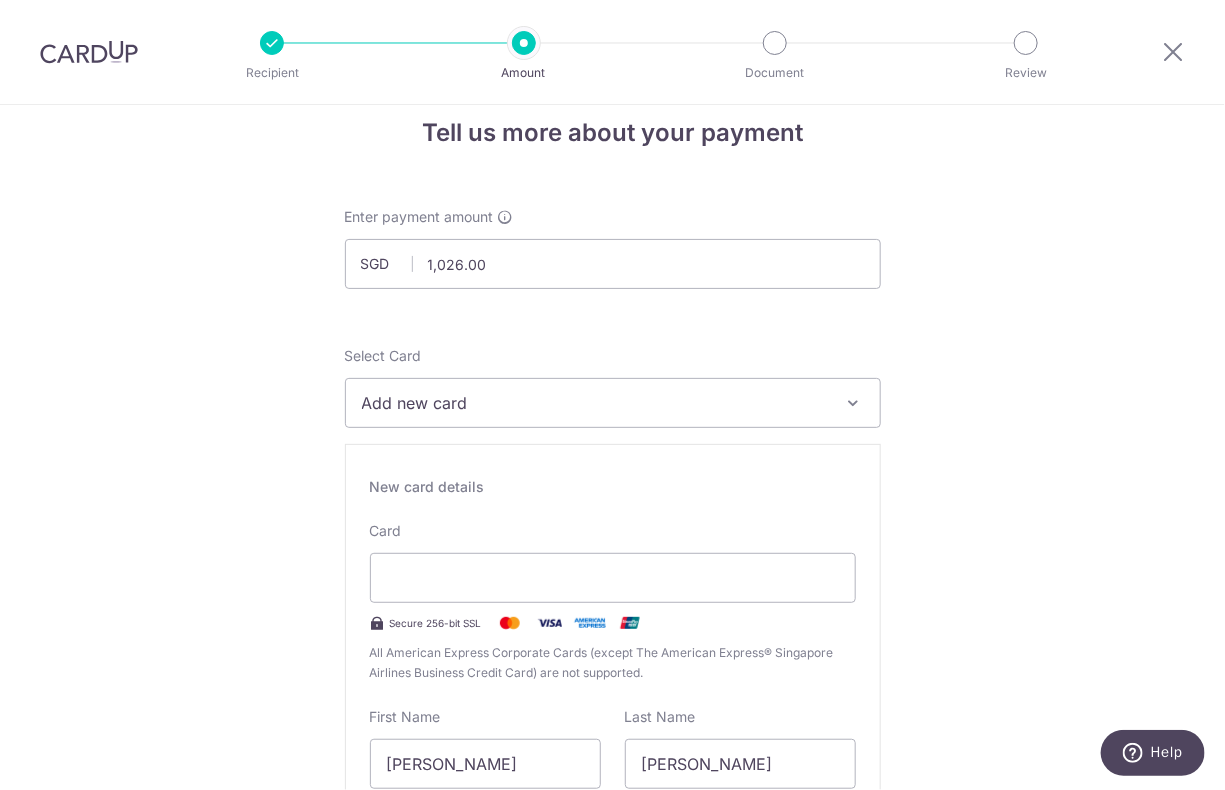 click on "Card
Secure 256-bit SSL
All American Express Corporate Cards (except The American Express® Singapore Airlines Business Credit Card) are not supported." at bounding box center [613, 602] 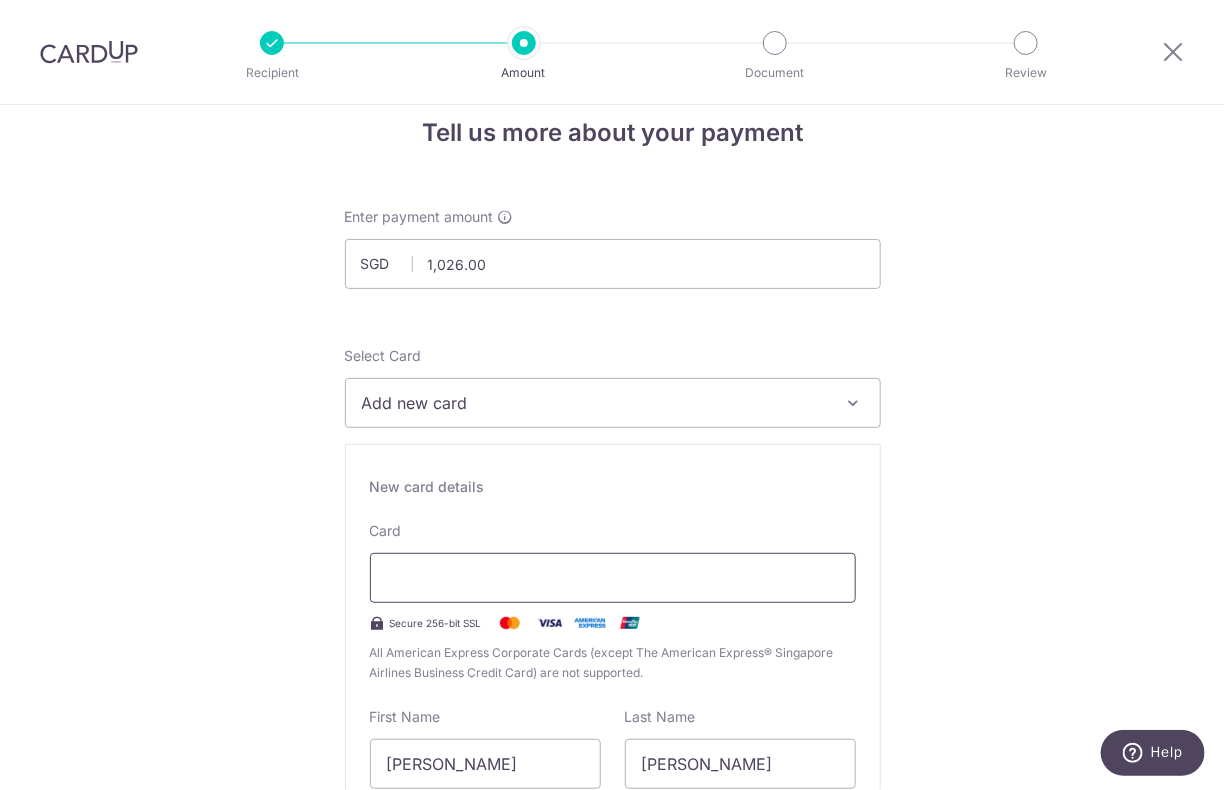 click at bounding box center (613, 578) 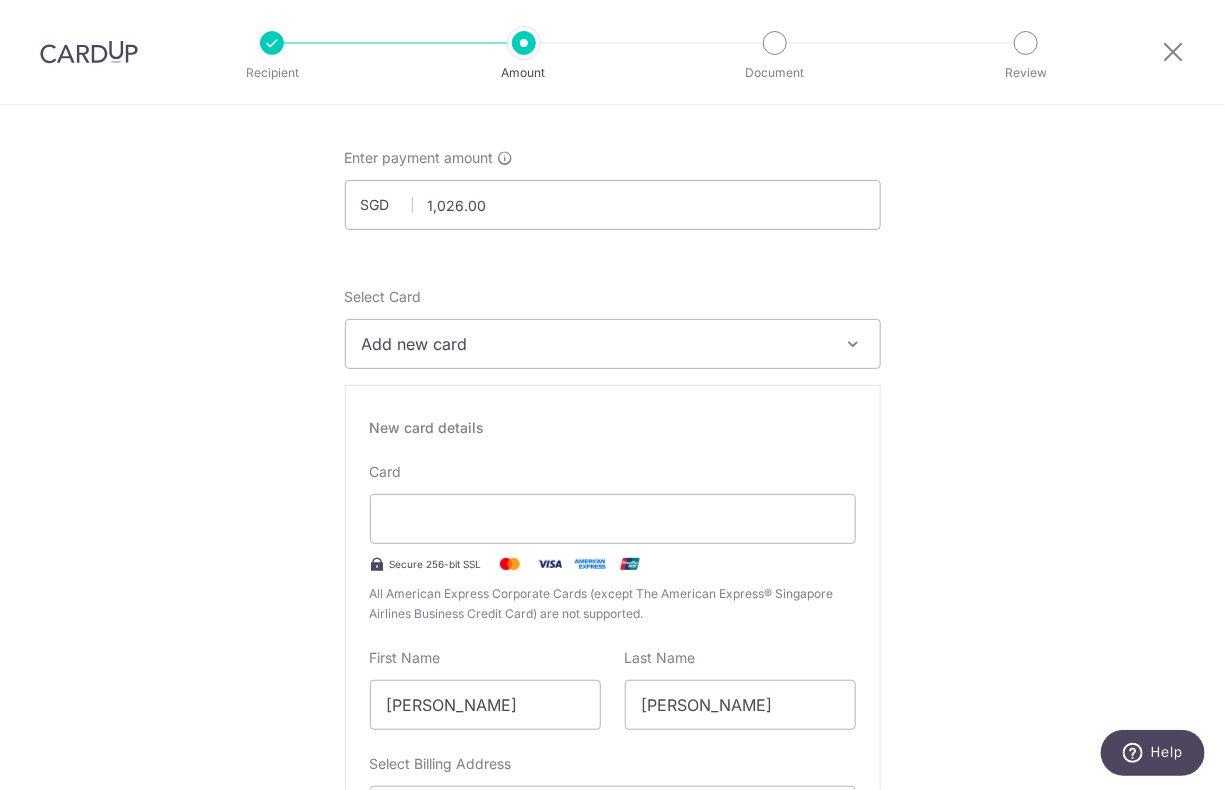 scroll, scrollTop: 120, scrollLeft: 0, axis: vertical 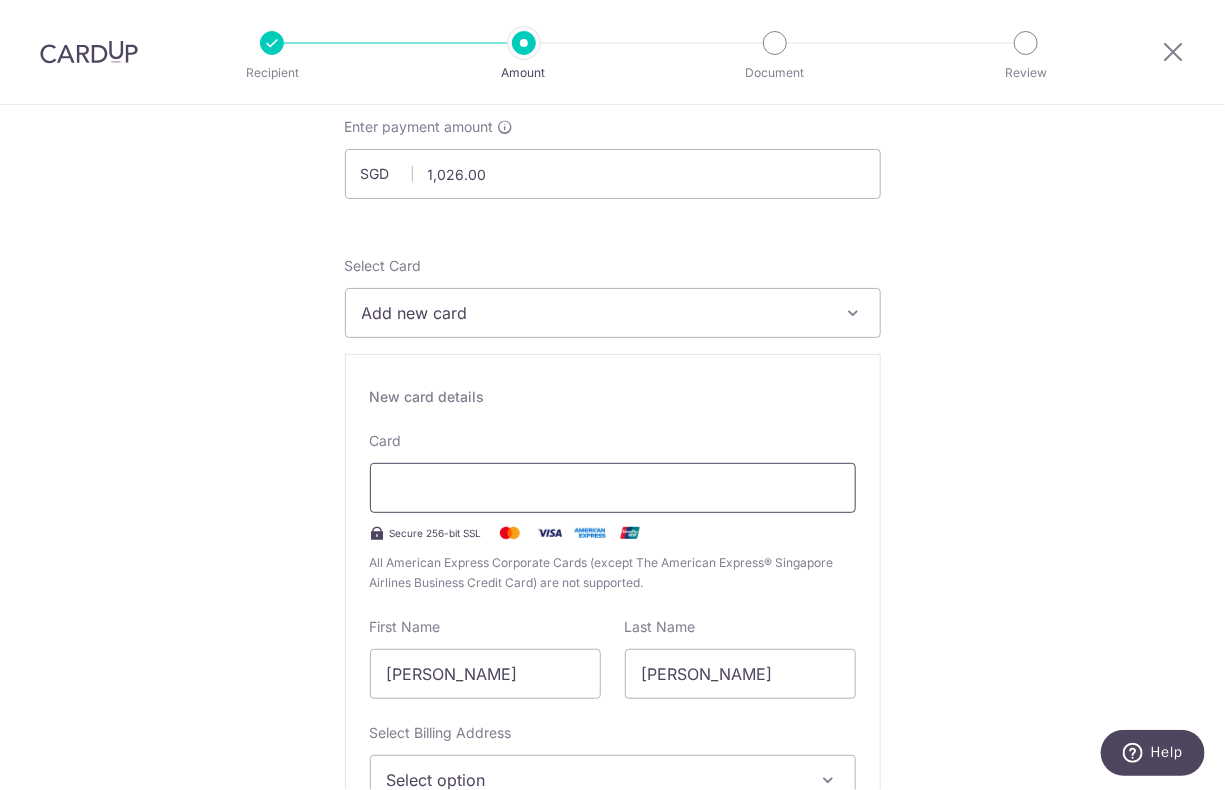click at bounding box center (613, 488) 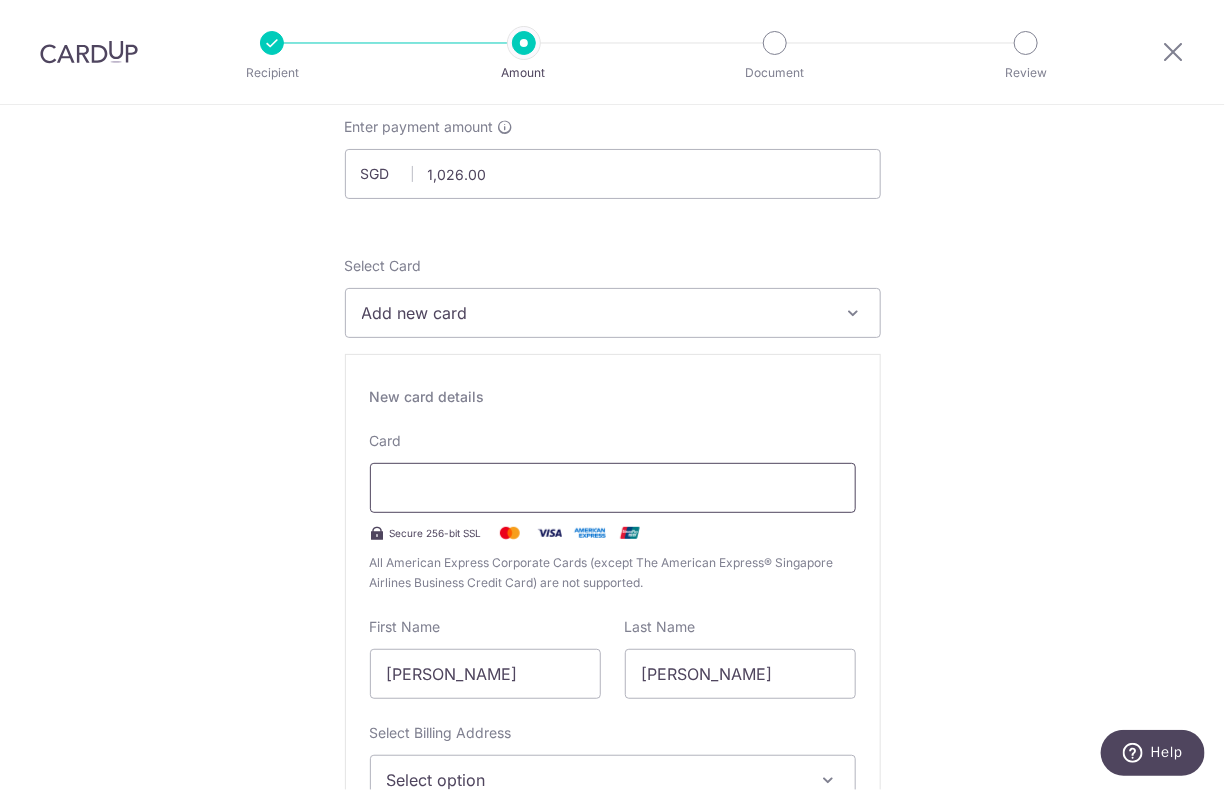 click at bounding box center (613, 488) 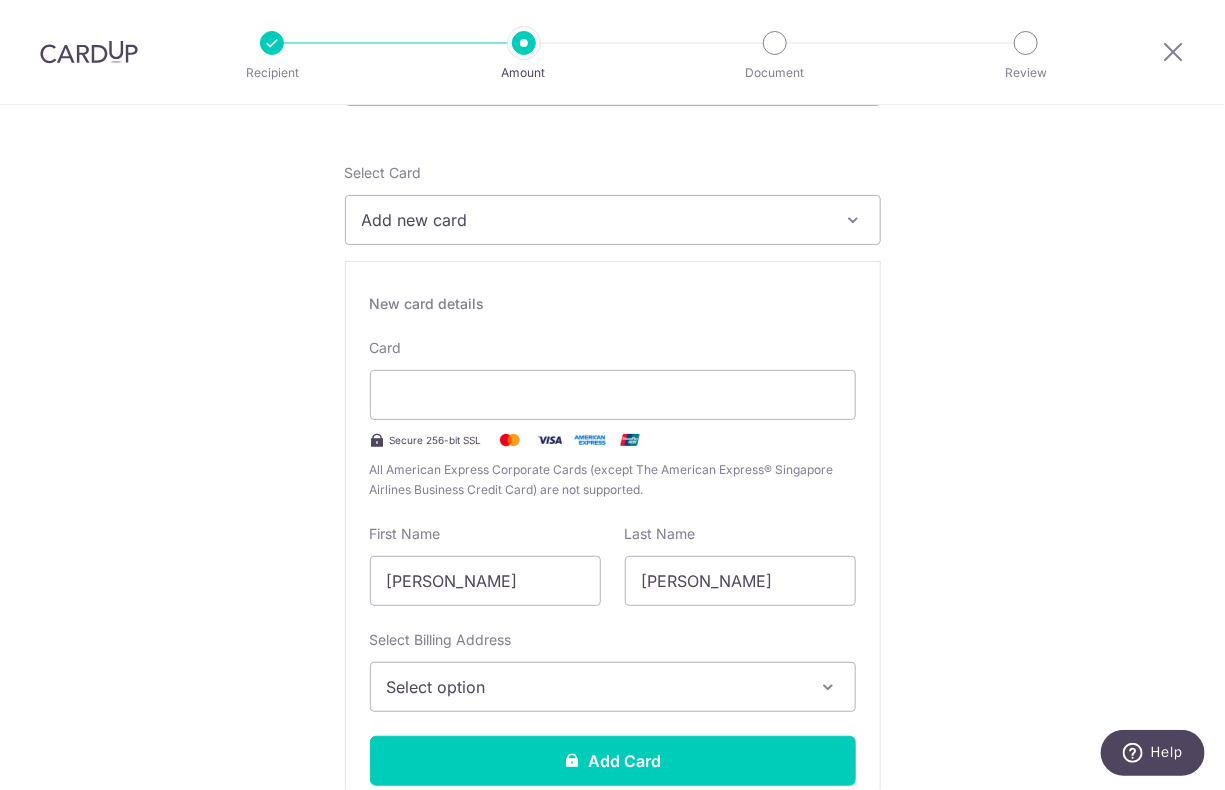 scroll, scrollTop: 211, scrollLeft: 0, axis: vertical 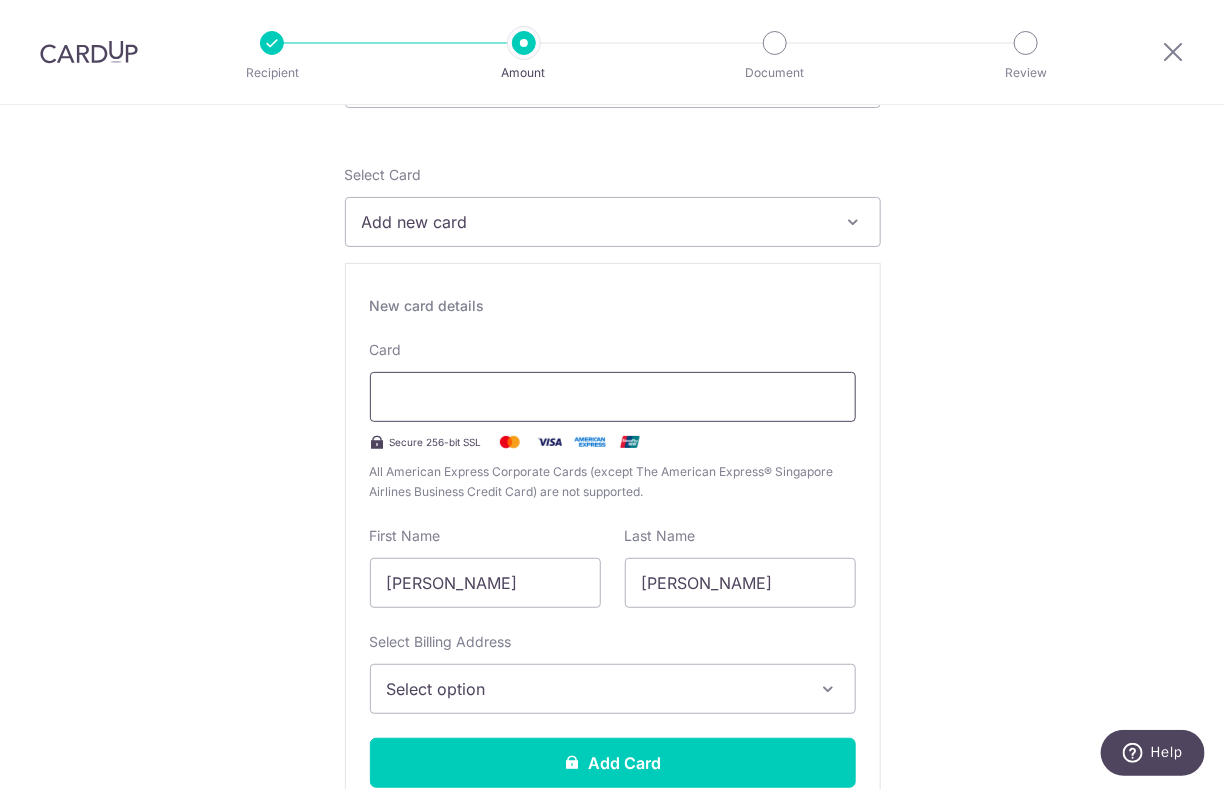 click at bounding box center [613, 397] 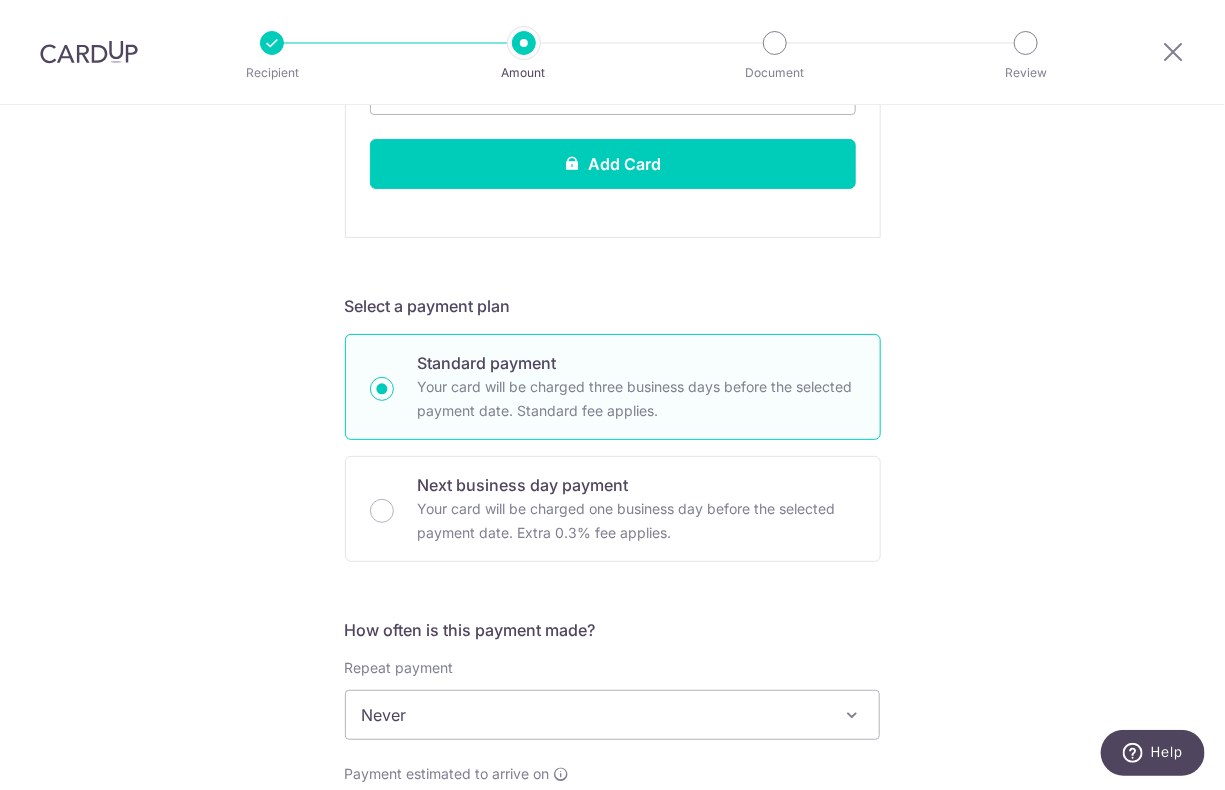 click on "Tell us more about your payment
Enter payment amount
SGD
1,026.00
1026.00
Select Card
Add new card
Add credit card
Your Cards
**** 5762
**** 7045
**** 2950
**** 1002
Secure 256-bit SSL
Text
New card details" at bounding box center [612, 512] 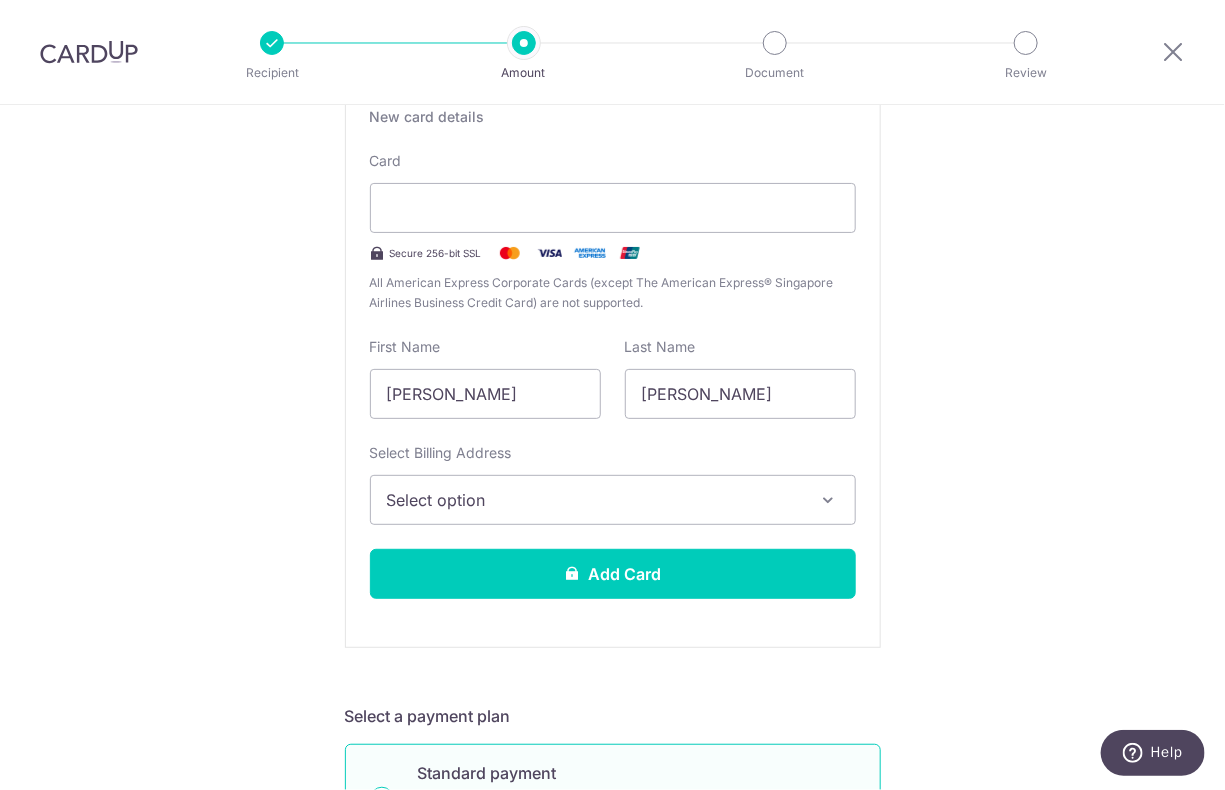 scroll, scrollTop: 356, scrollLeft: 0, axis: vertical 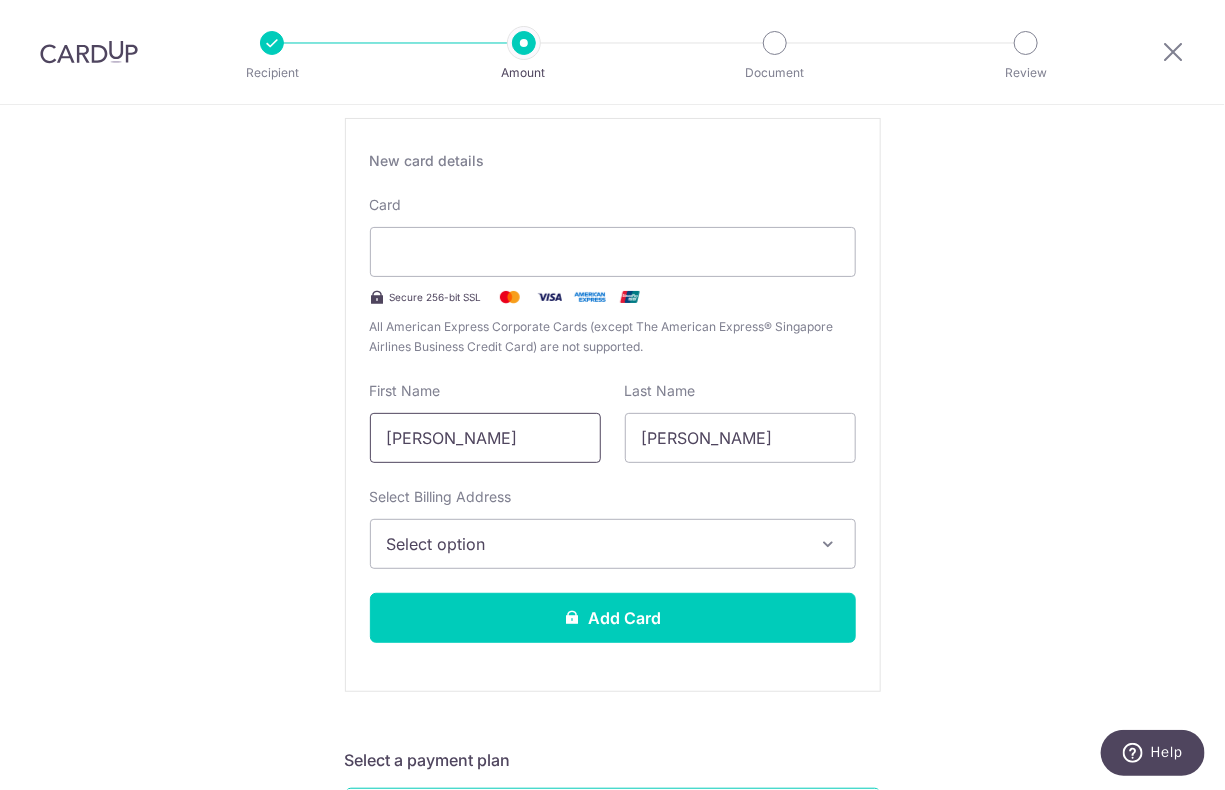 click on "Wai Yeng" at bounding box center [485, 438] 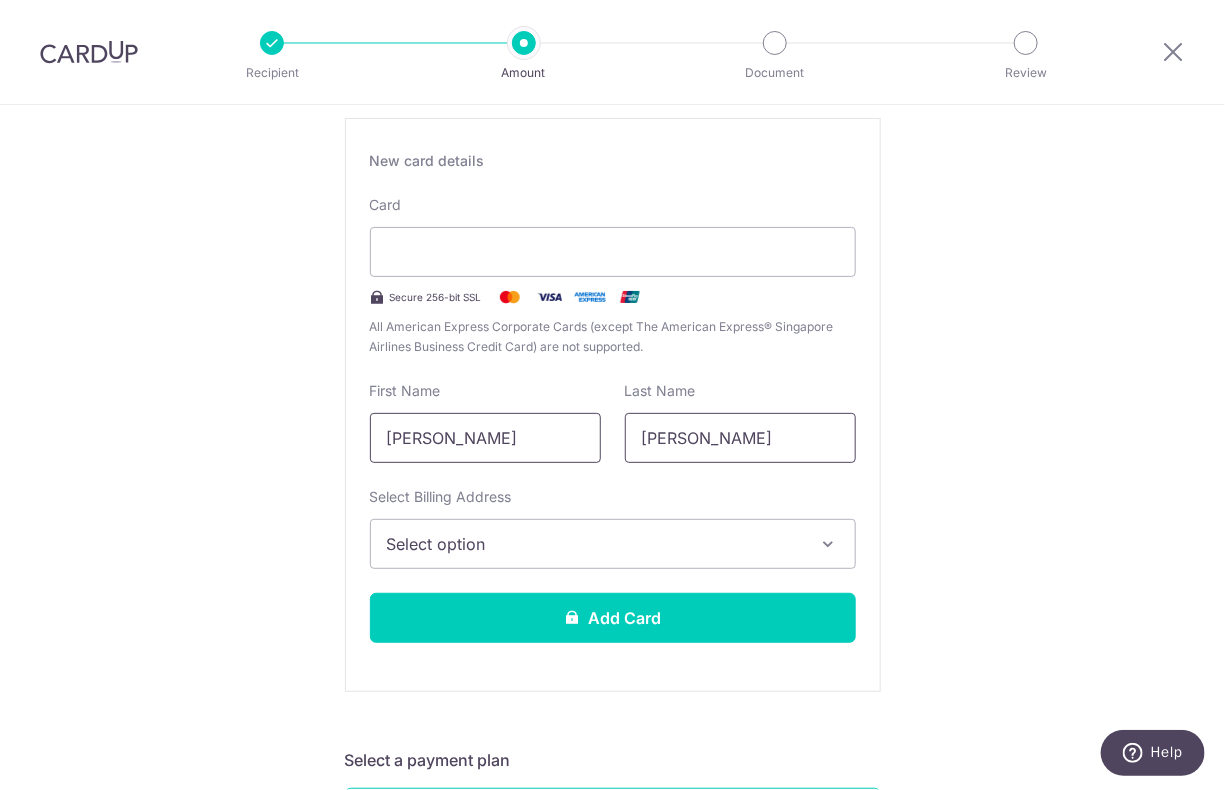 type on "YEN" 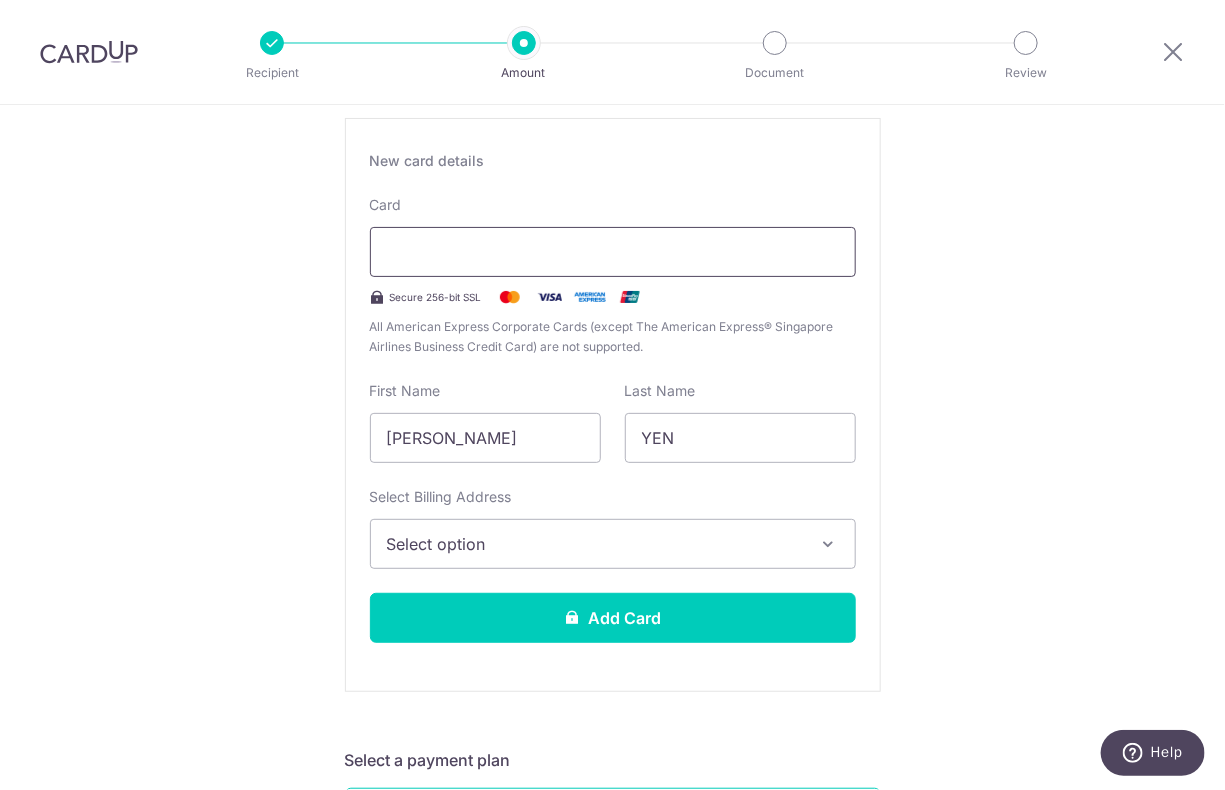 click at bounding box center [613, 252] 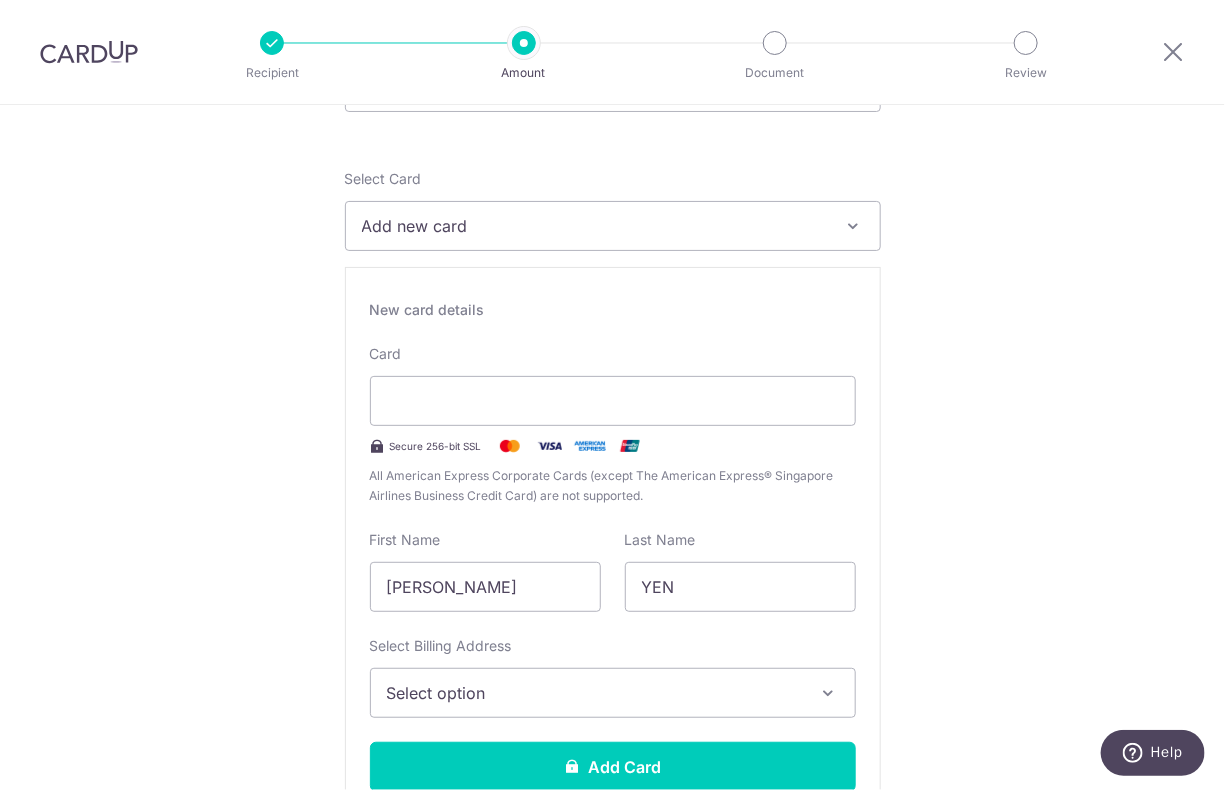 scroll, scrollTop: 0, scrollLeft: 0, axis: both 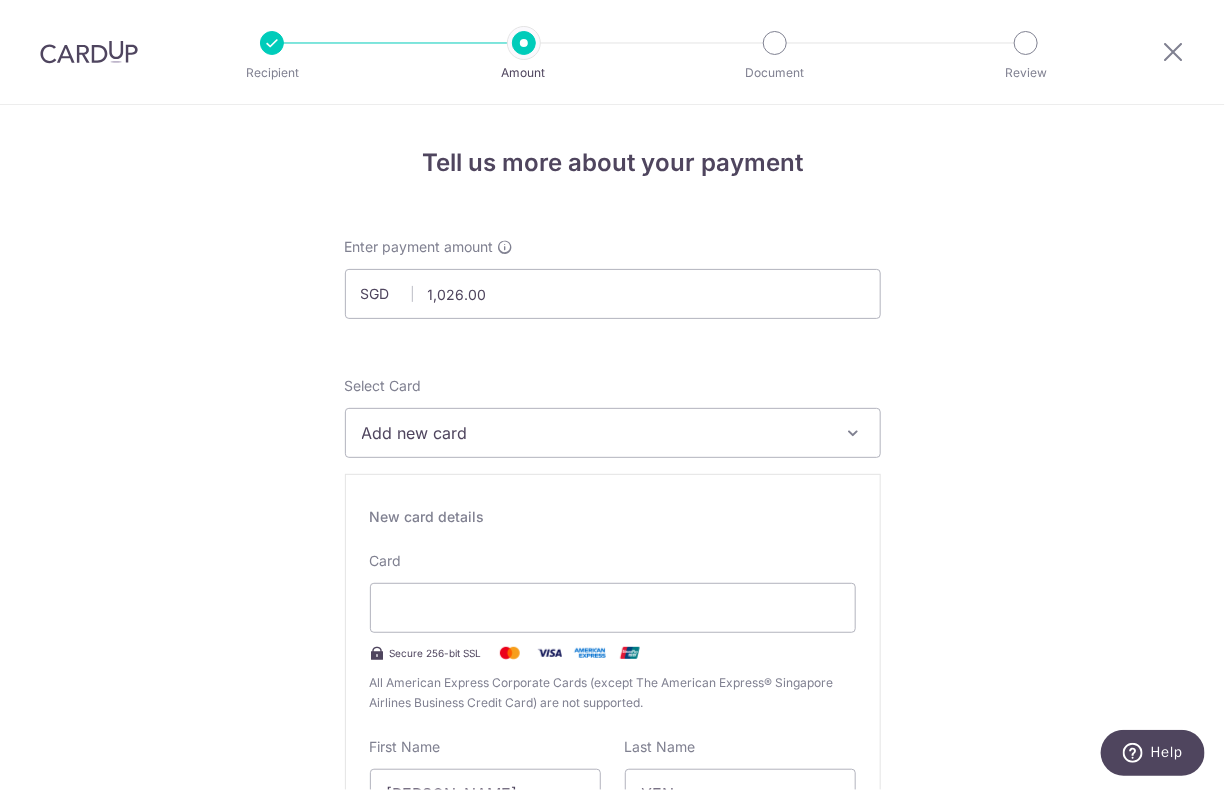 click on "Add new card" at bounding box center (595, 433) 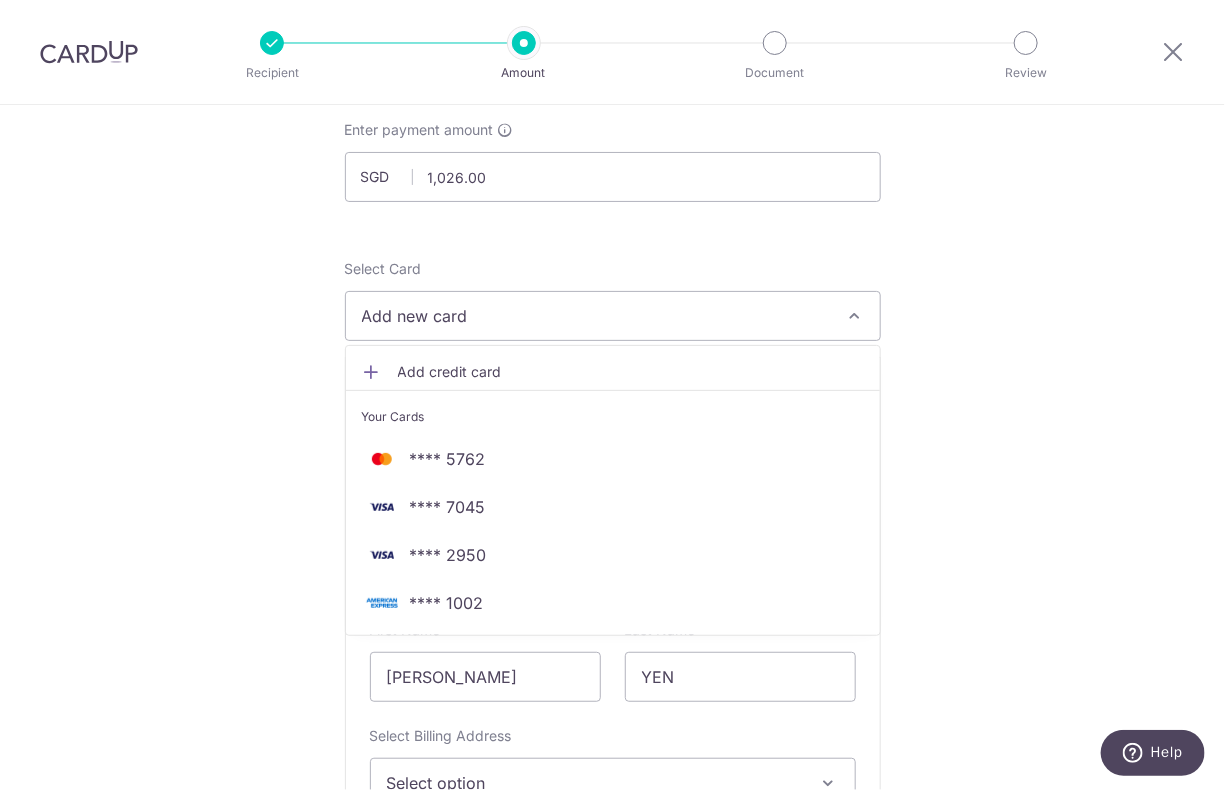 scroll, scrollTop: 0, scrollLeft: 0, axis: both 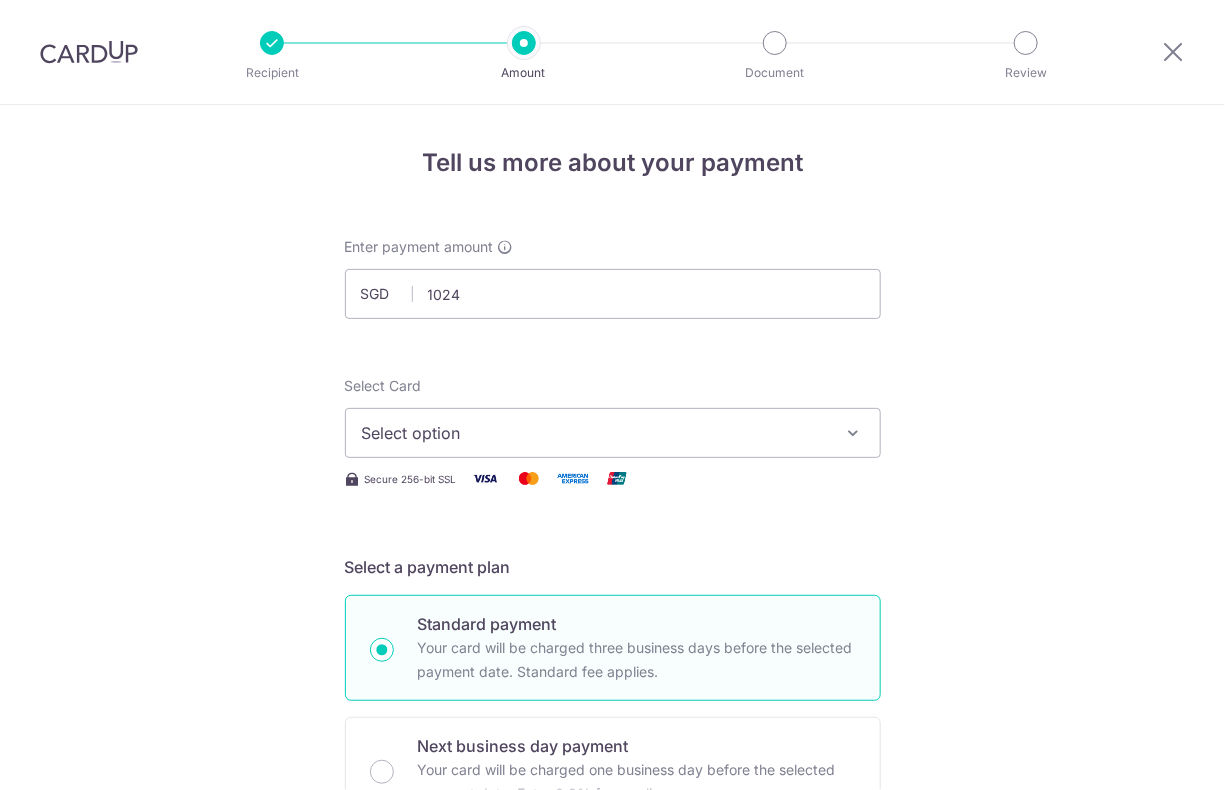 click at bounding box center (89, 52) 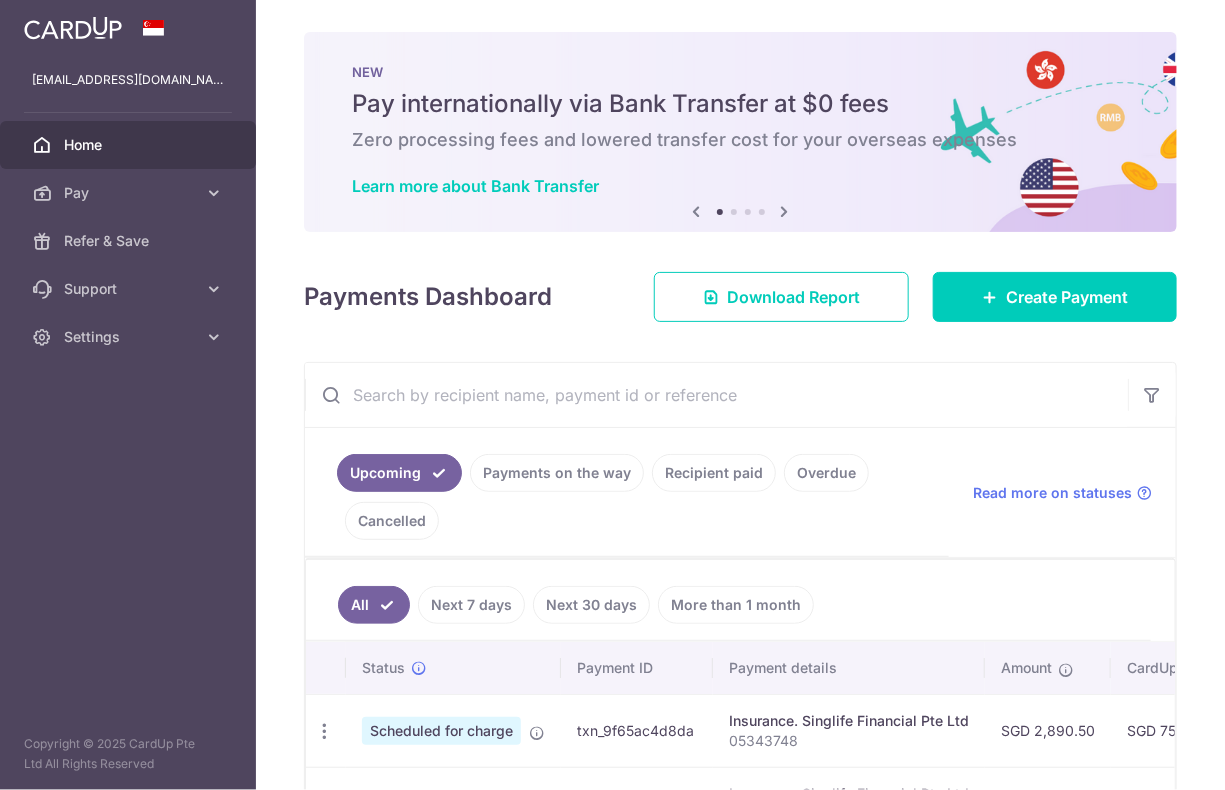 click on "Home" at bounding box center (130, 145) 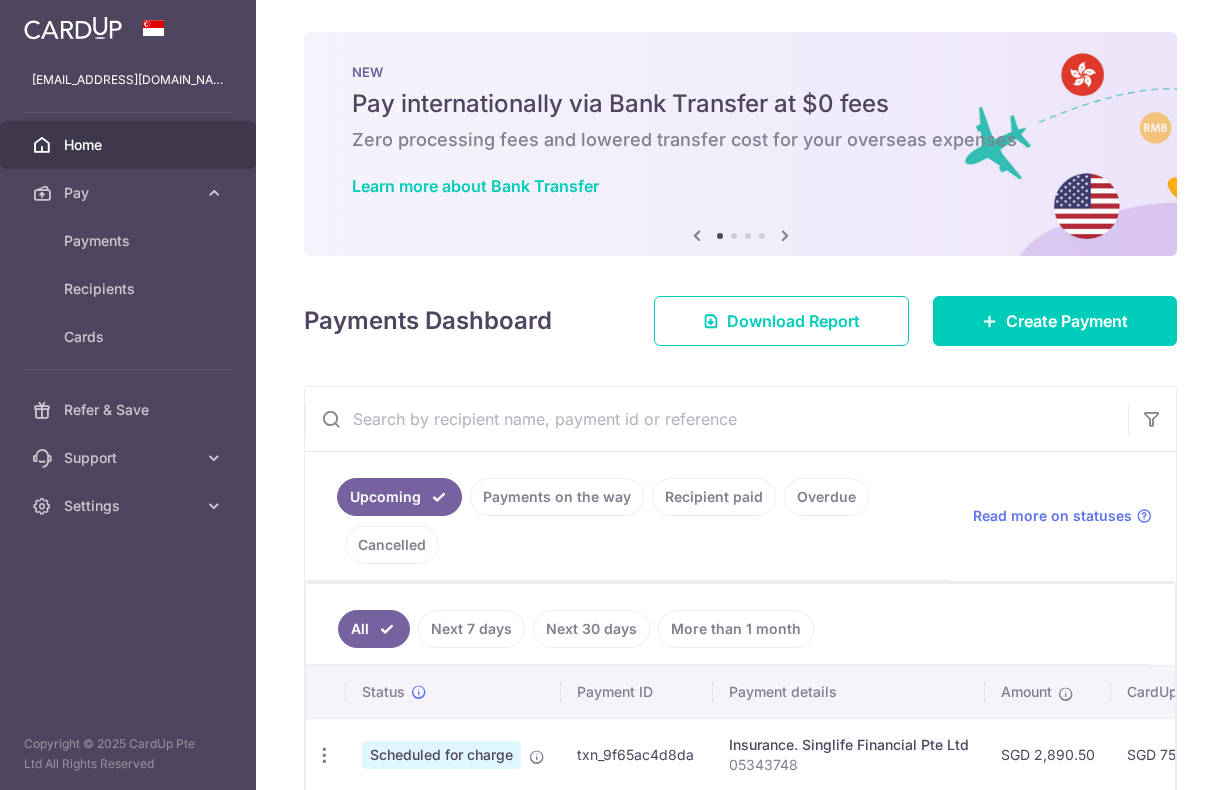 scroll, scrollTop: 0, scrollLeft: 0, axis: both 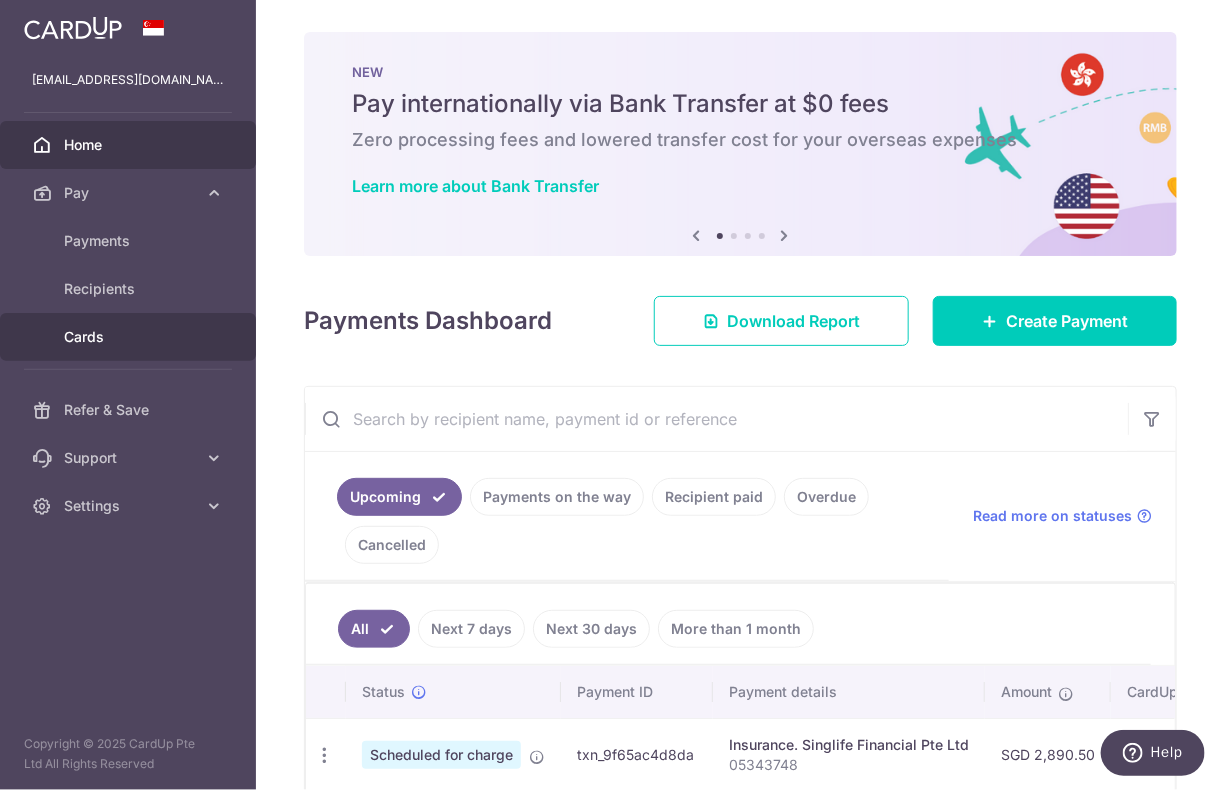 click on "Cards" at bounding box center (130, 337) 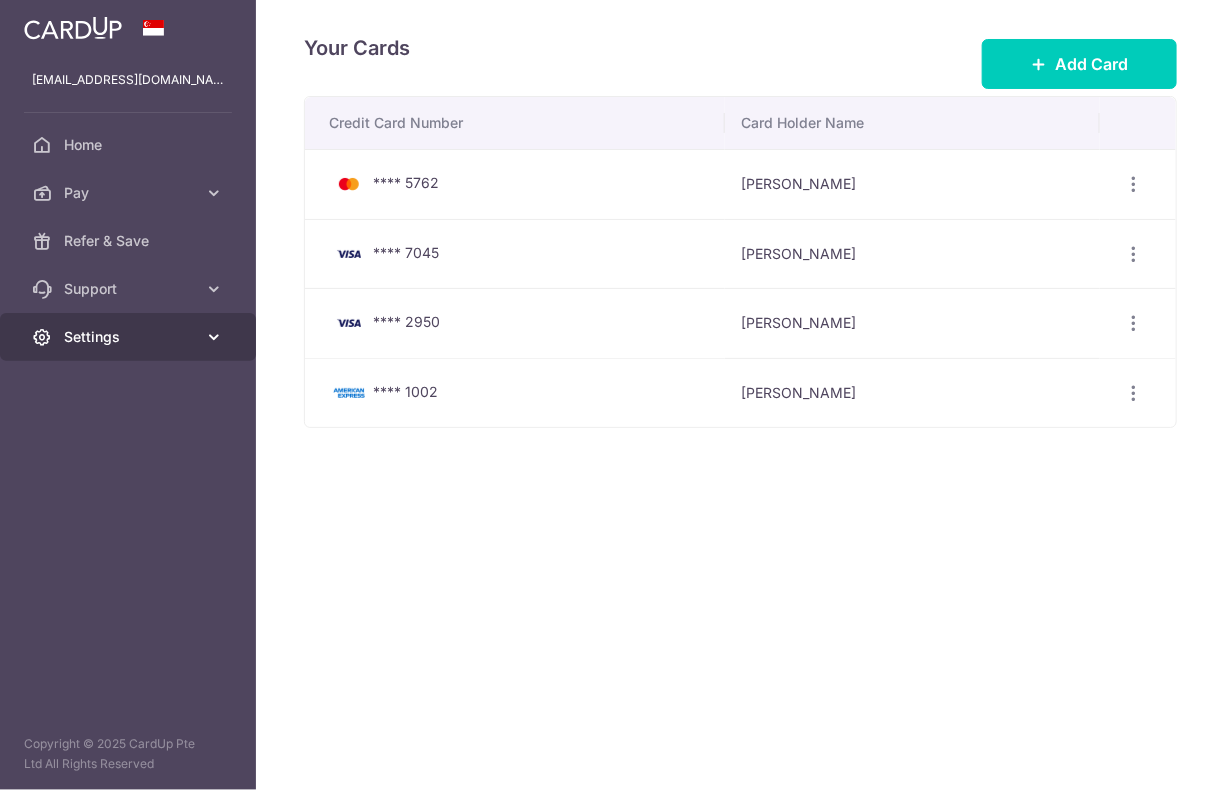 scroll, scrollTop: 0, scrollLeft: 0, axis: both 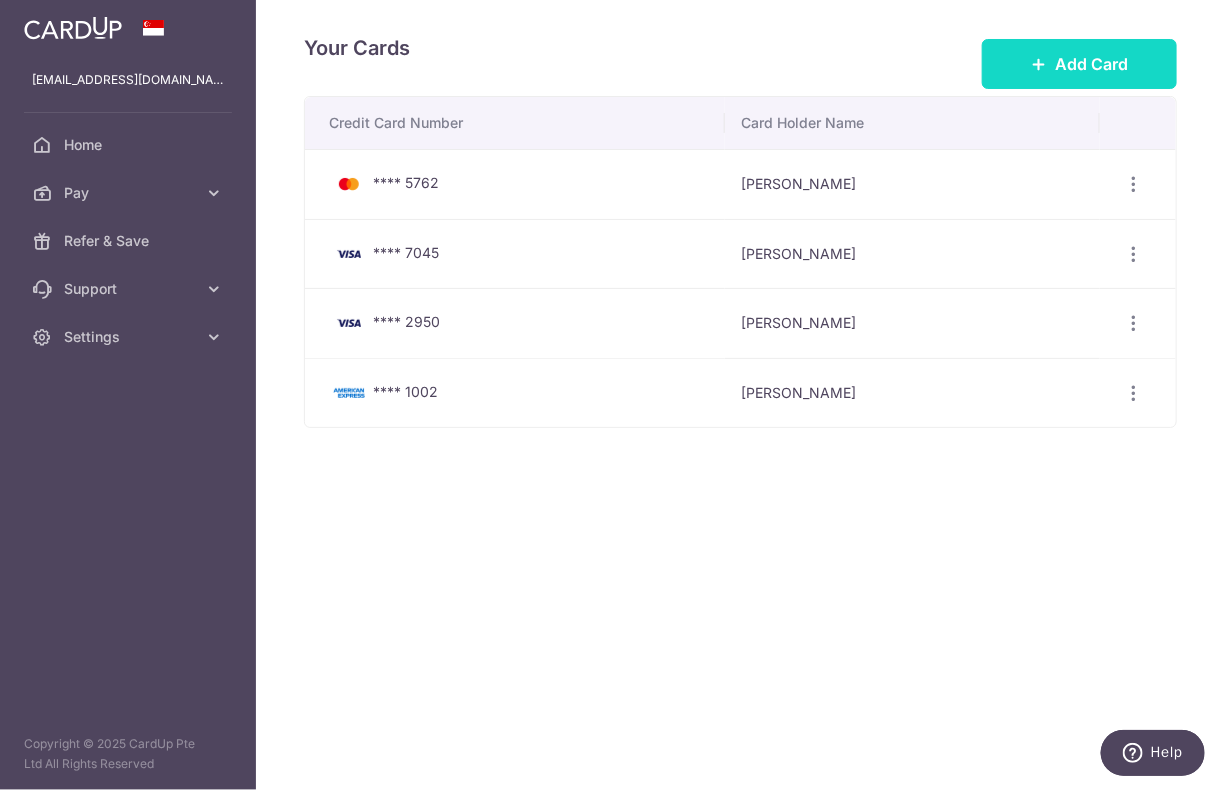 click at bounding box center (1039, 64) 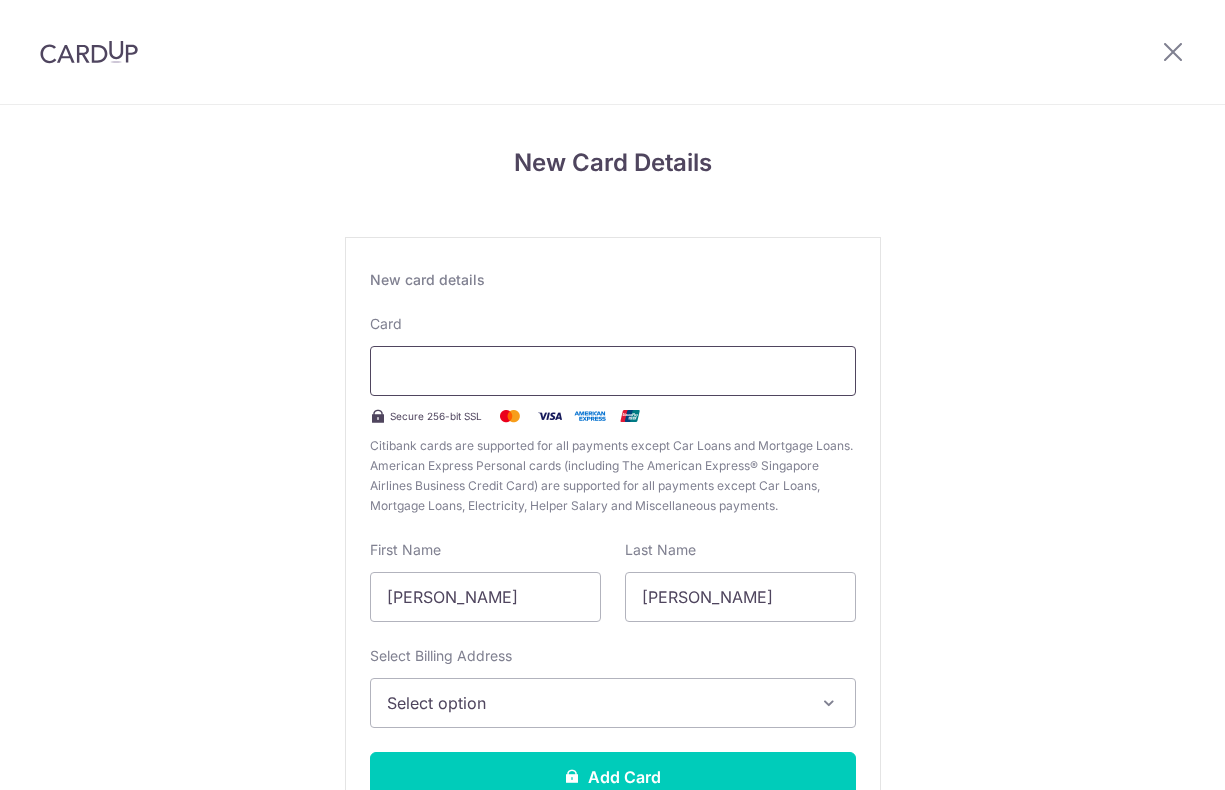 scroll, scrollTop: 0, scrollLeft: 0, axis: both 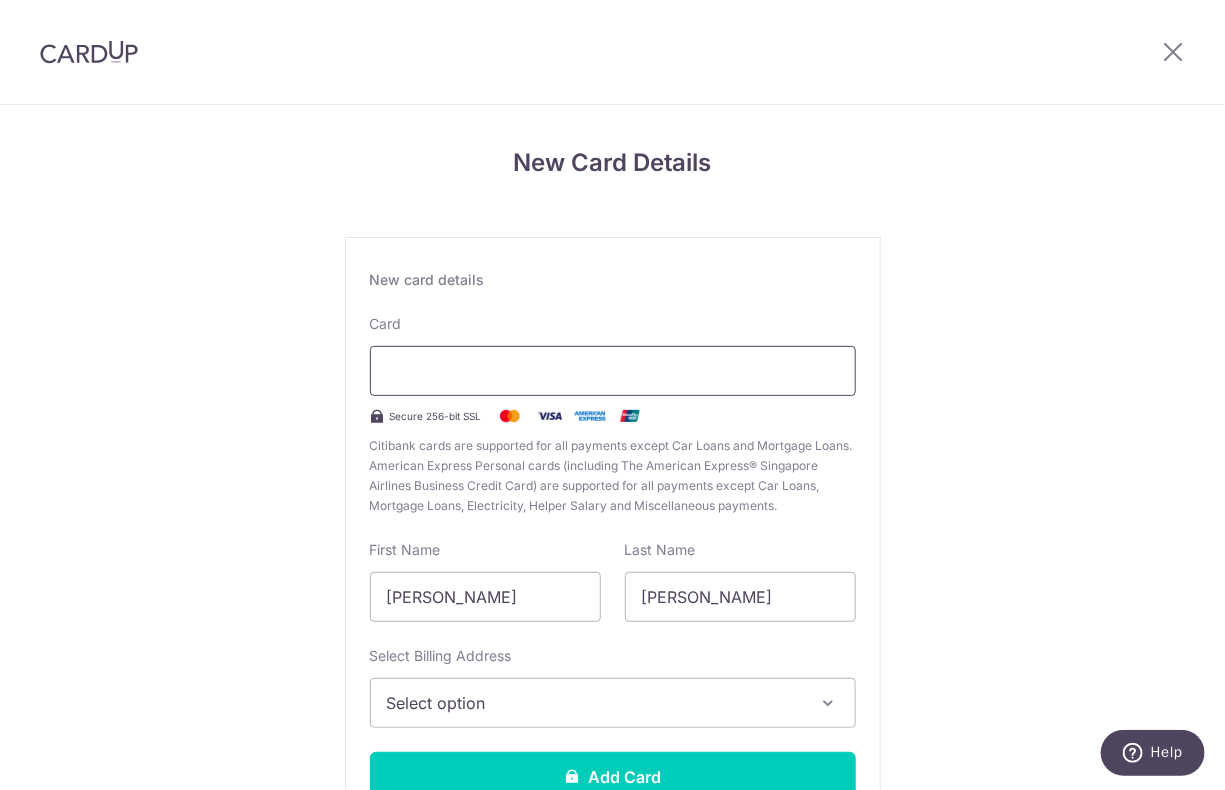 click at bounding box center (613, 371) 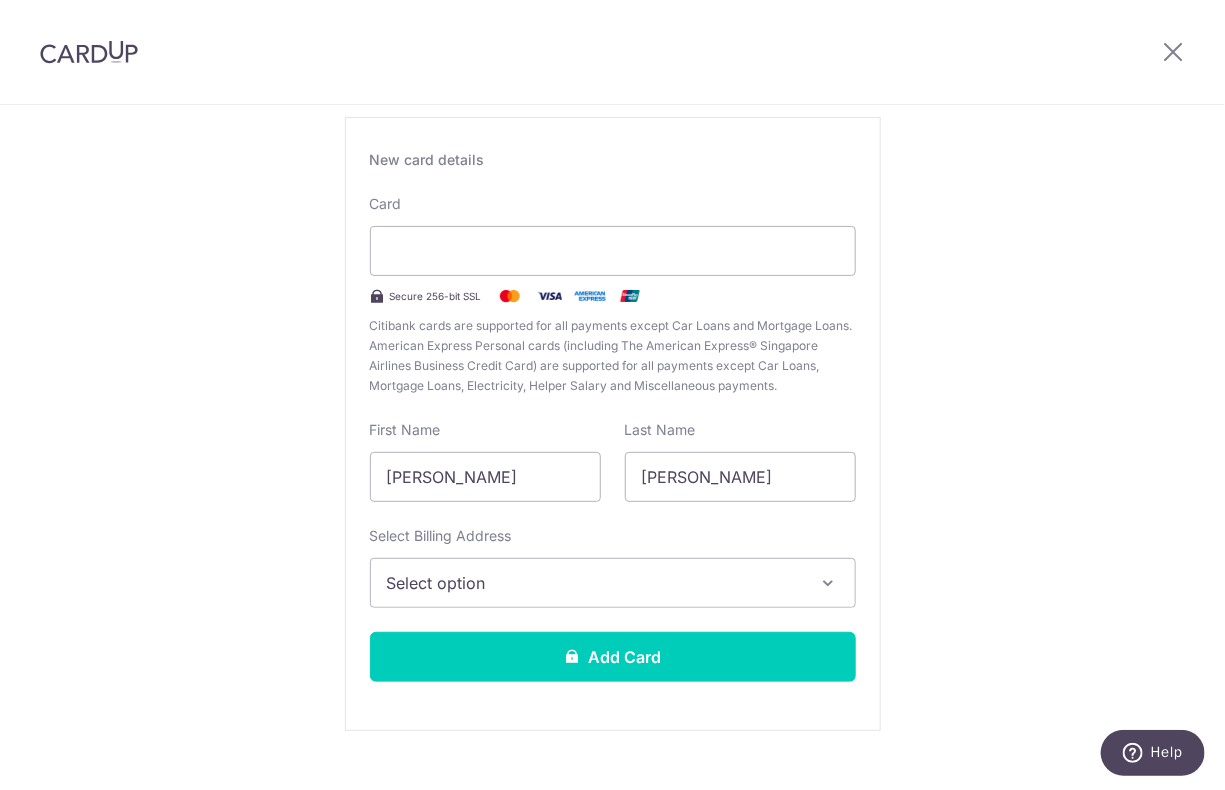 scroll, scrollTop: 154, scrollLeft: 0, axis: vertical 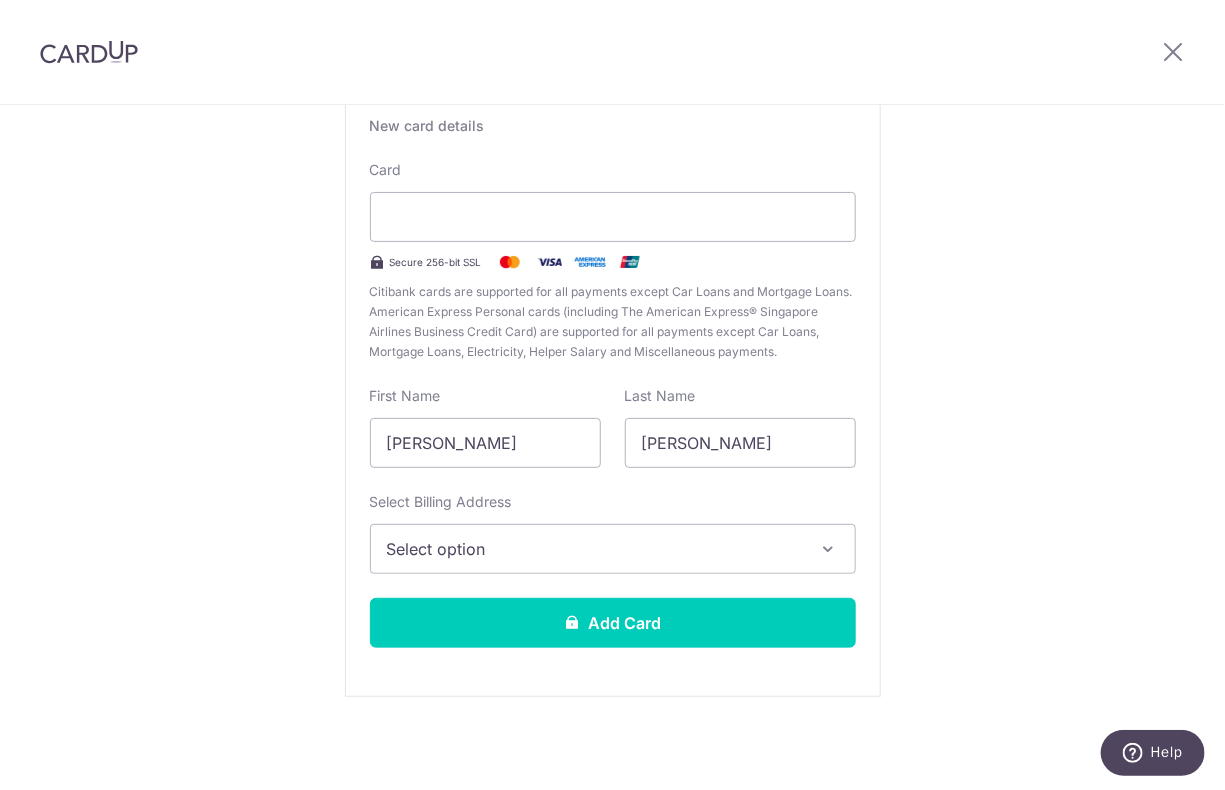 click at bounding box center [1173, 52] 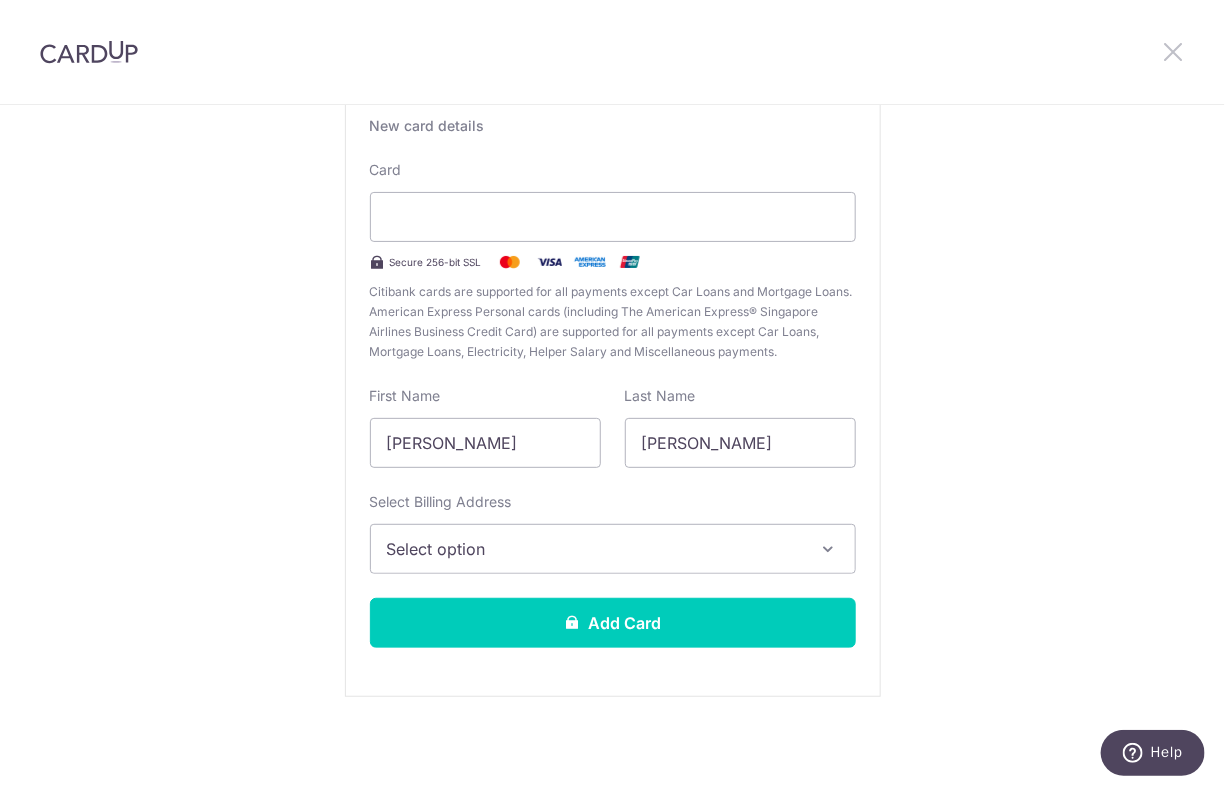 click at bounding box center (1173, 51) 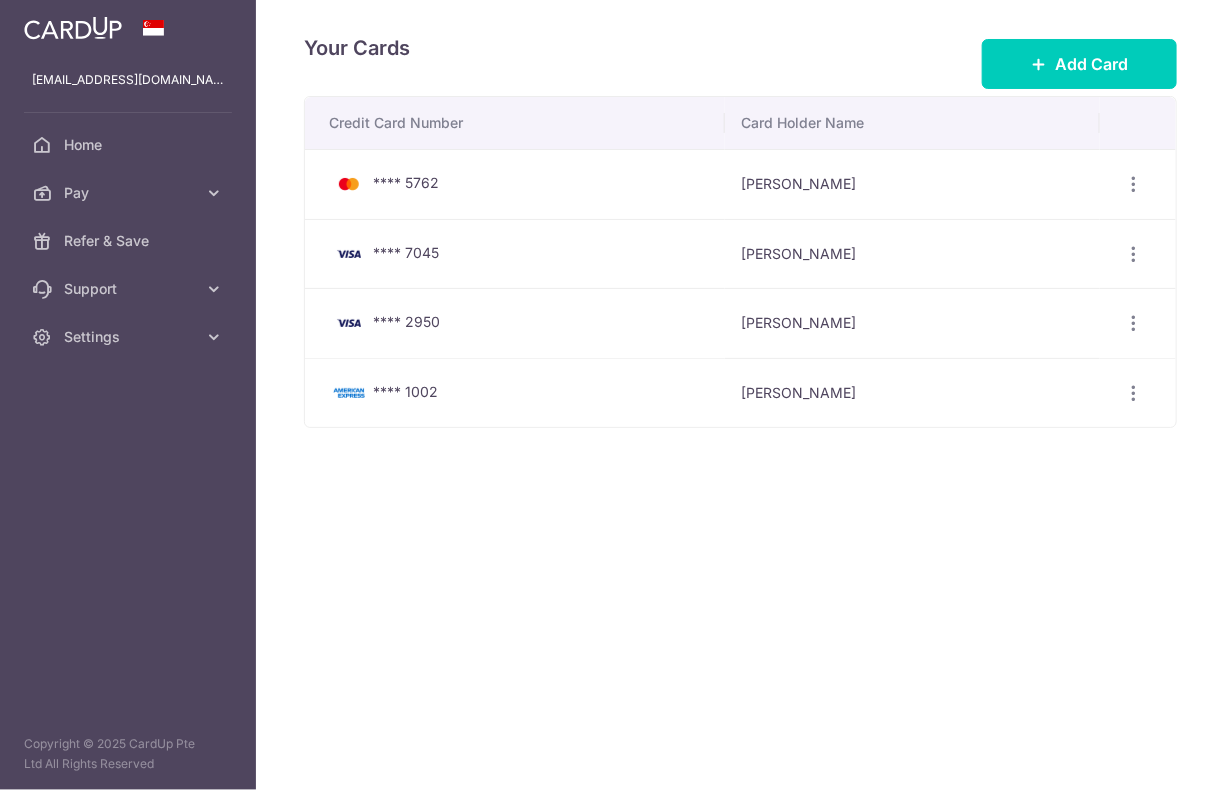 scroll, scrollTop: 0, scrollLeft: 0, axis: both 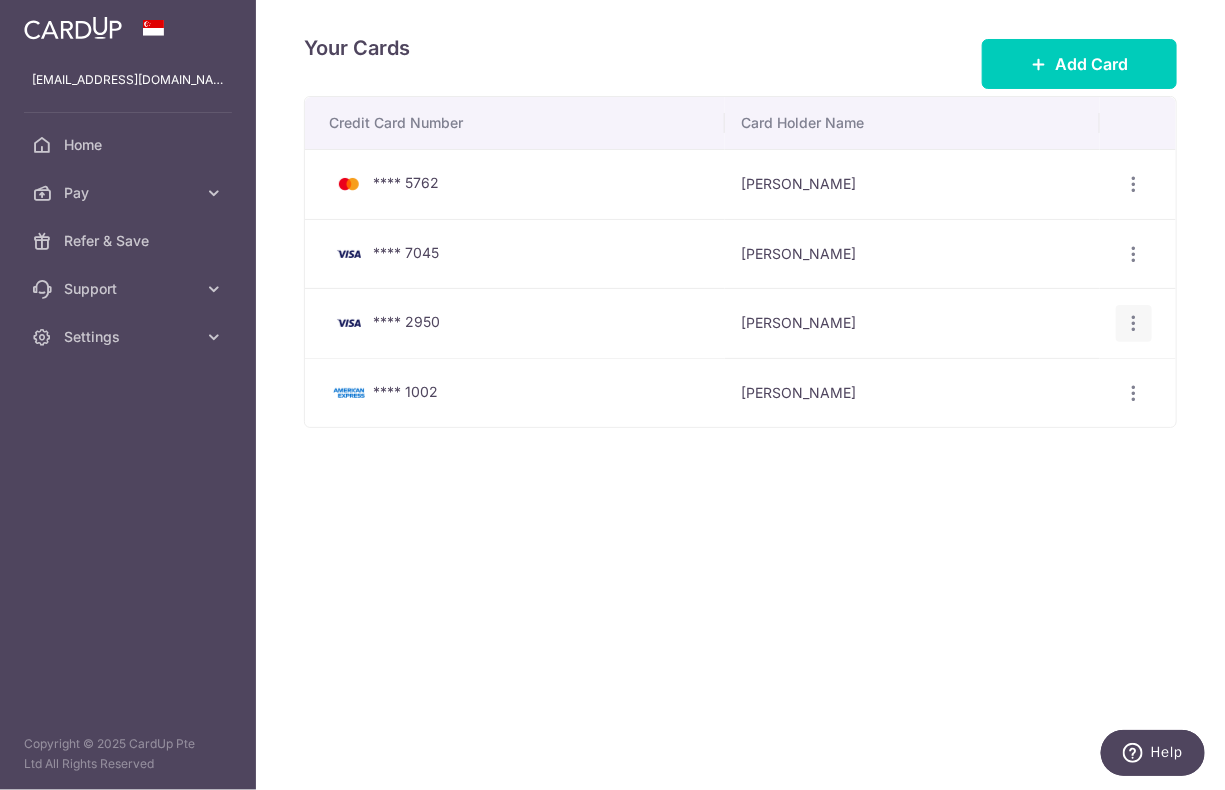 click at bounding box center (1134, 184) 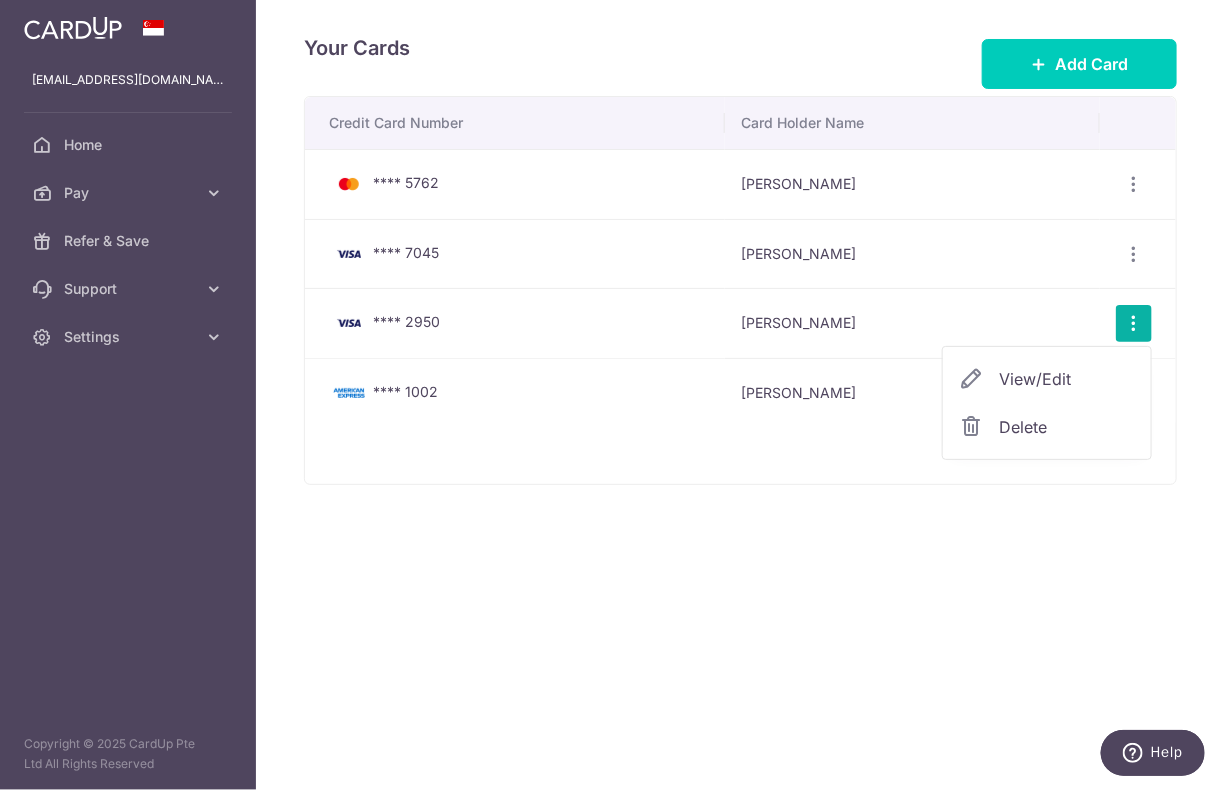 click on "Delete" at bounding box center (1067, 427) 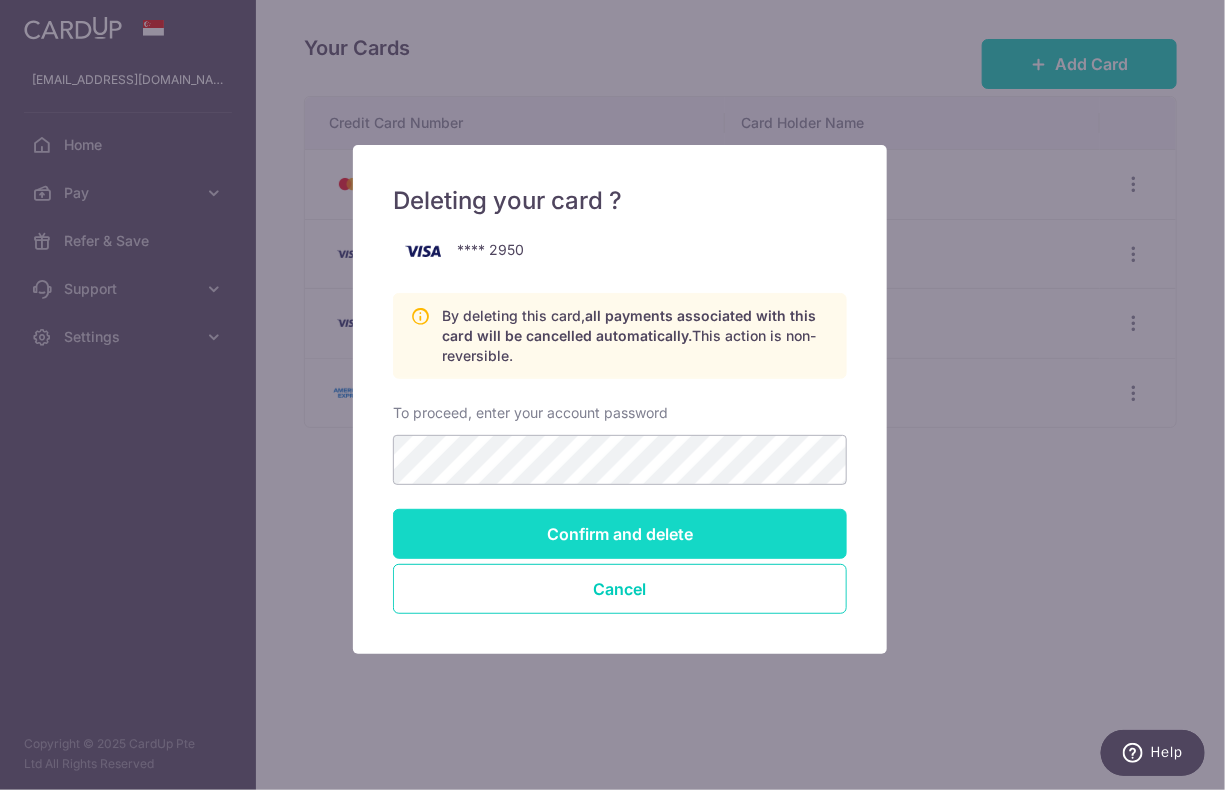 click on "Confirm and delete" at bounding box center [620, 534] 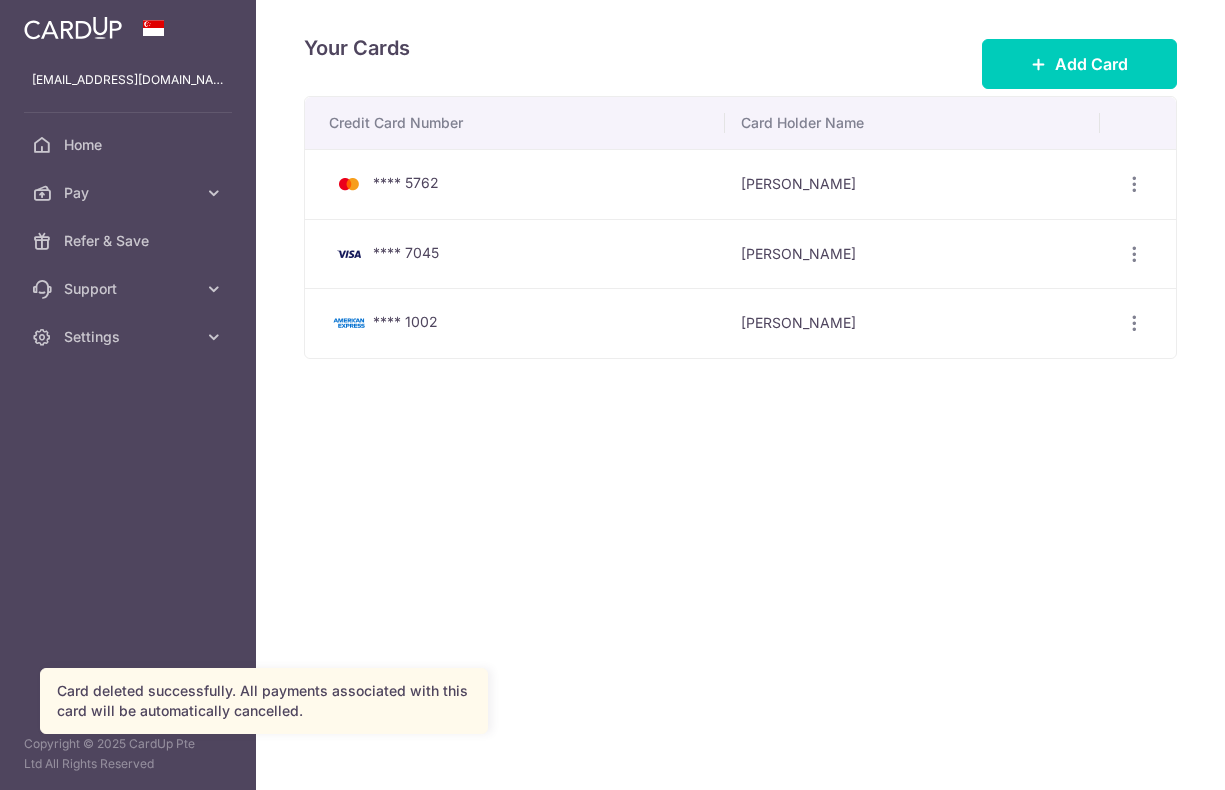 scroll, scrollTop: 0, scrollLeft: 0, axis: both 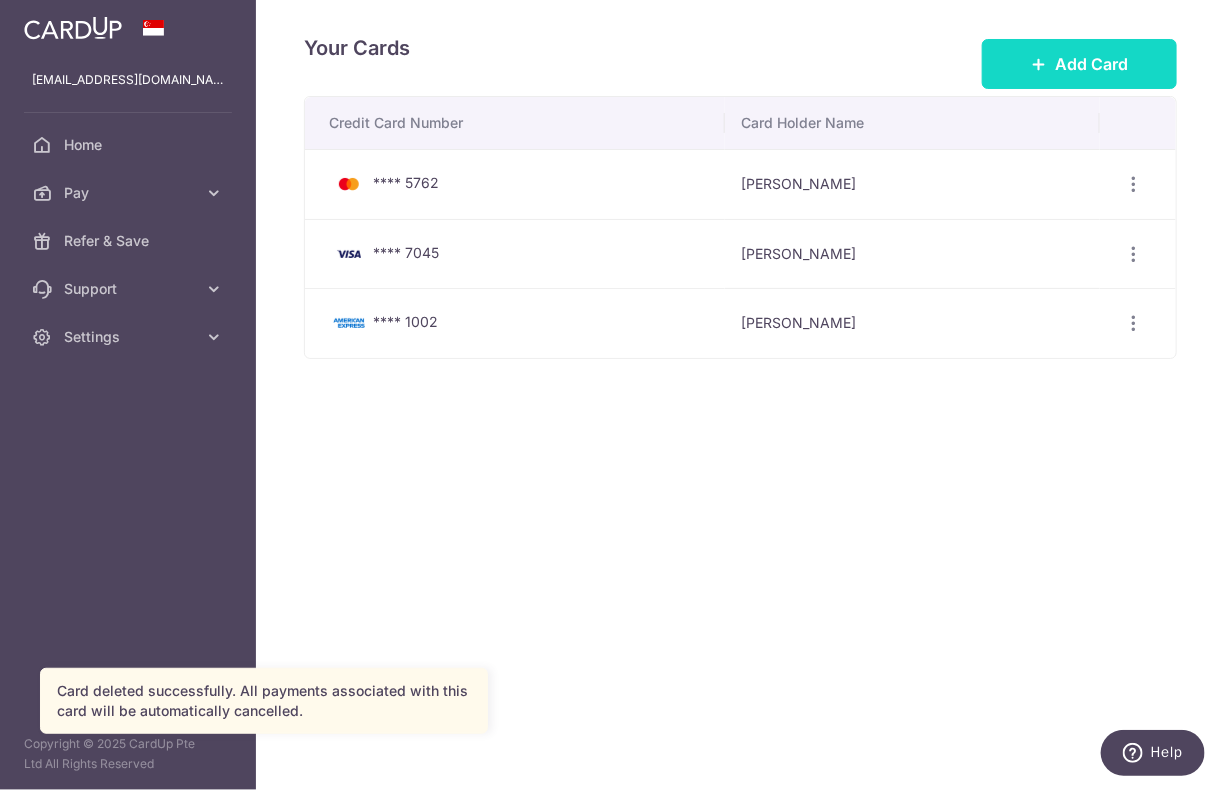 click on "Add Card" at bounding box center [1079, 64] 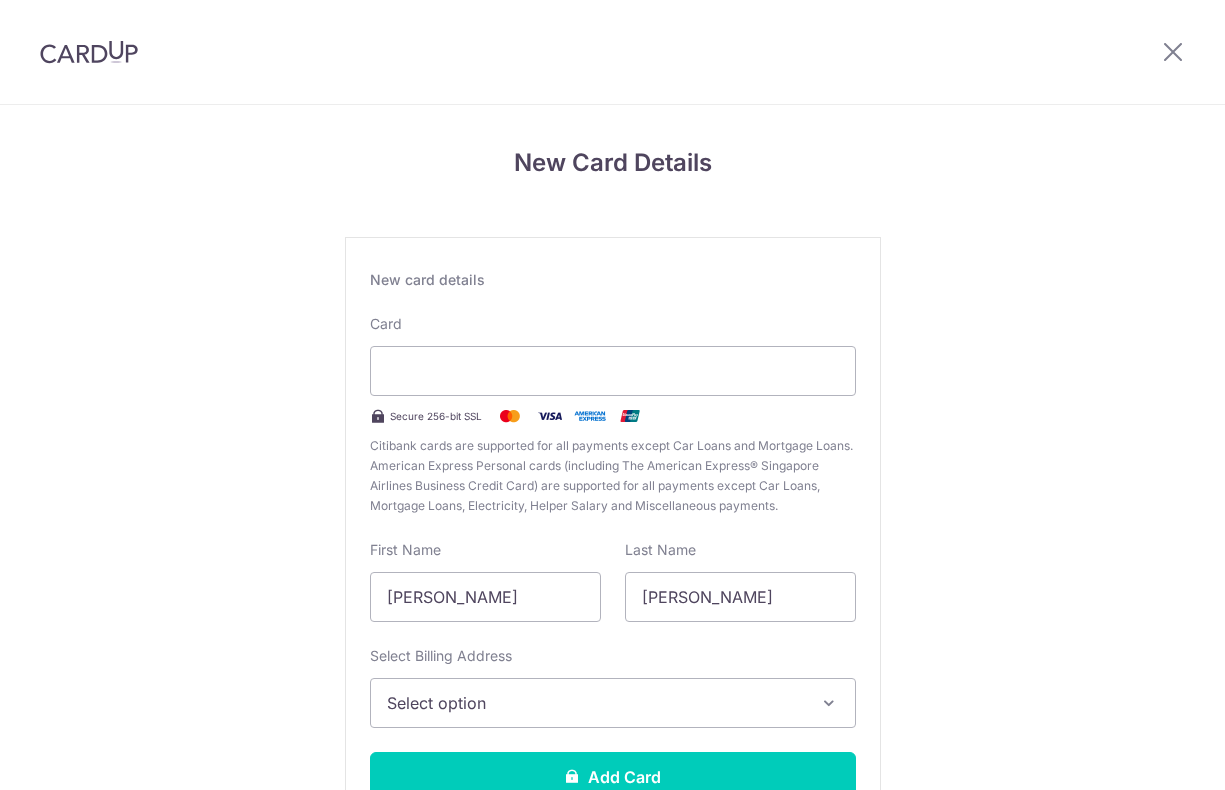 scroll, scrollTop: 0, scrollLeft: 0, axis: both 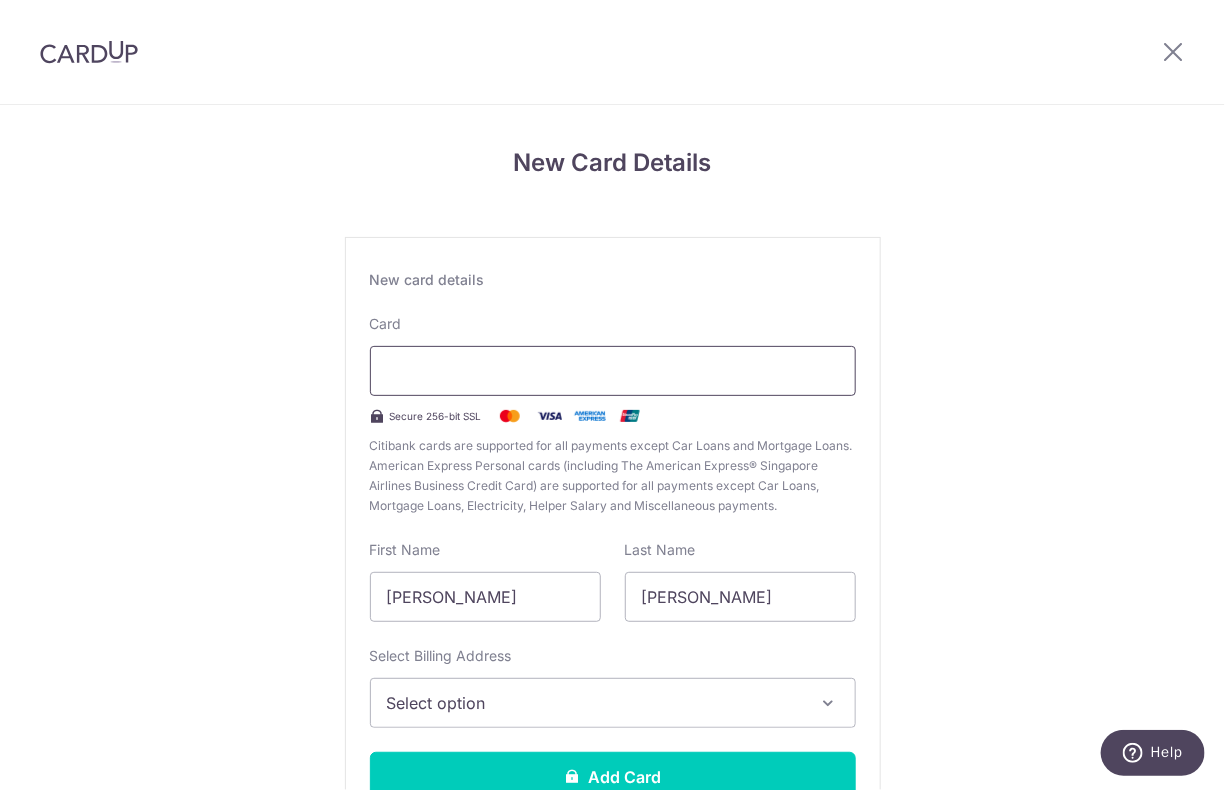 drag, startPoint x: 0, startPoint y: 0, endPoint x: 409, endPoint y: 366, distance: 548.85065 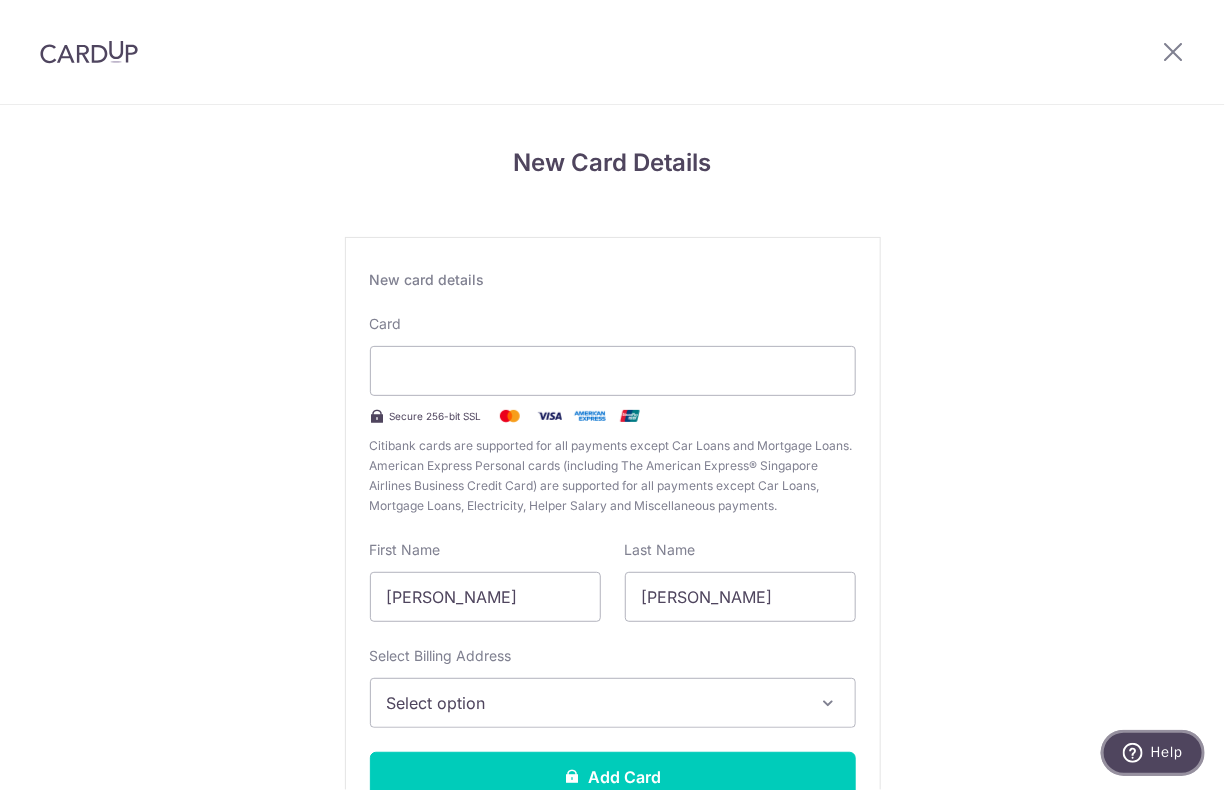 click at bounding box center (1136, 752) 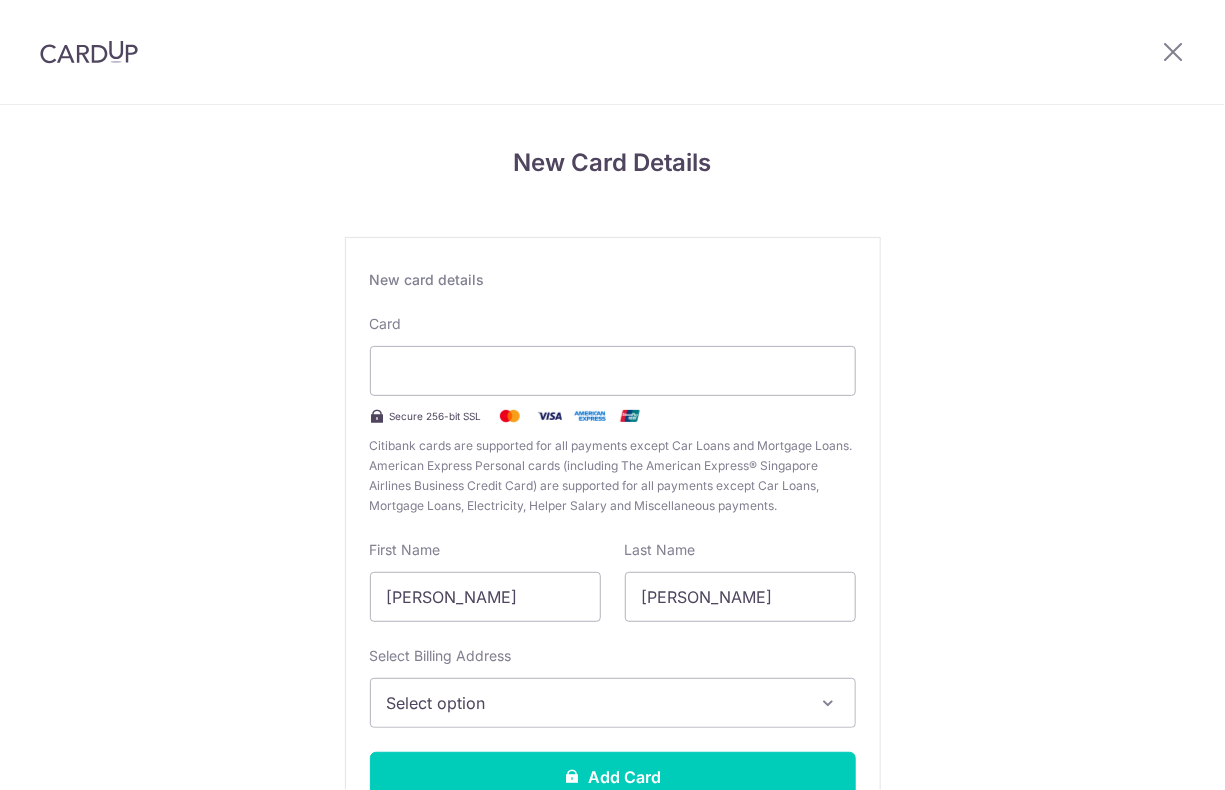 scroll, scrollTop: 0, scrollLeft: 0, axis: both 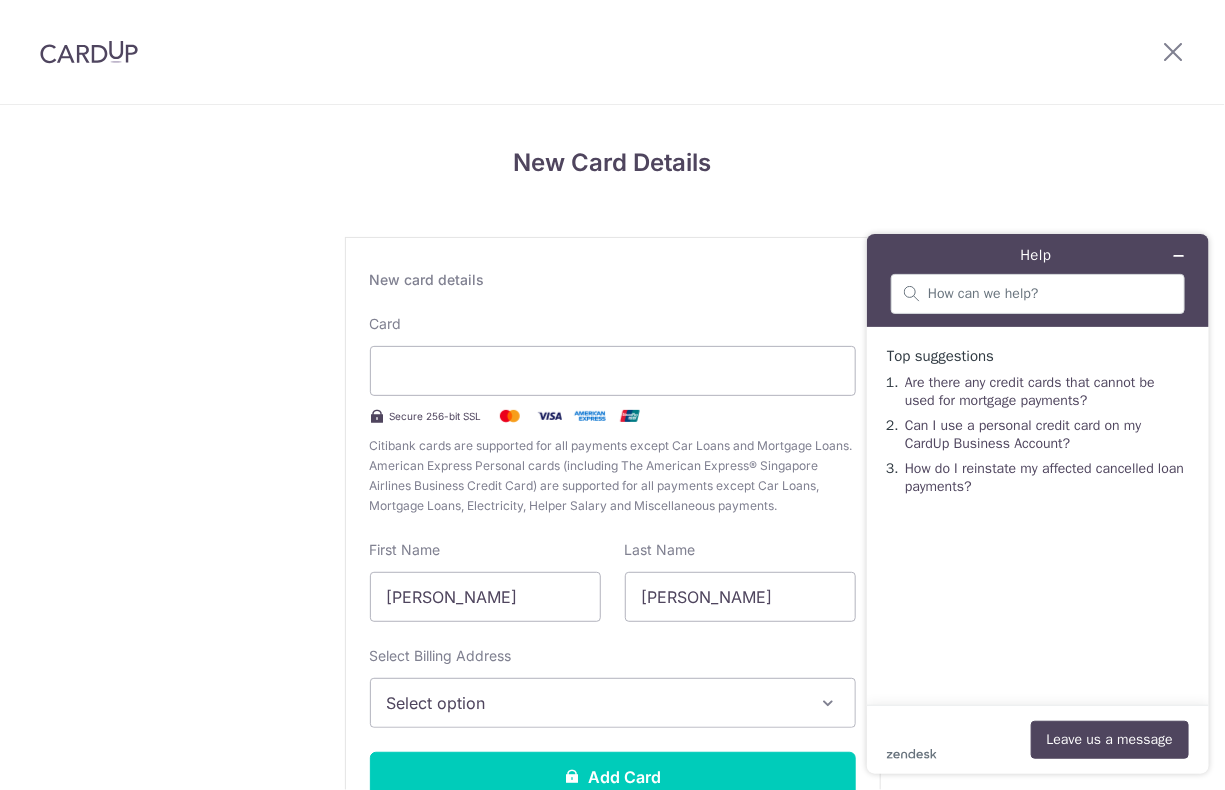 click on "Select option" at bounding box center (613, 703) 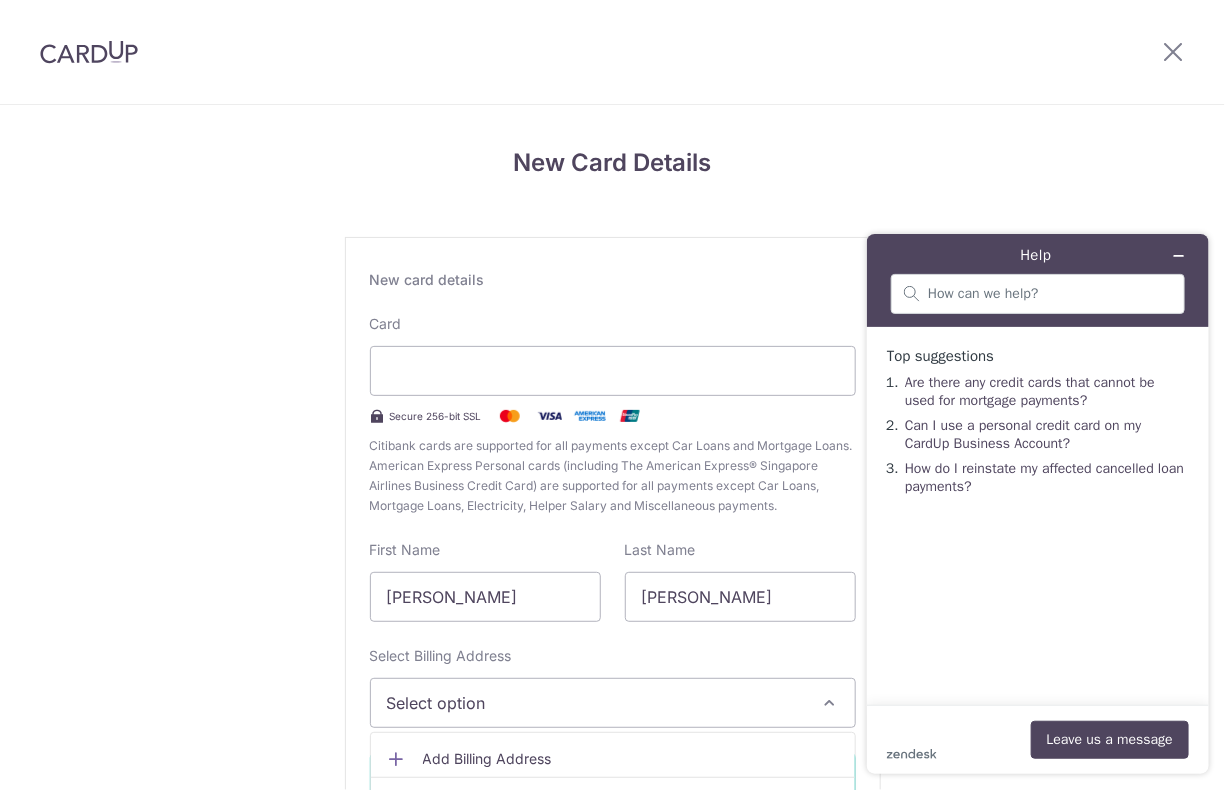click on "Add Billing Address" at bounding box center (631, 759) 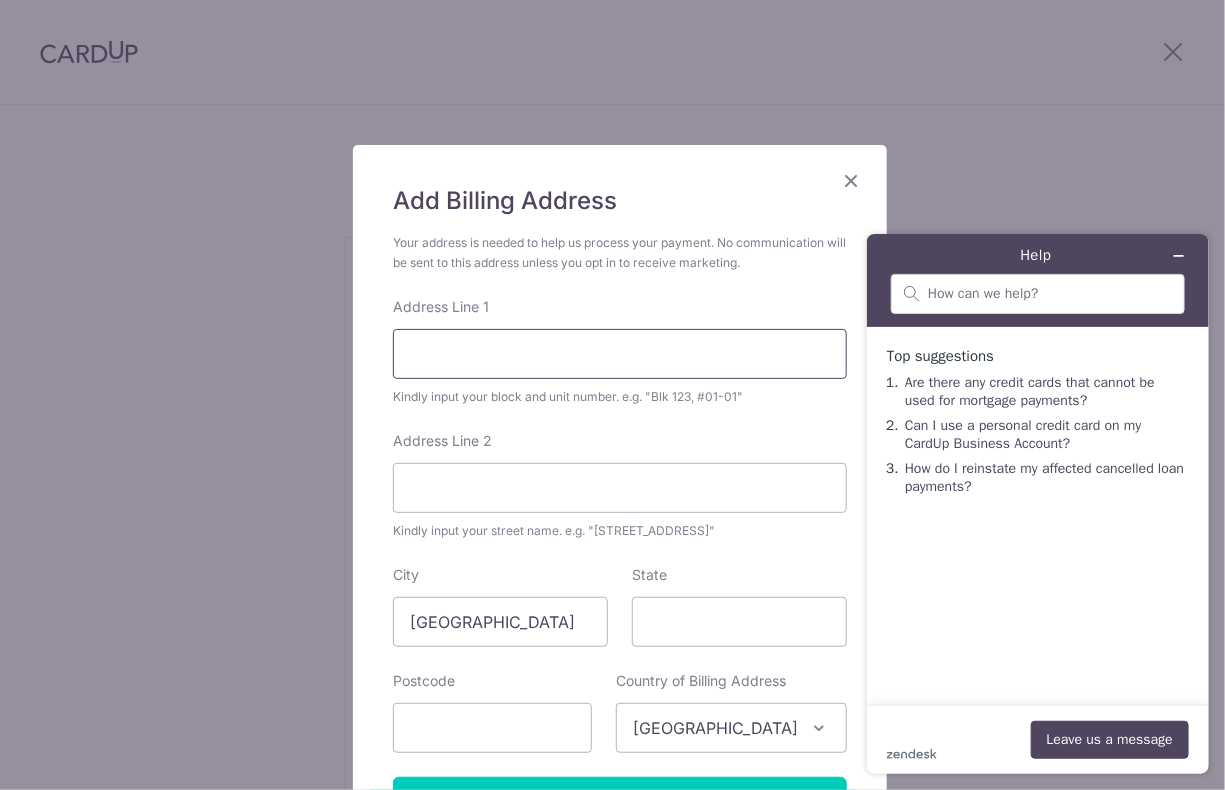 click on "Address Line 1" at bounding box center (620, 354) 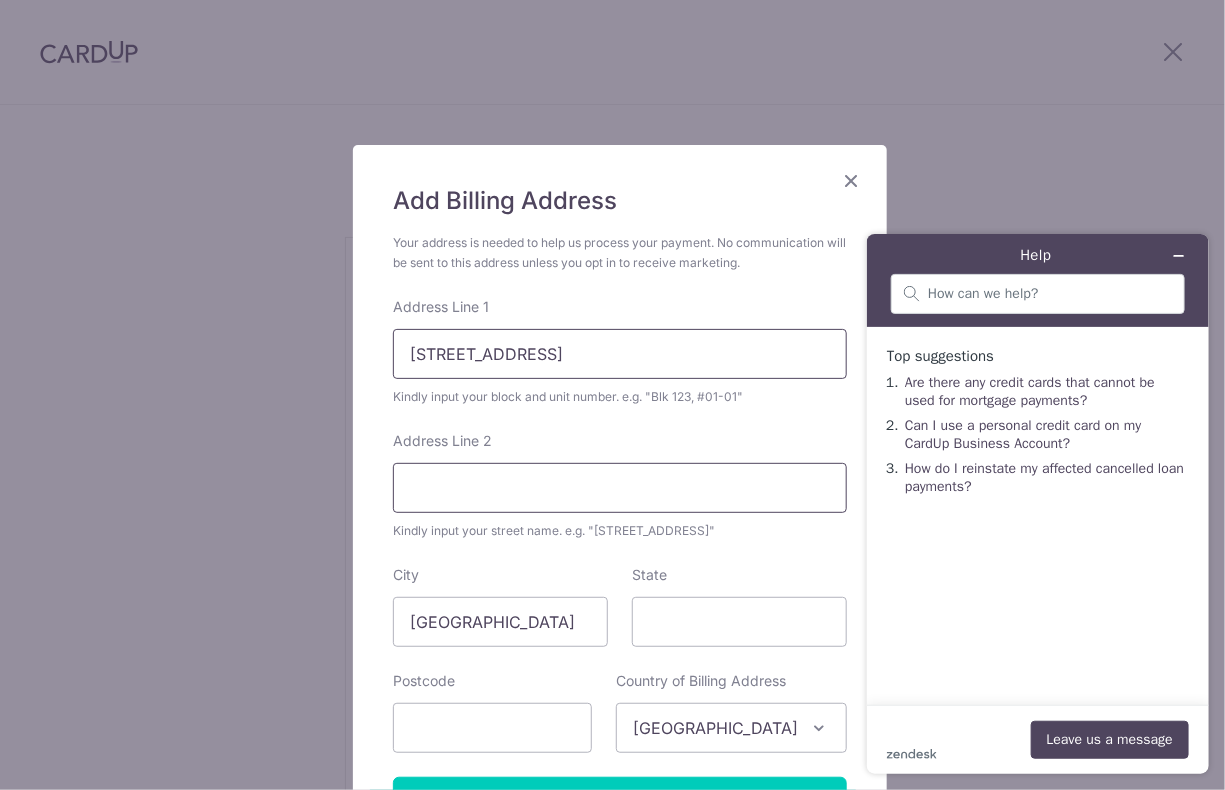 type on "#12-3046" 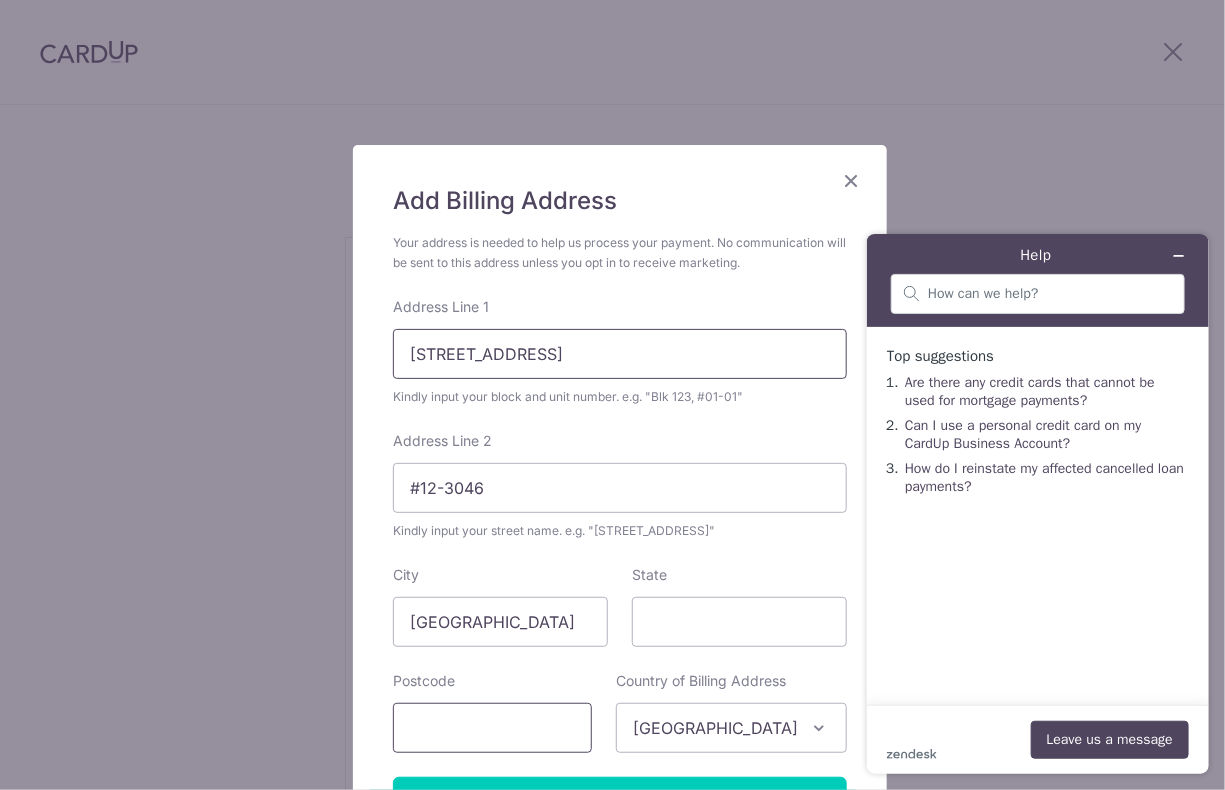 type on "560151" 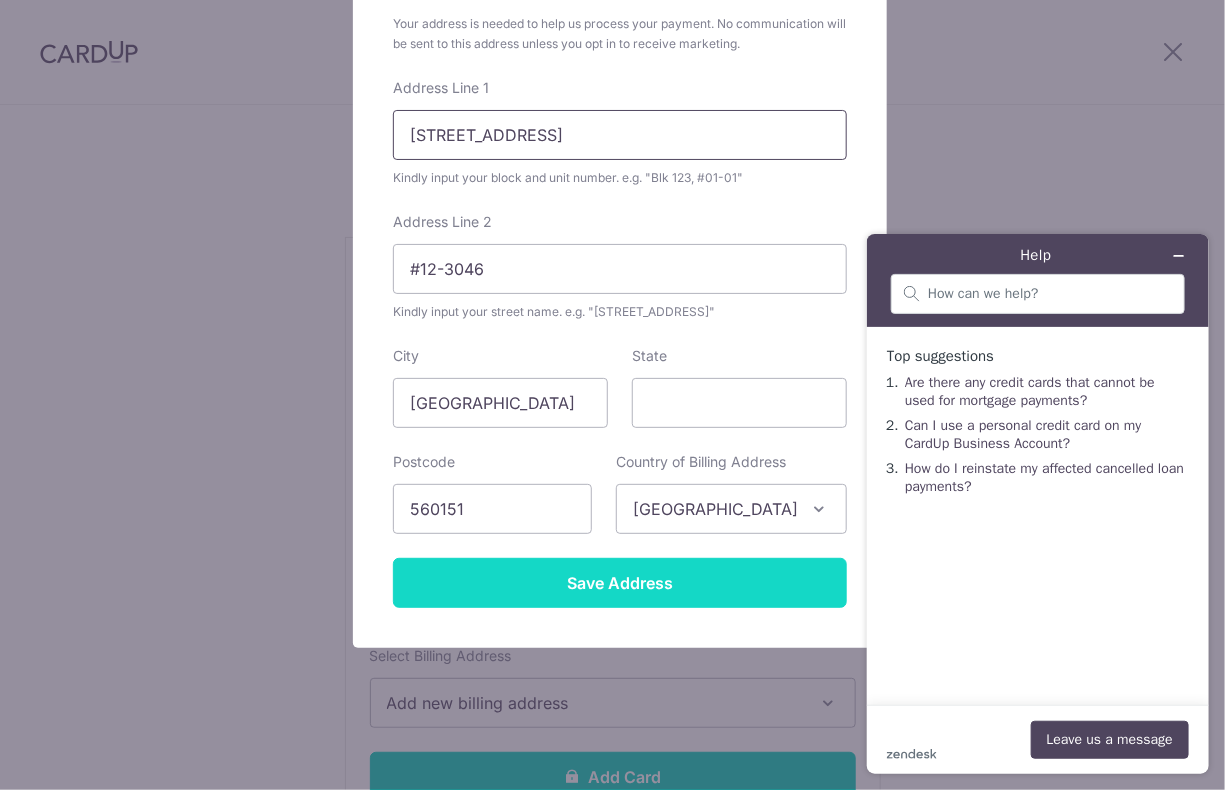scroll, scrollTop: 221, scrollLeft: 0, axis: vertical 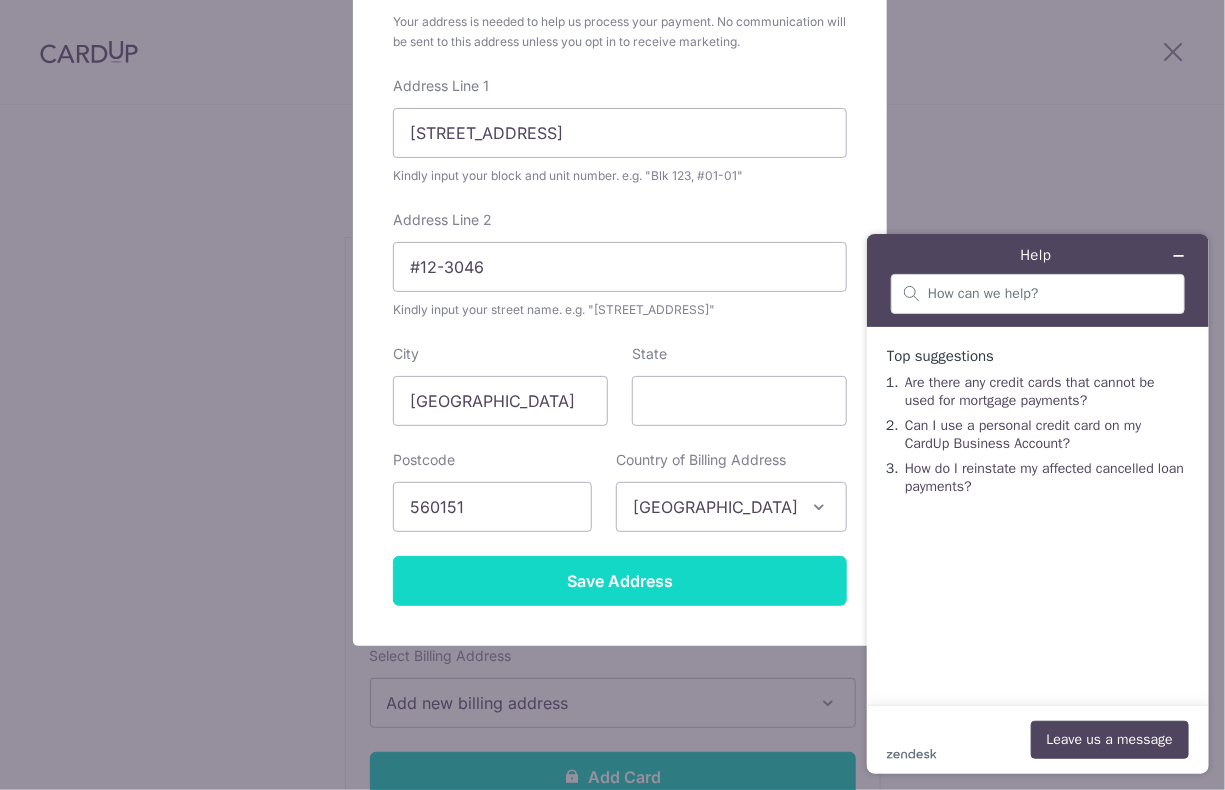click on "Save Address" at bounding box center (620, 581) 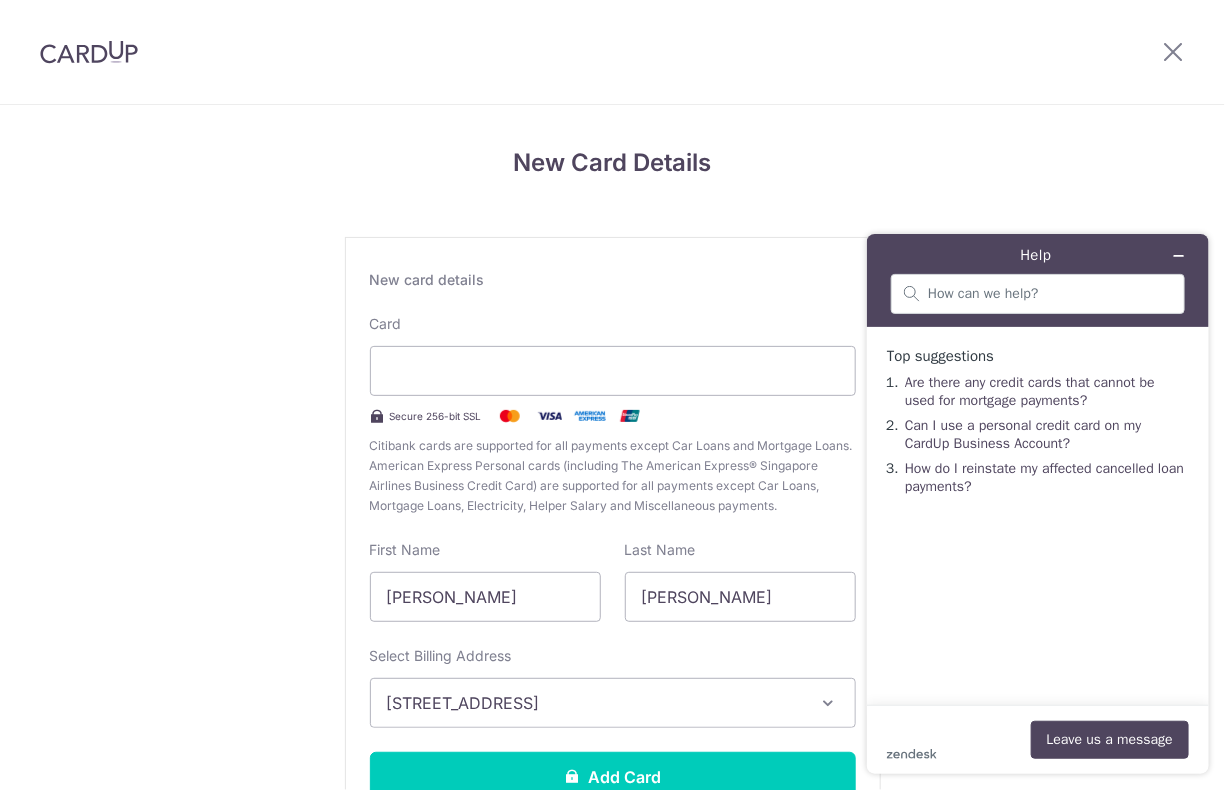 click on "Card
Secure 256-bit SSL
Citibank cards are supported for all payments except Car Loans and Mortgage Loans. American Express Personal cards (including The American Express® Singapore Airlines Business Credit Card) are supported for all payments except Car Loans, Mortgage Loans, Electricity, Helper Salary and Miscellaneous payments." at bounding box center [613, 415] 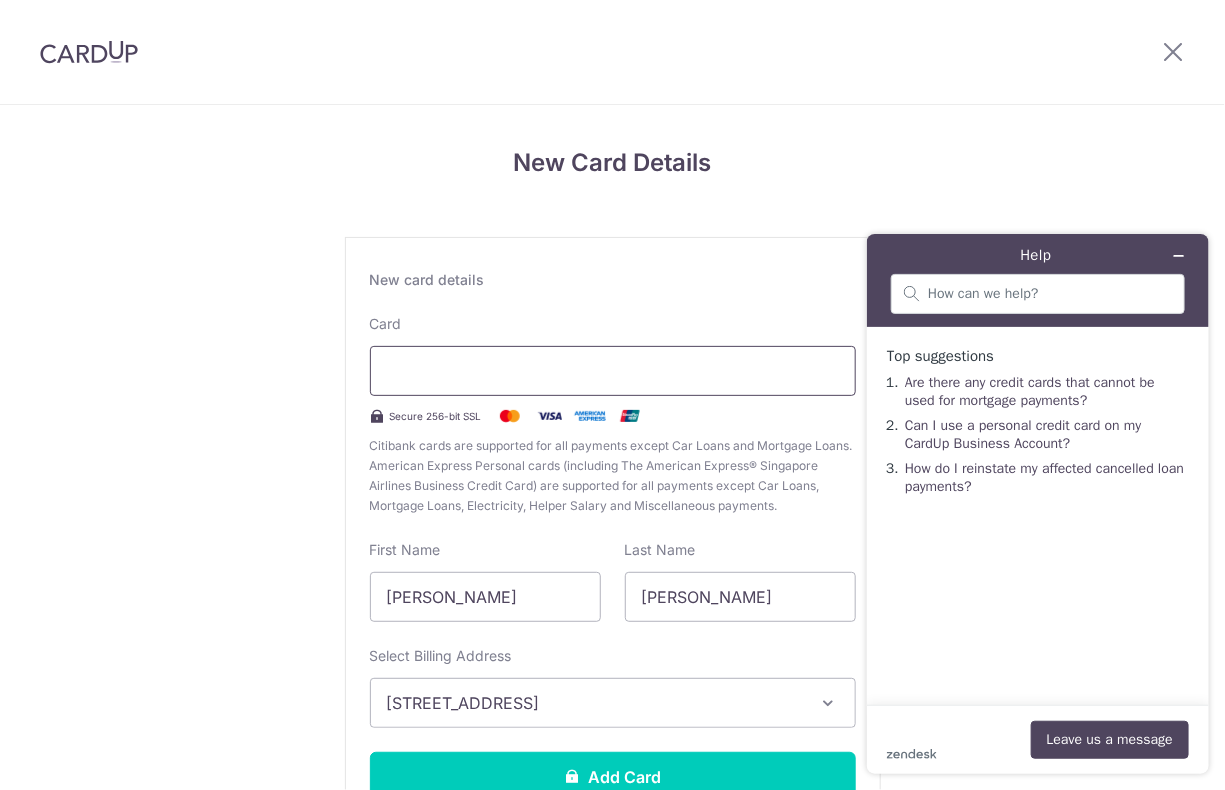 click at bounding box center [613, 371] 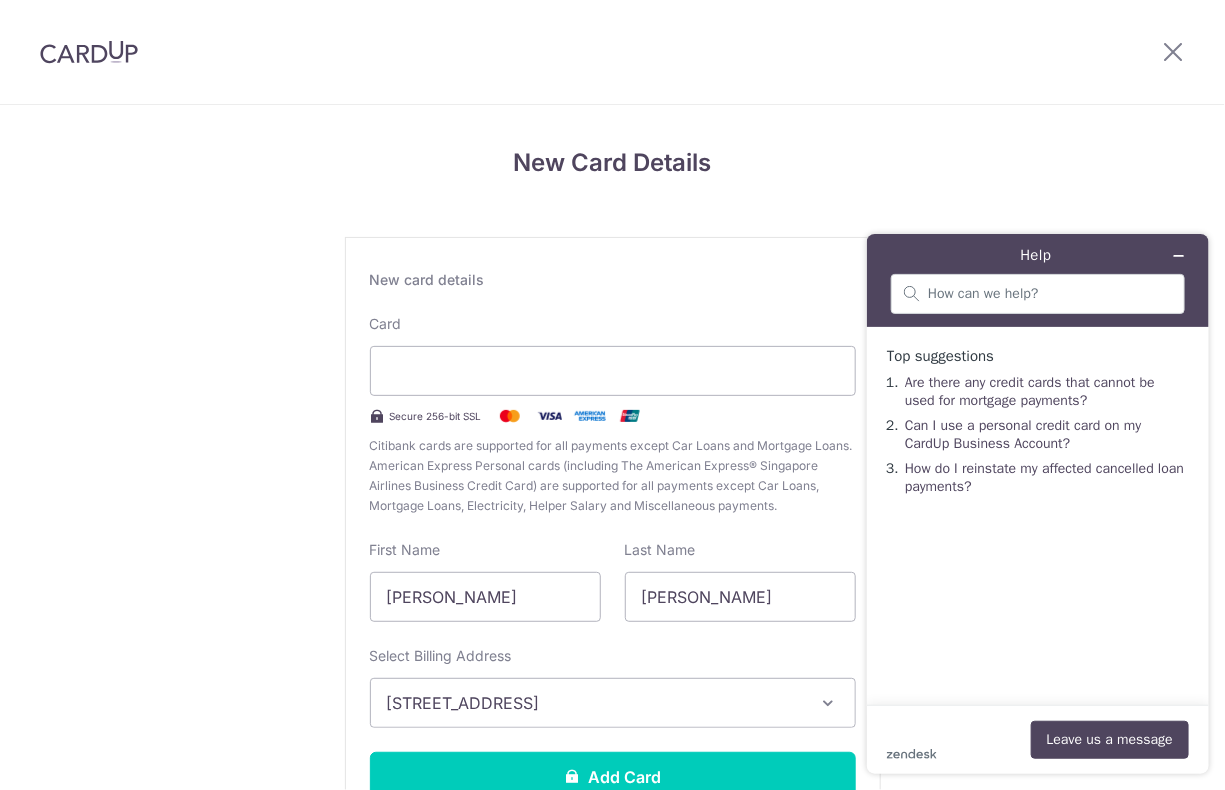 click at bounding box center (510, 416) 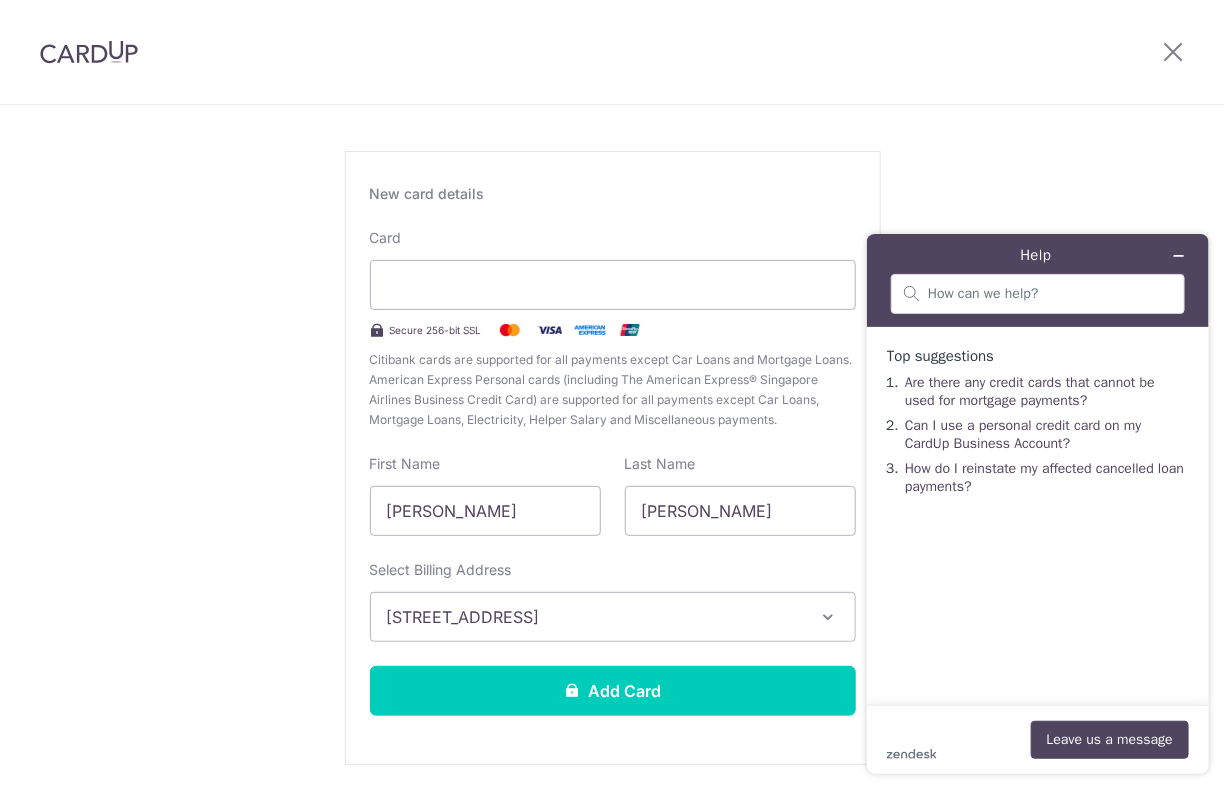 scroll, scrollTop: 154, scrollLeft: 0, axis: vertical 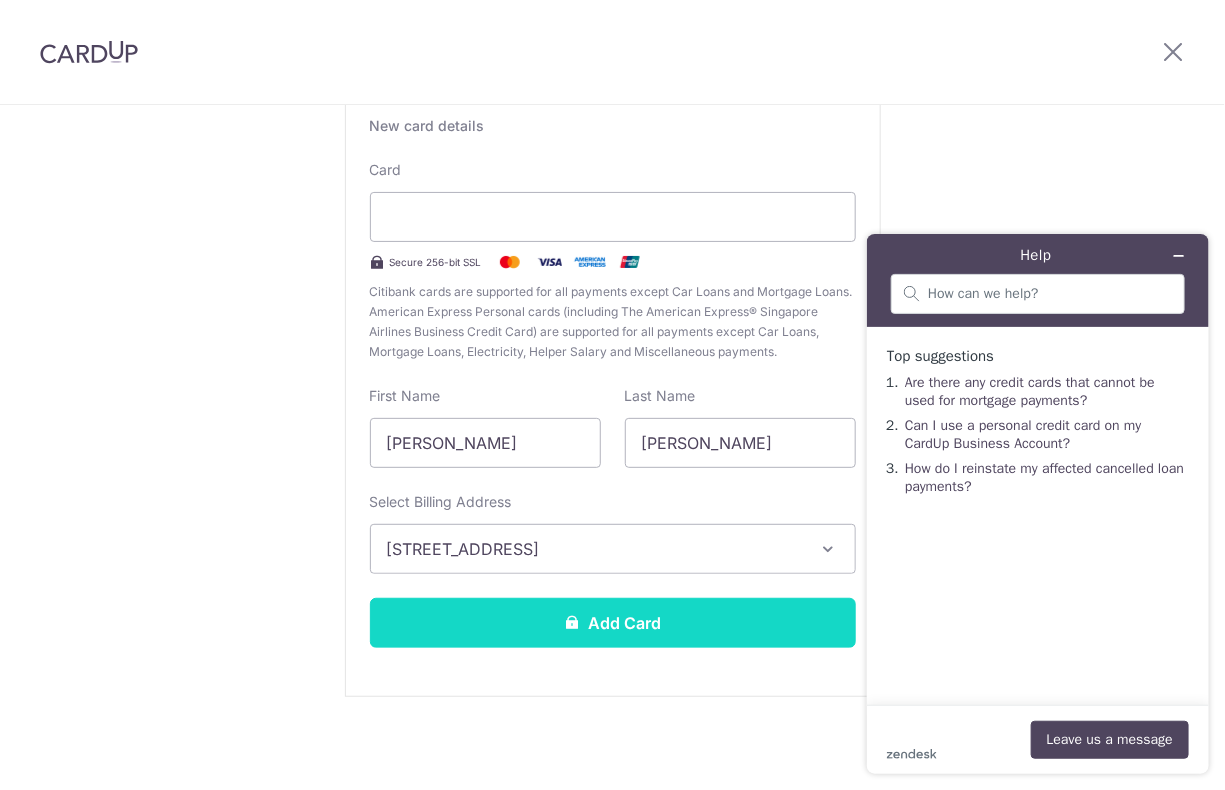 click on "Add Card" at bounding box center [613, 623] 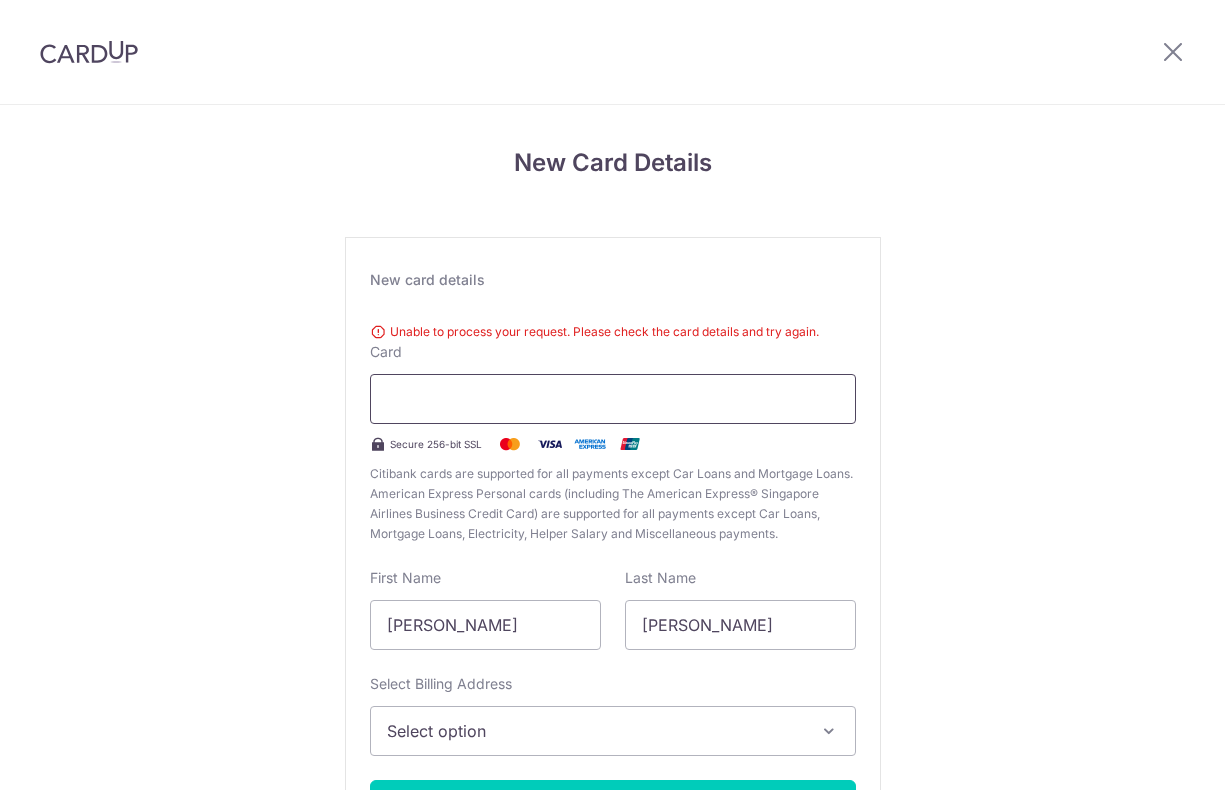 scroll, scrollTop: 0, scrollLeft: 0, axis: both 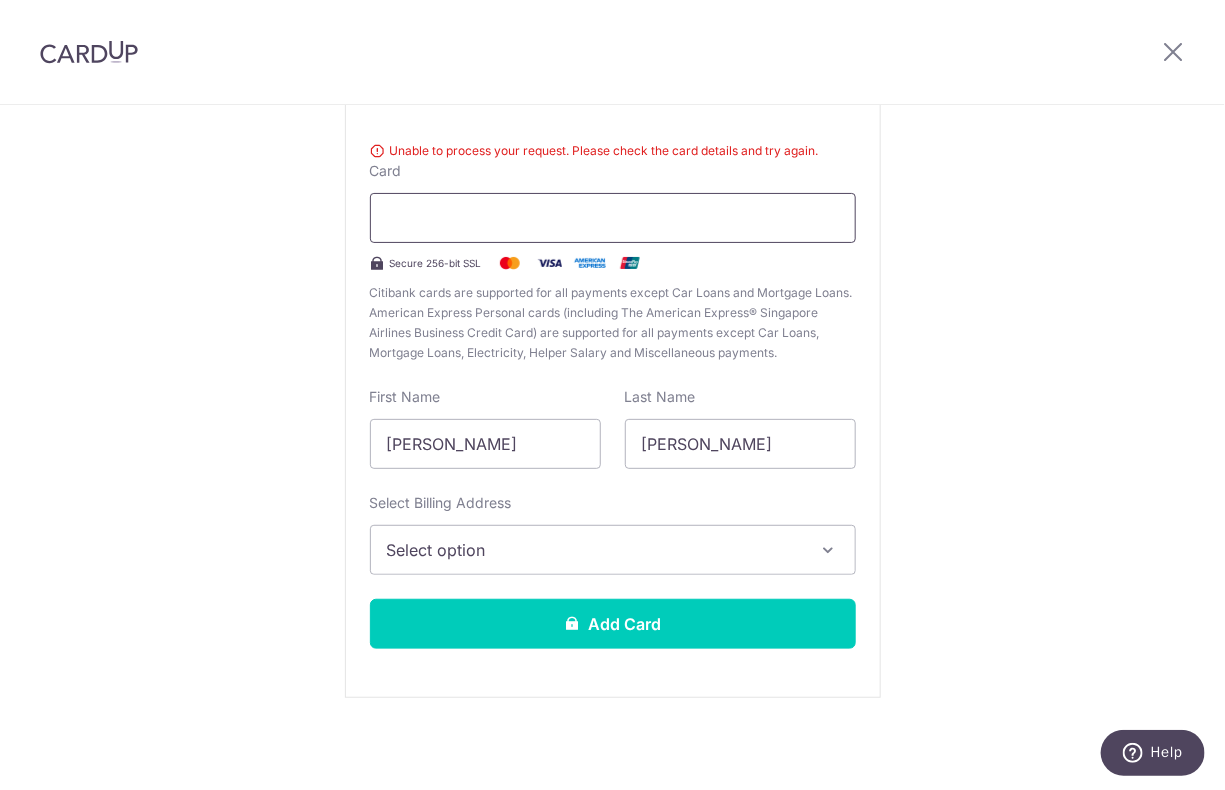 click at bounding box center (613, 218) 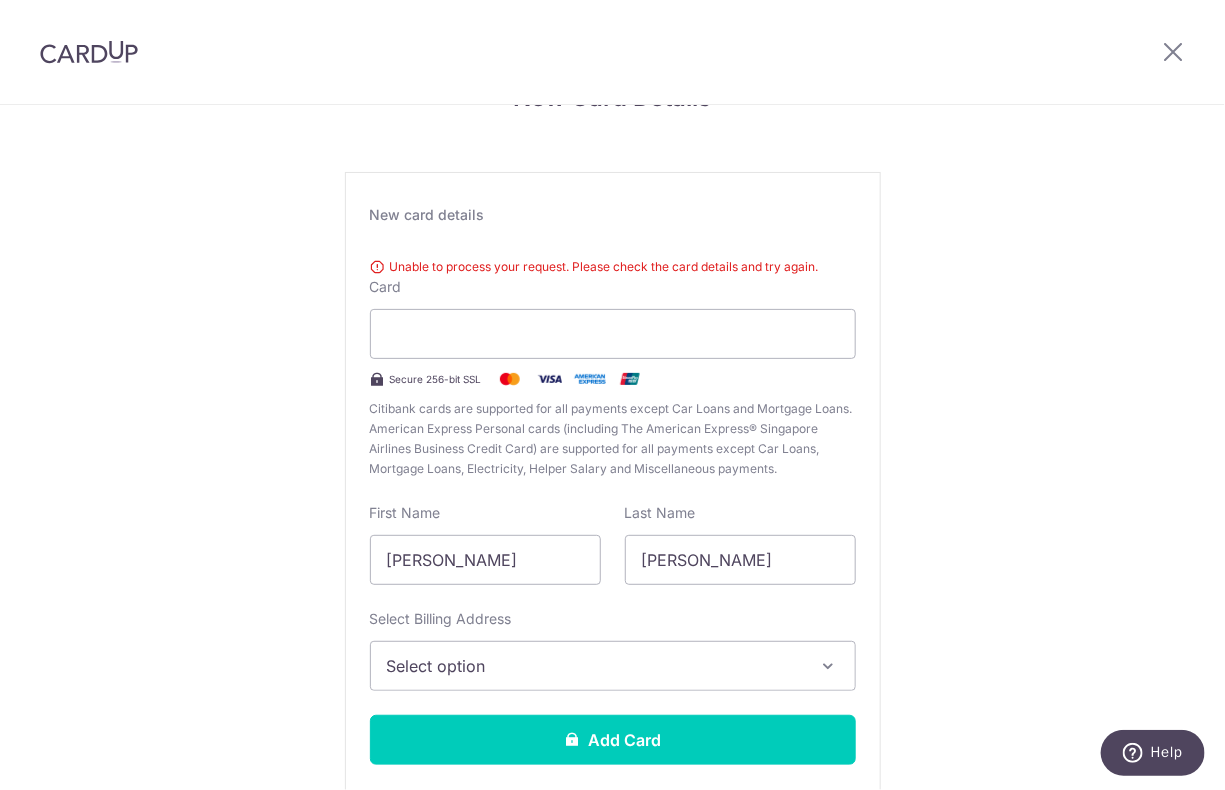 scroll, scrollTop: 0, scrollLeft: 0, axis: both 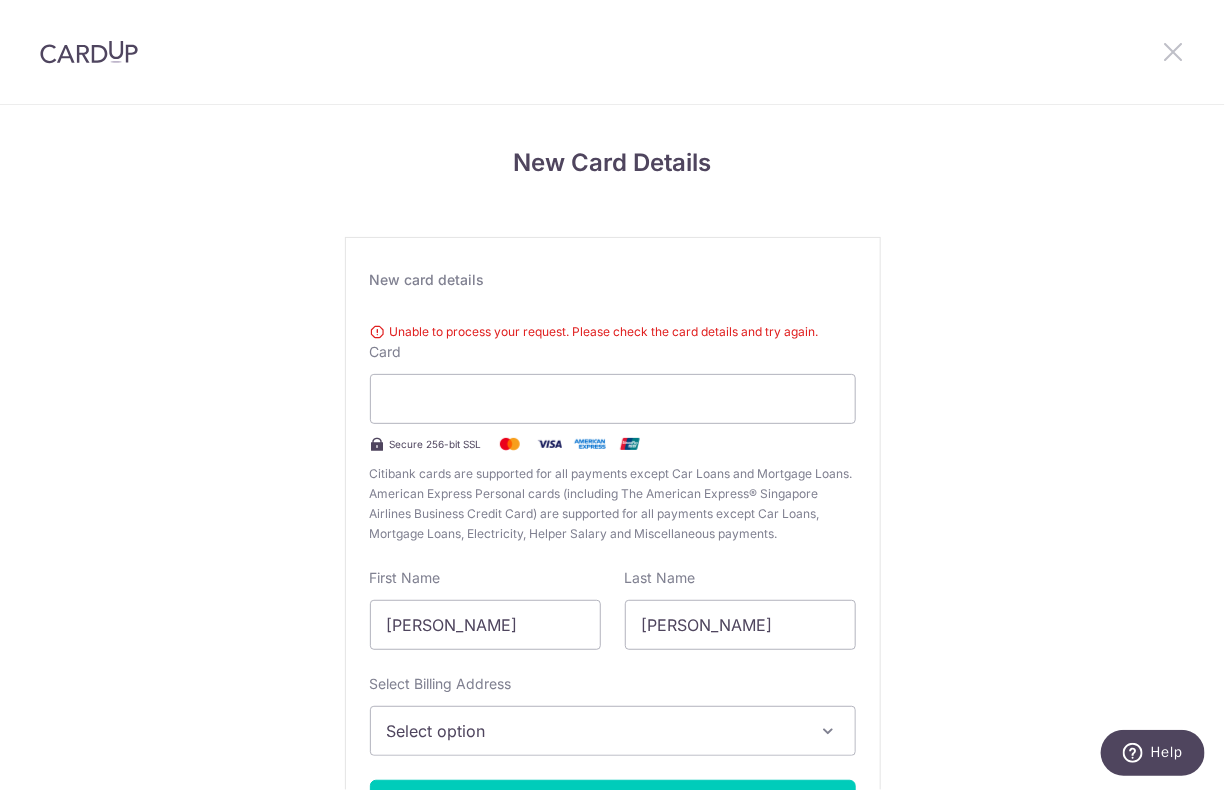 click at bounding box center (1173, 51) 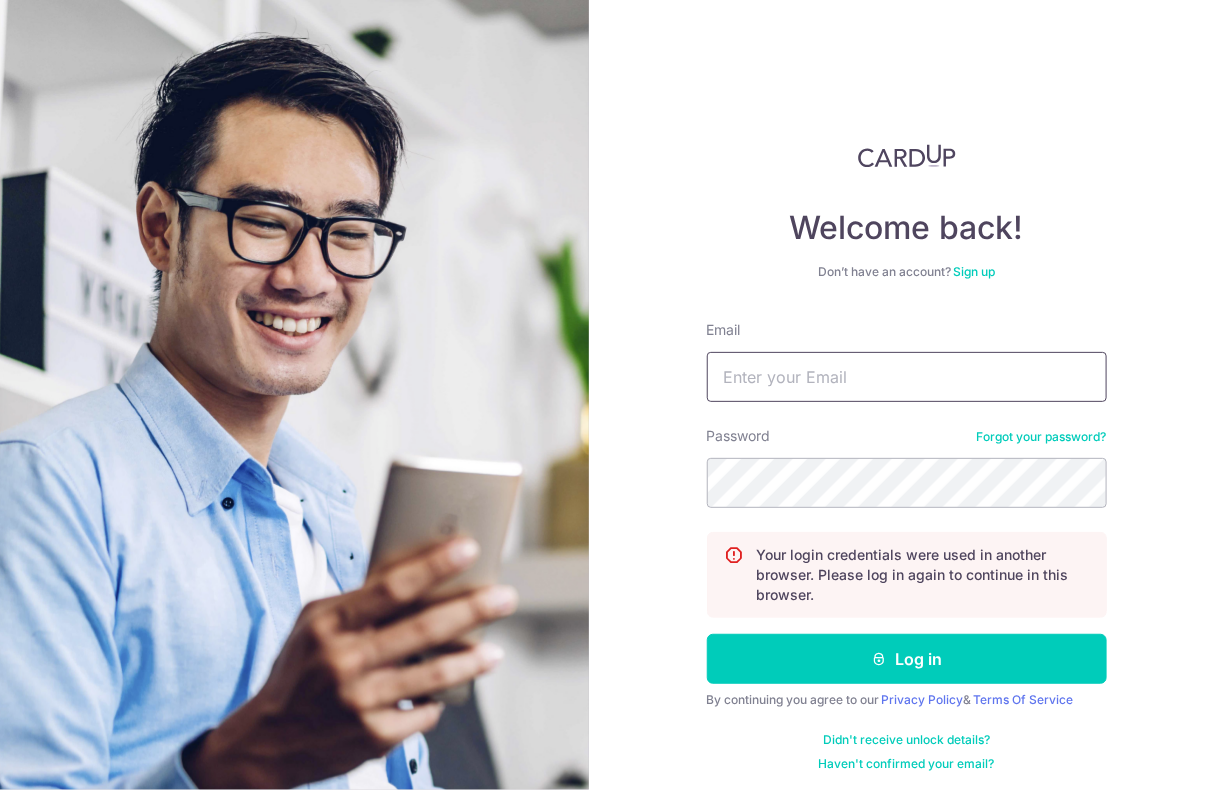type on "yen_wai_yeng@hotmail.com" 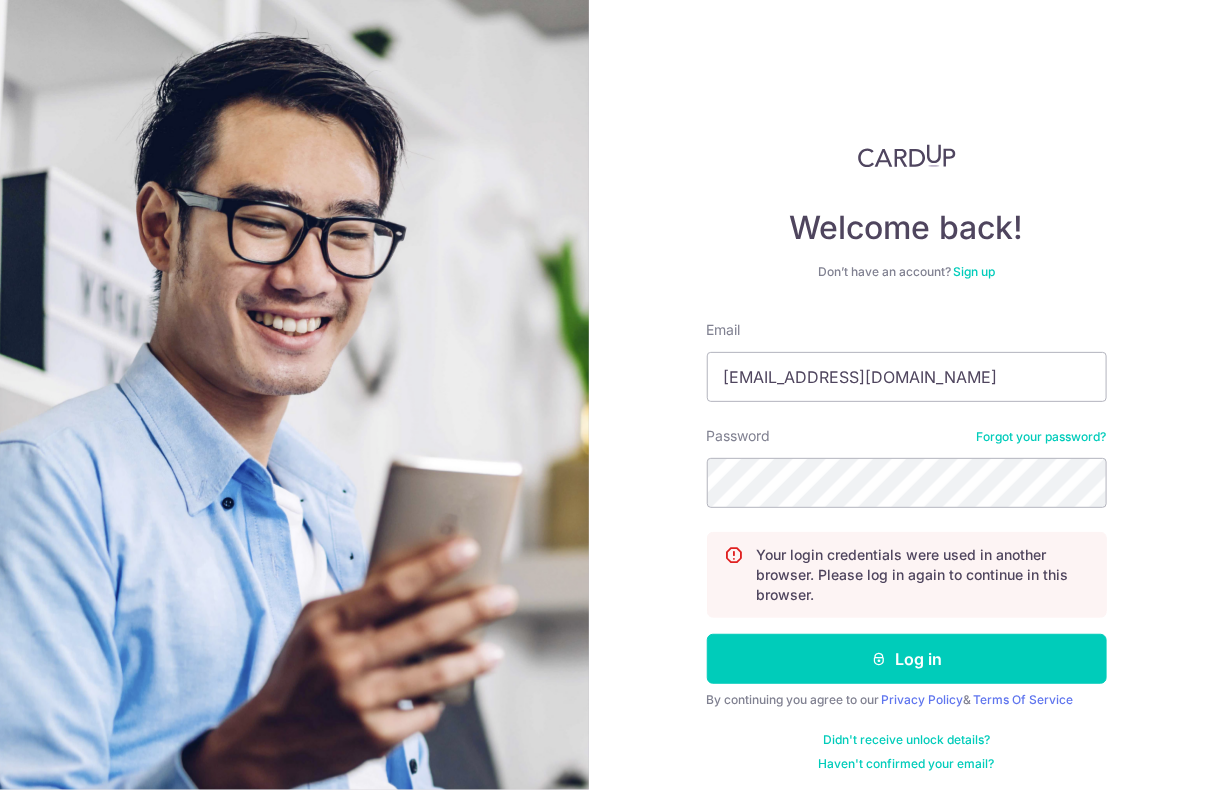 scroll, scrollTop: 0, scrollLeft: 0, axis: both 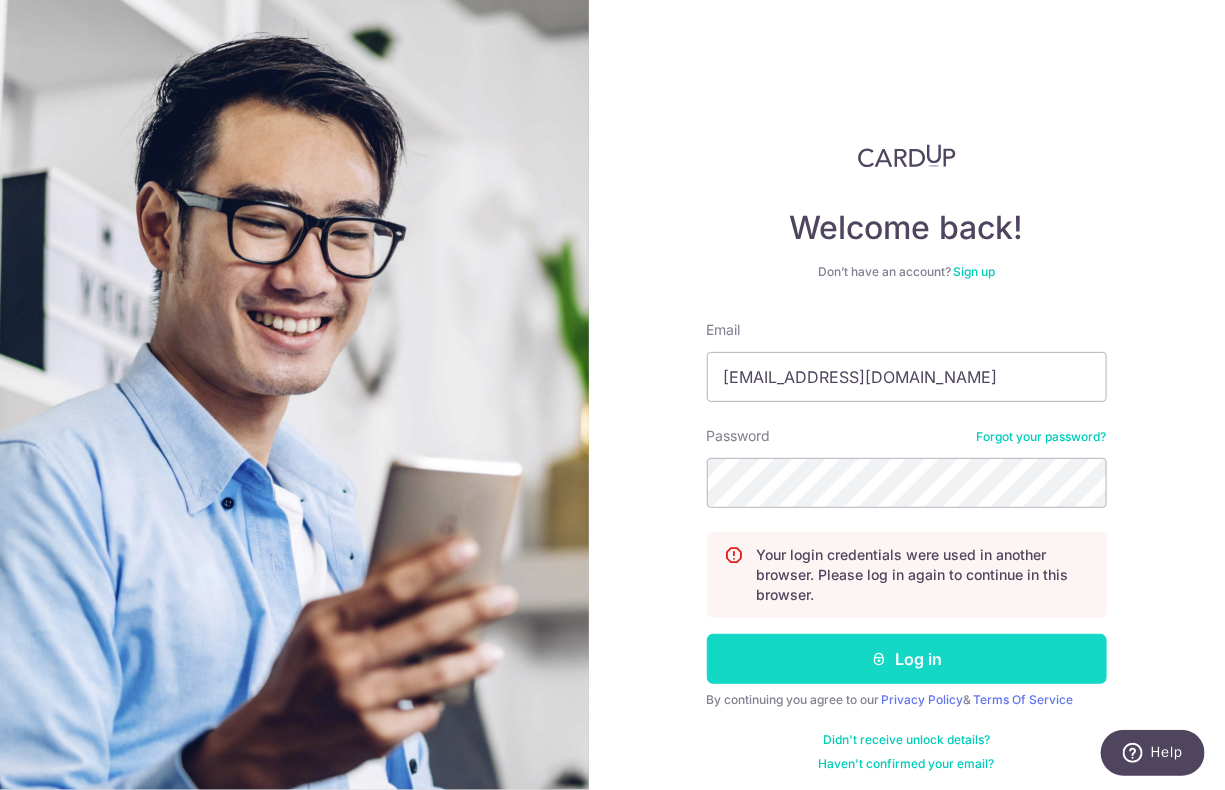 click on "Log in" at bounding box center (907, 659) 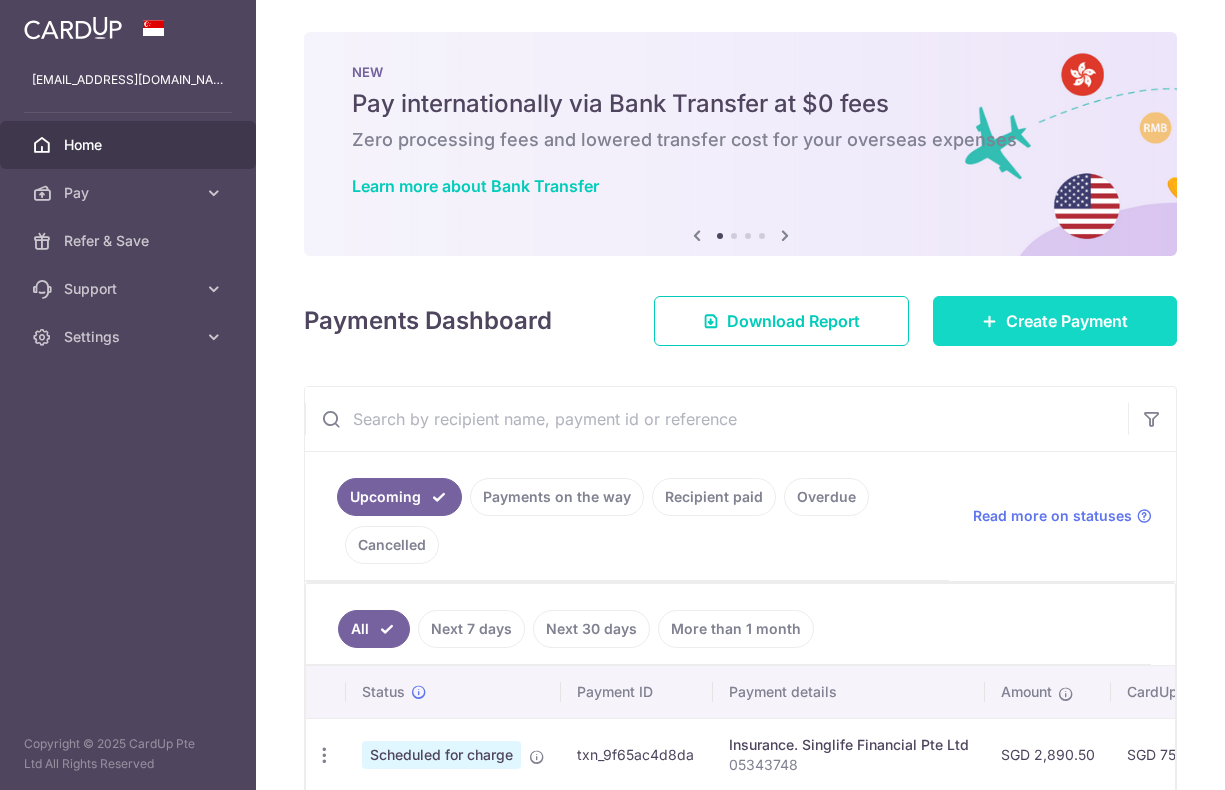 scroll, scrollTop: 0, scrollLeft: 0, axis: both 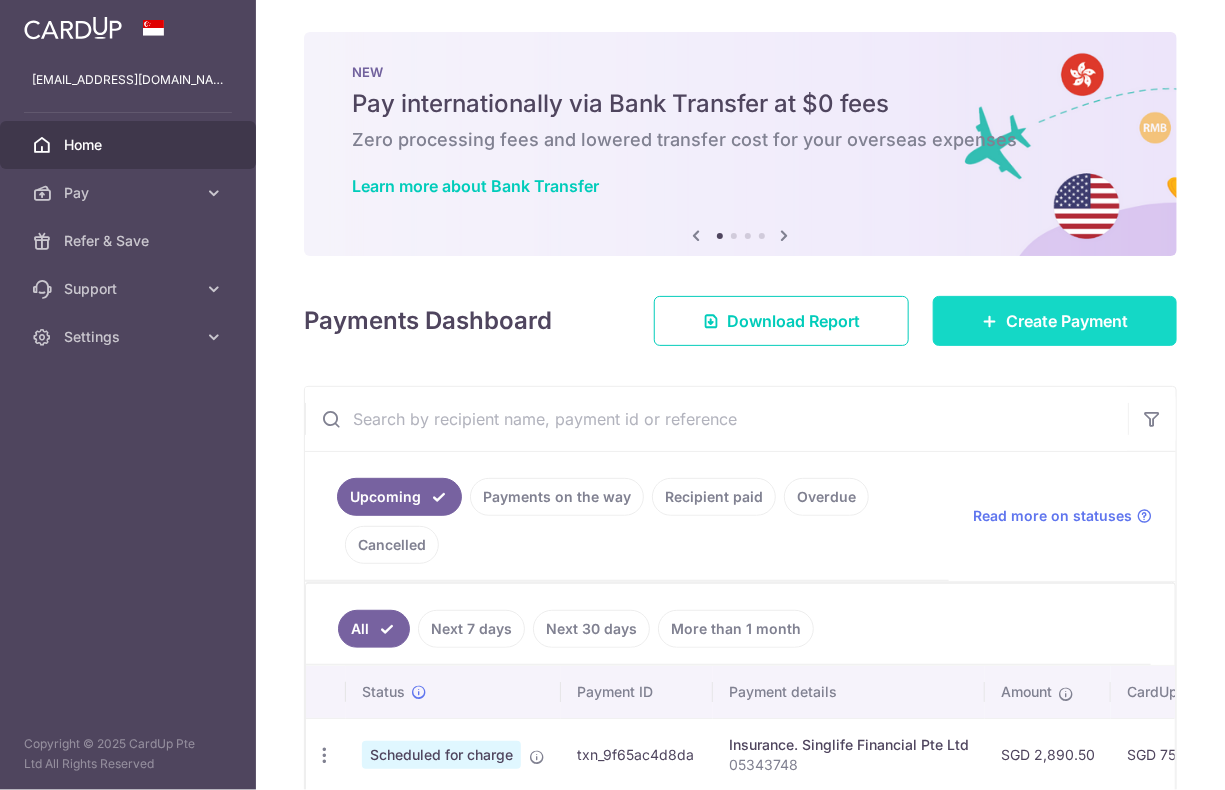 drag, startPoint x: 0, startPoint y: 0, endPoint x: 988, endPoint y: 316, distance: 1037.3042 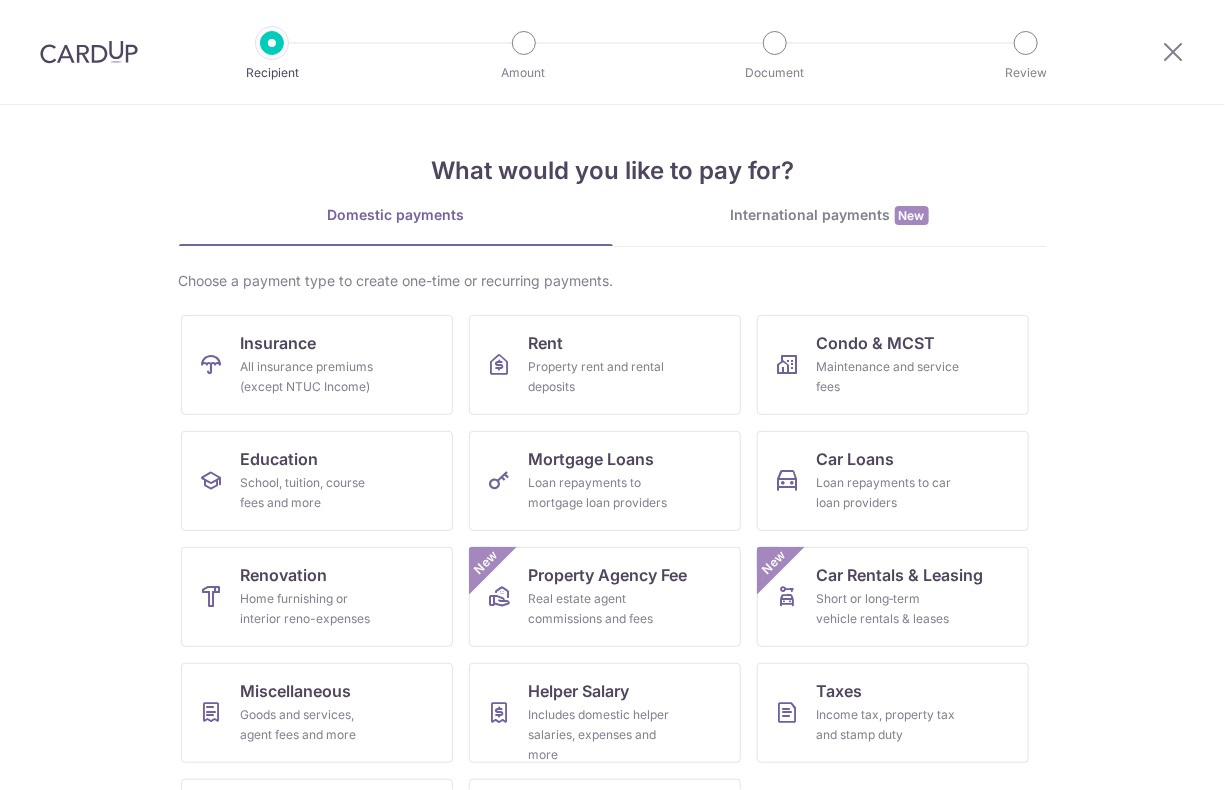 scroll, scrollTop: 0, scrollLeft: 0, axis: both 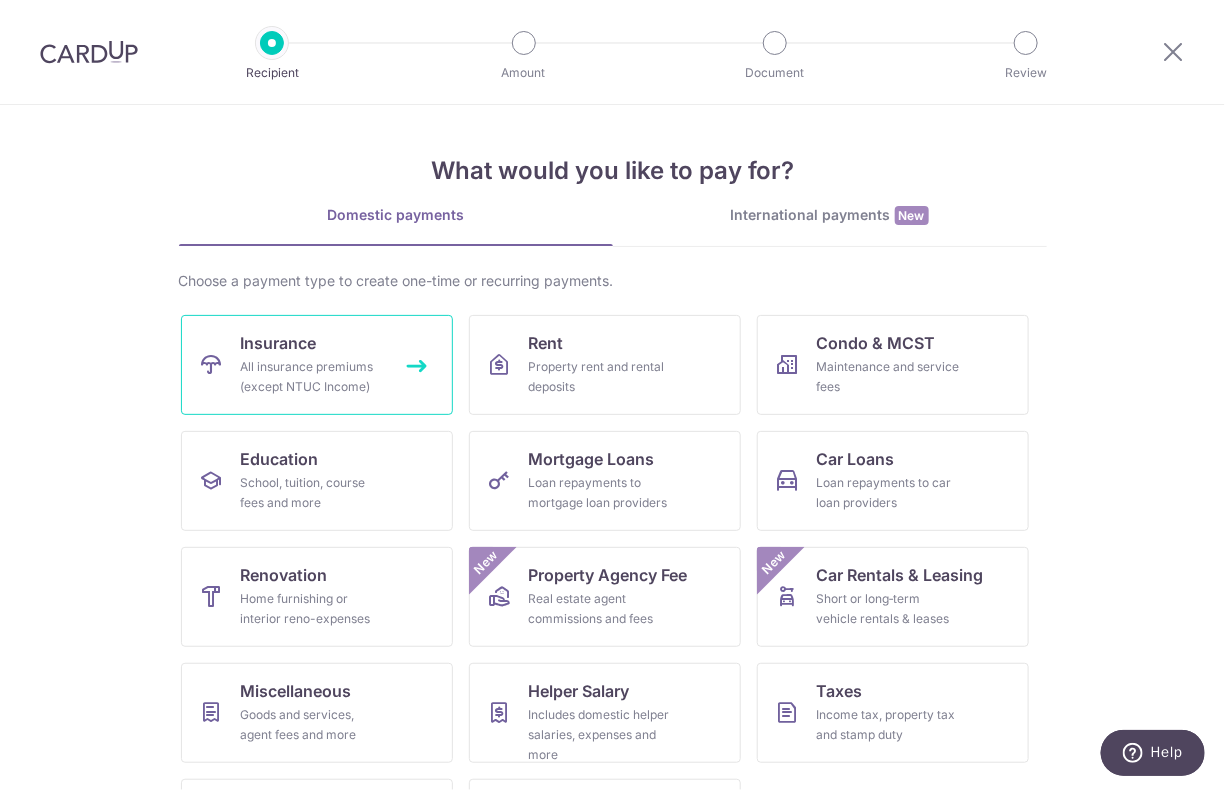 click on "All insurance premiums (except NTUC Income)" at bounding box center [313, 377] 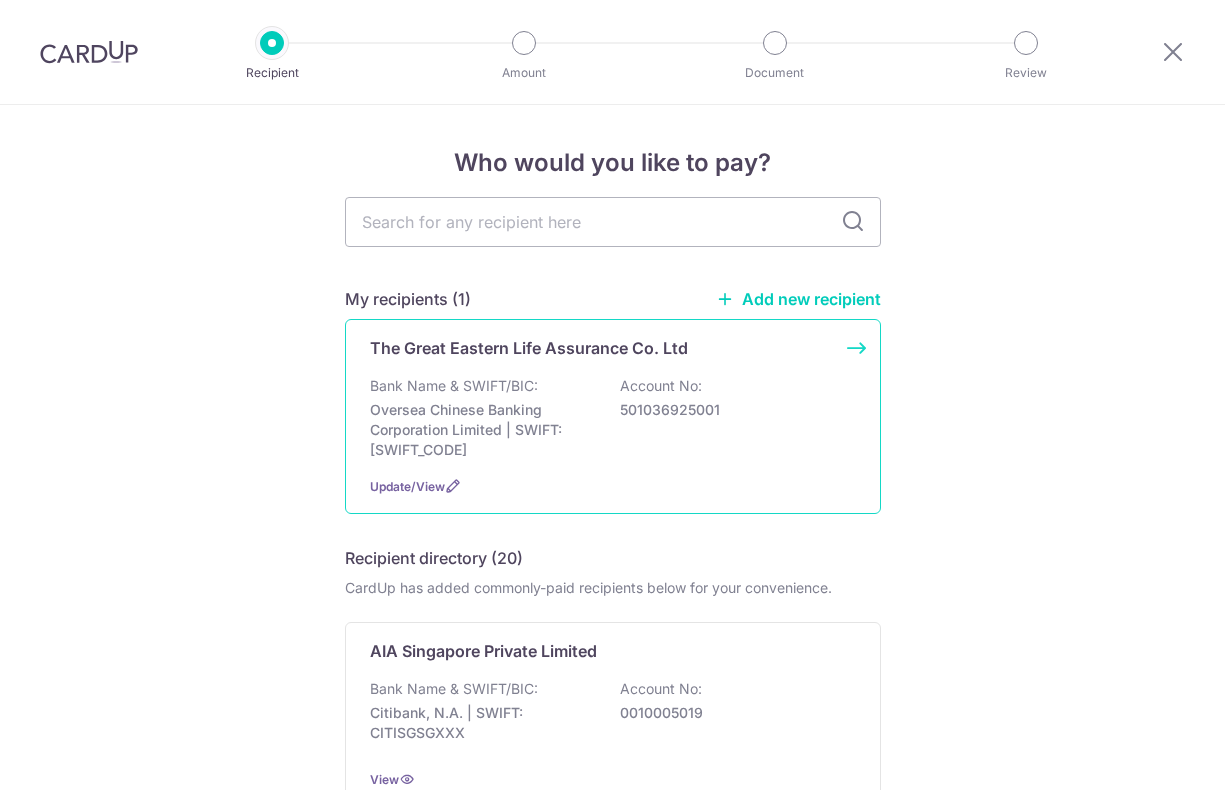 scroll, scrollTop: 0, scrollLeft: 0, axis: both 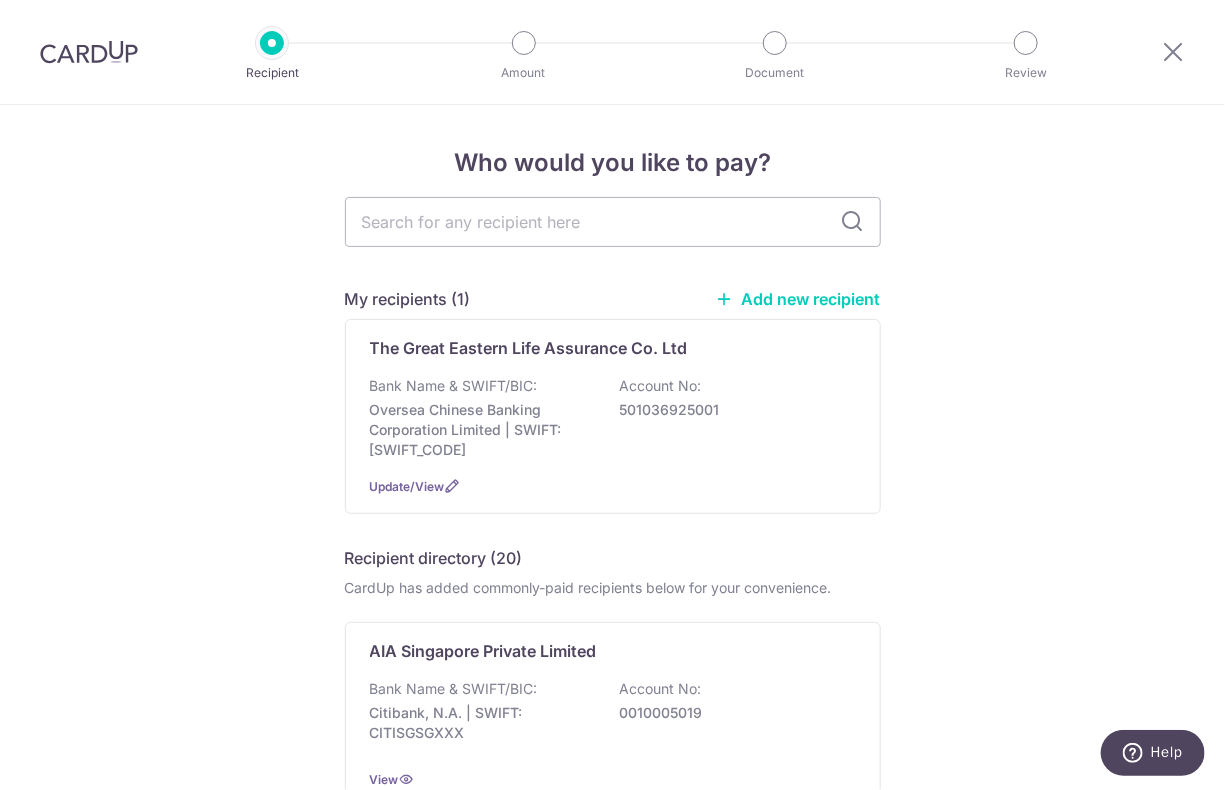 click on "Add new recipient" at bounding box center [798, 299] 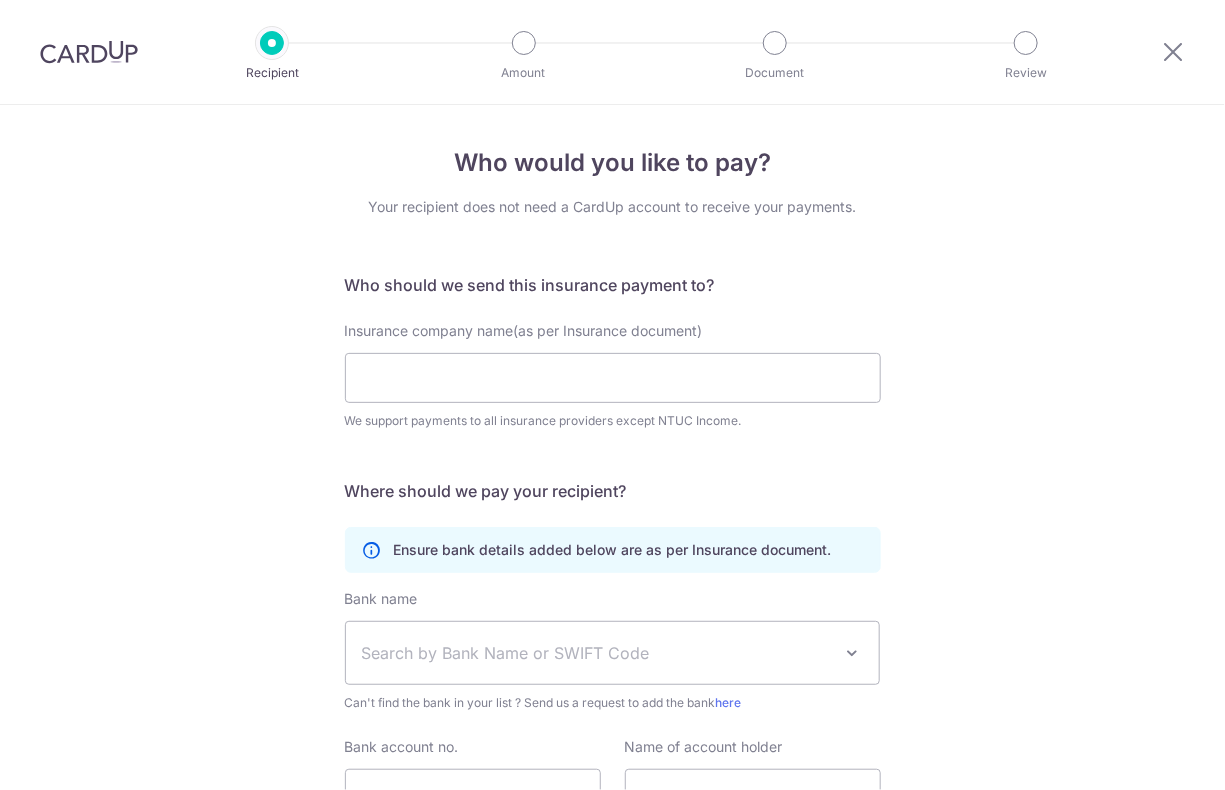scroll, scrollTop: 0, scrollLeft: 0, axis: both 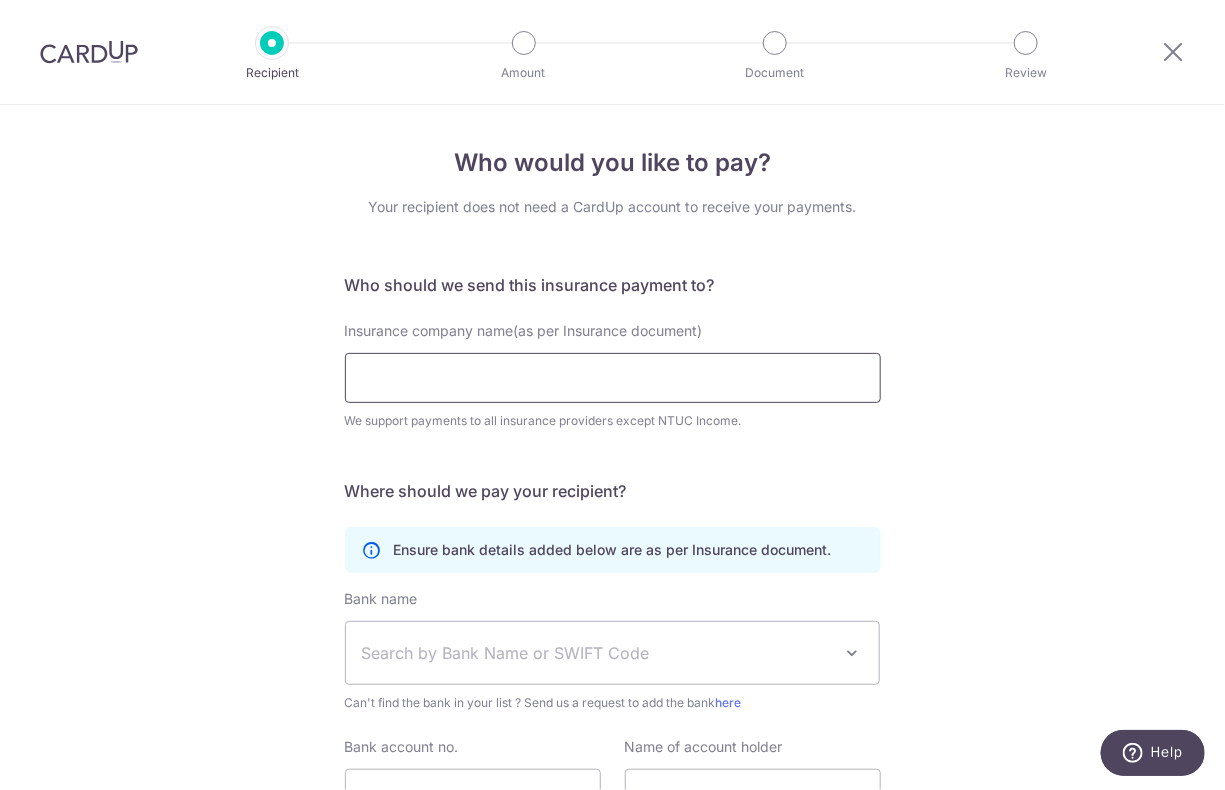 click on "Insurance company name(as per Insurance document)" at bounding box center [613, 378] 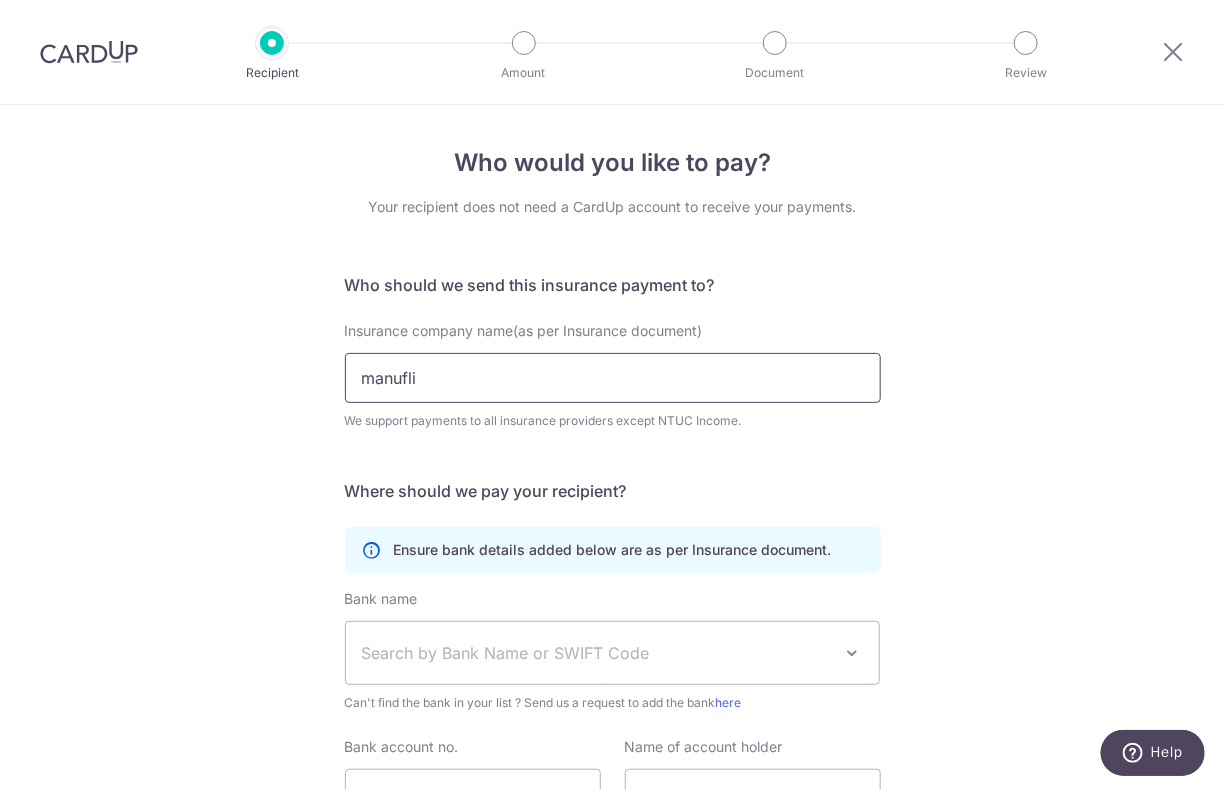click on "Submit Request" at bounding box center (0, 0) 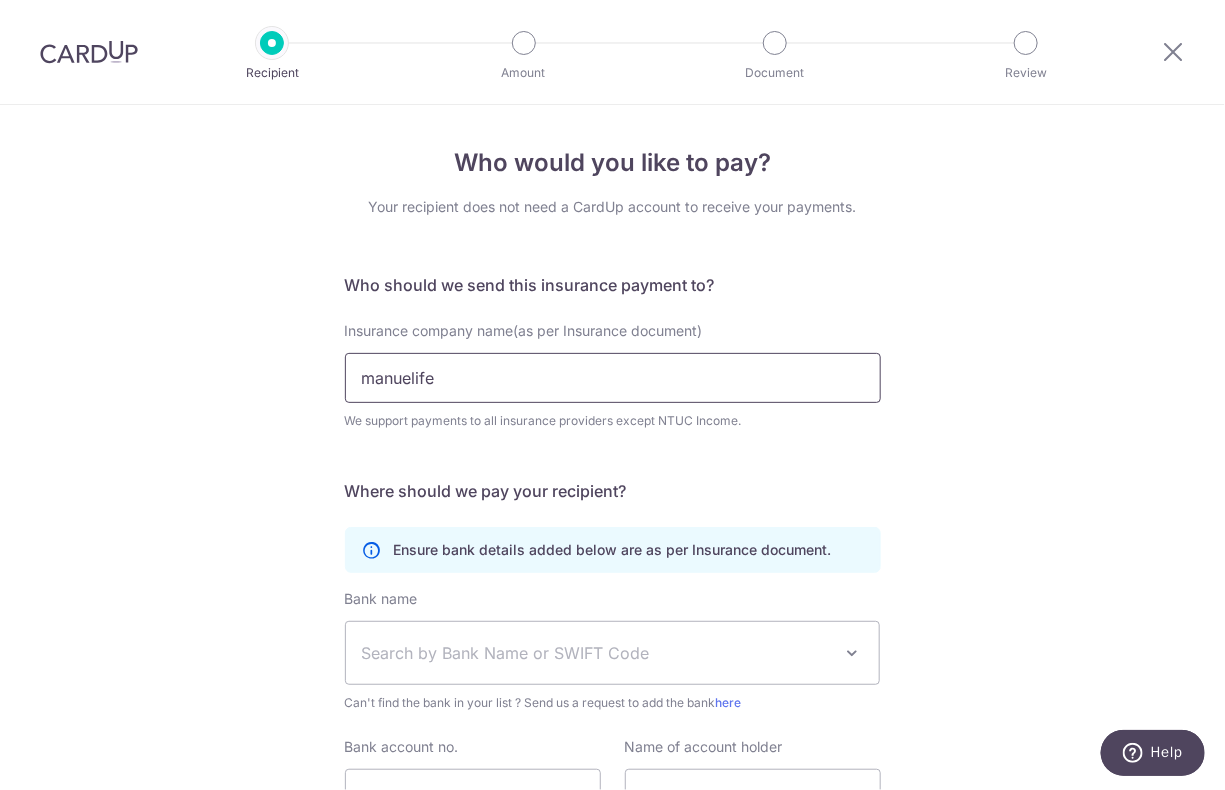 click on "Submit Request" at bounding box center [0, 0] 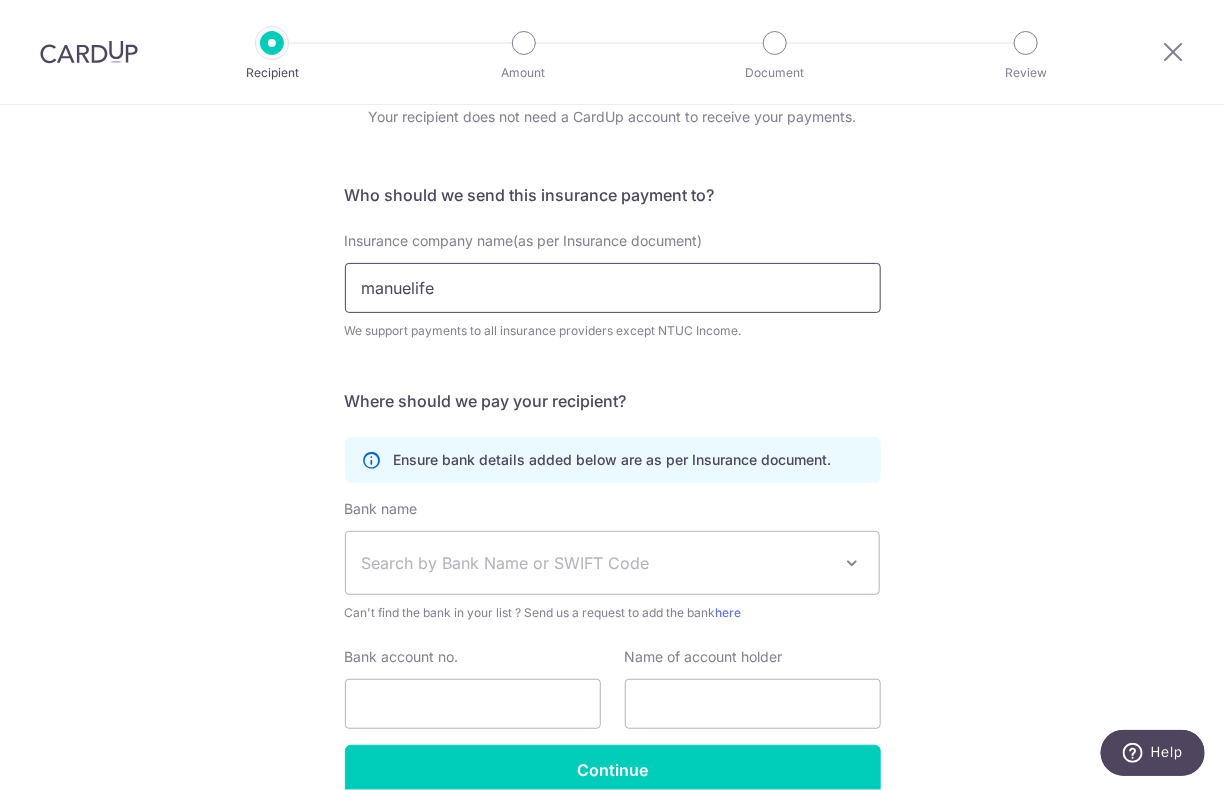scroll, scrollTop: 181, scrollLeft: 0, axis: vertical 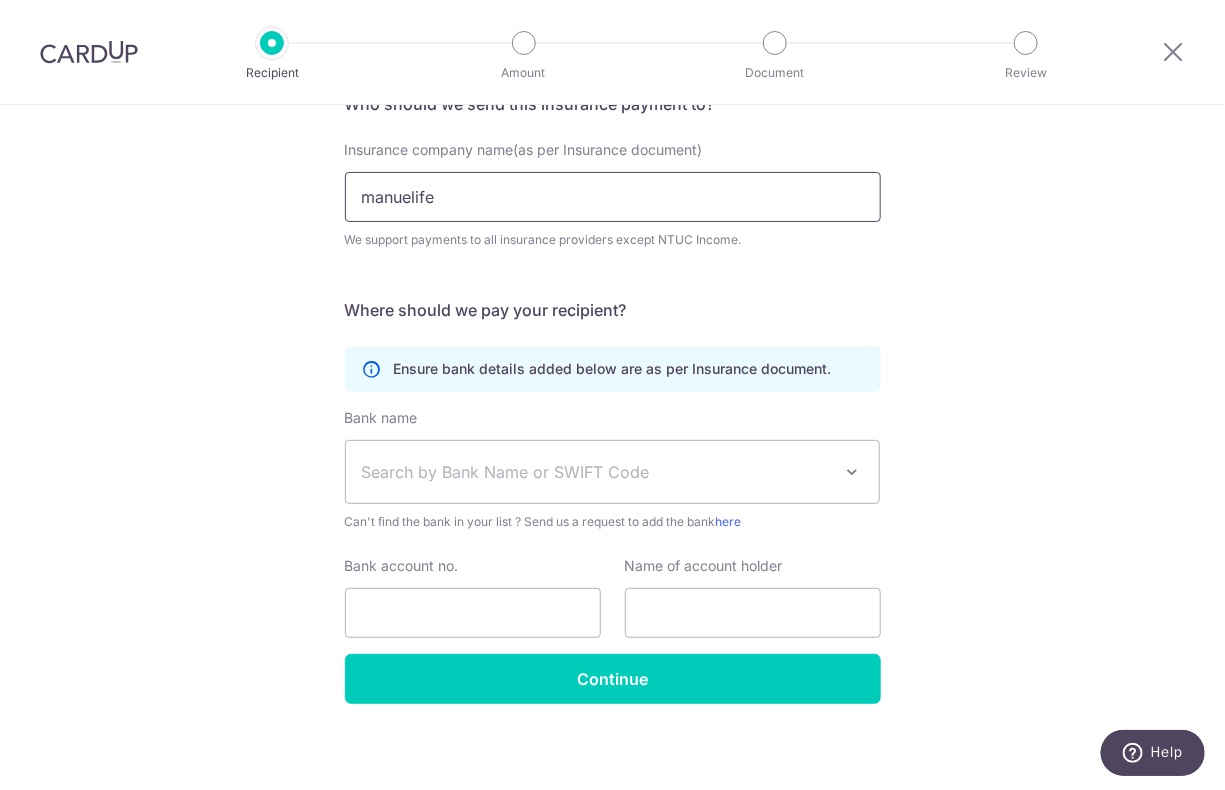 drag, startPoint x: 460, startPoint y: 195, endPoint x: 296, endPoint y: 192, distance: 164.02744 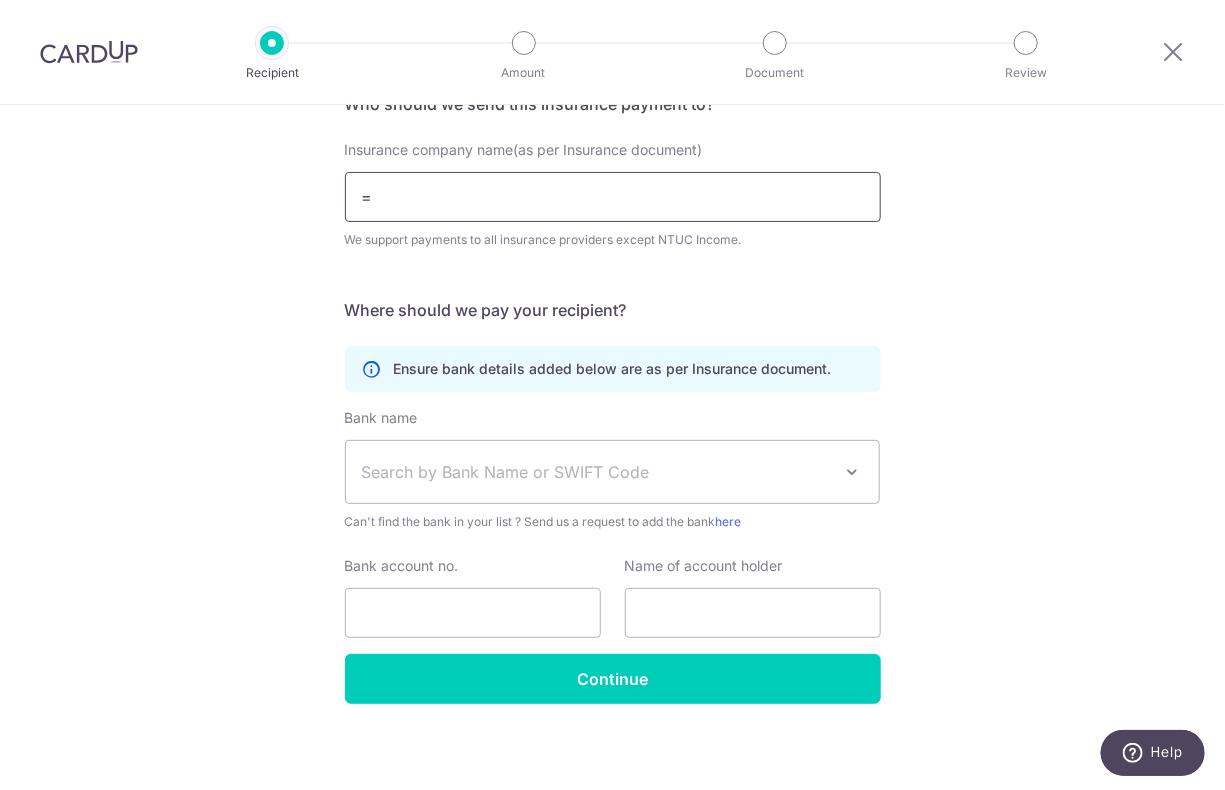 type on "=" 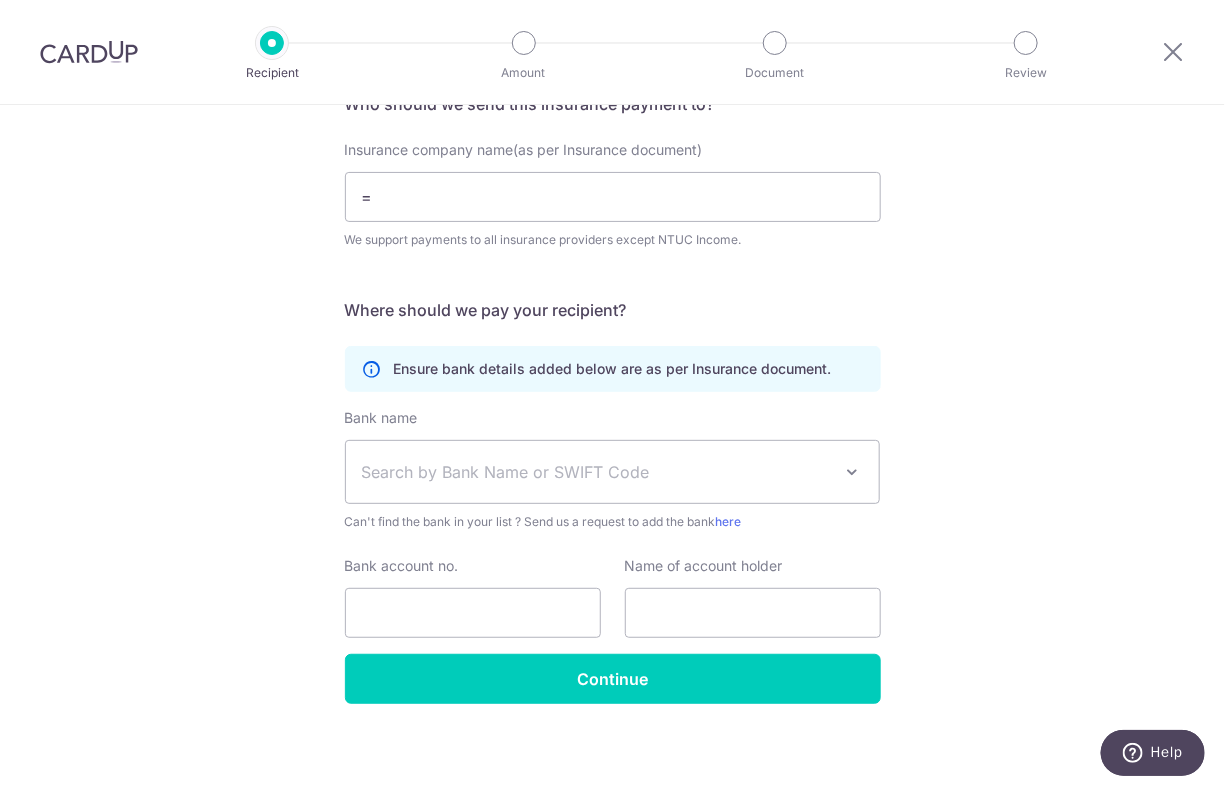 click on "Who would you like to pay?
Your recipient does not need a CardUp account to receive your payments.
Who should we send this insurance payment to?
Insurance company name(as per Insurance document)
=
We support payments to all insurance providers except NTUC Income.
translation missing: en.no key
URL
Telephone
Where should we pay your recipient?
Ensure bank details added below are as per Insurance document.
Bank name" at bounding box center (612, 361) 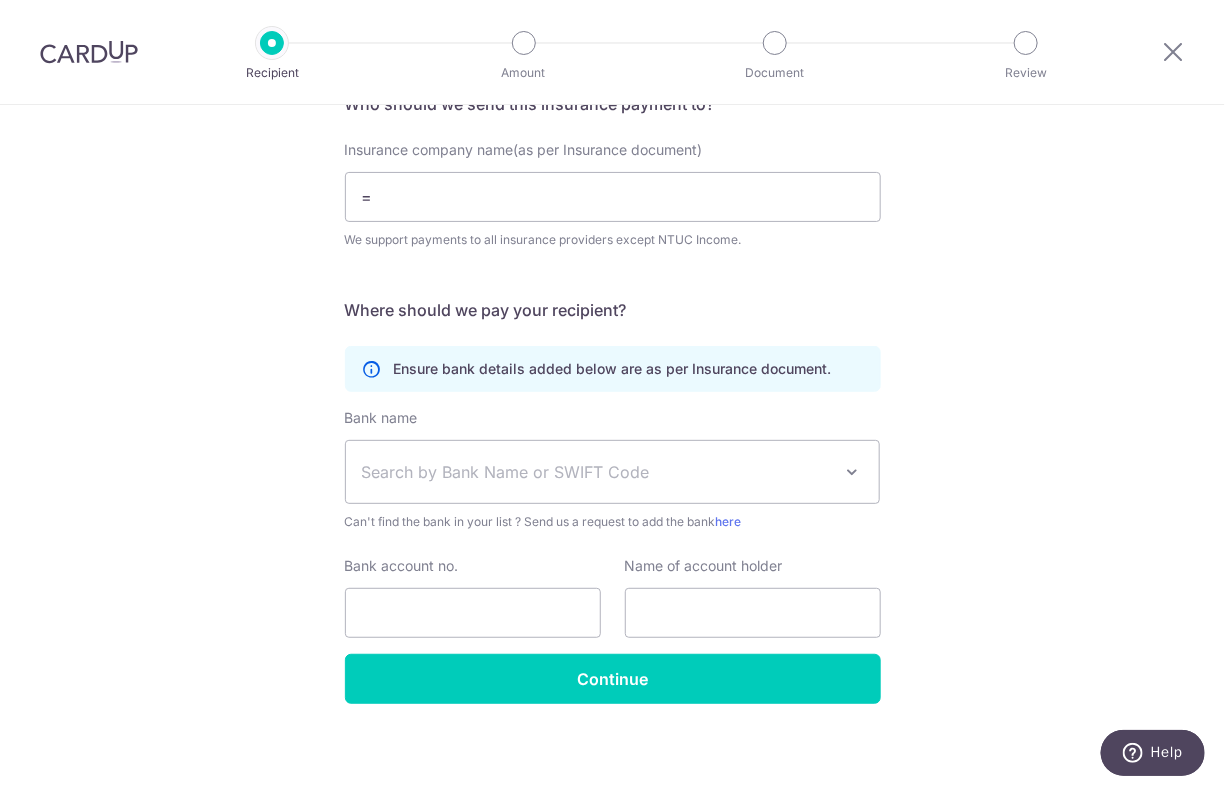 scroll, scrollTop: 0, scrollLeft: 0, axis: both 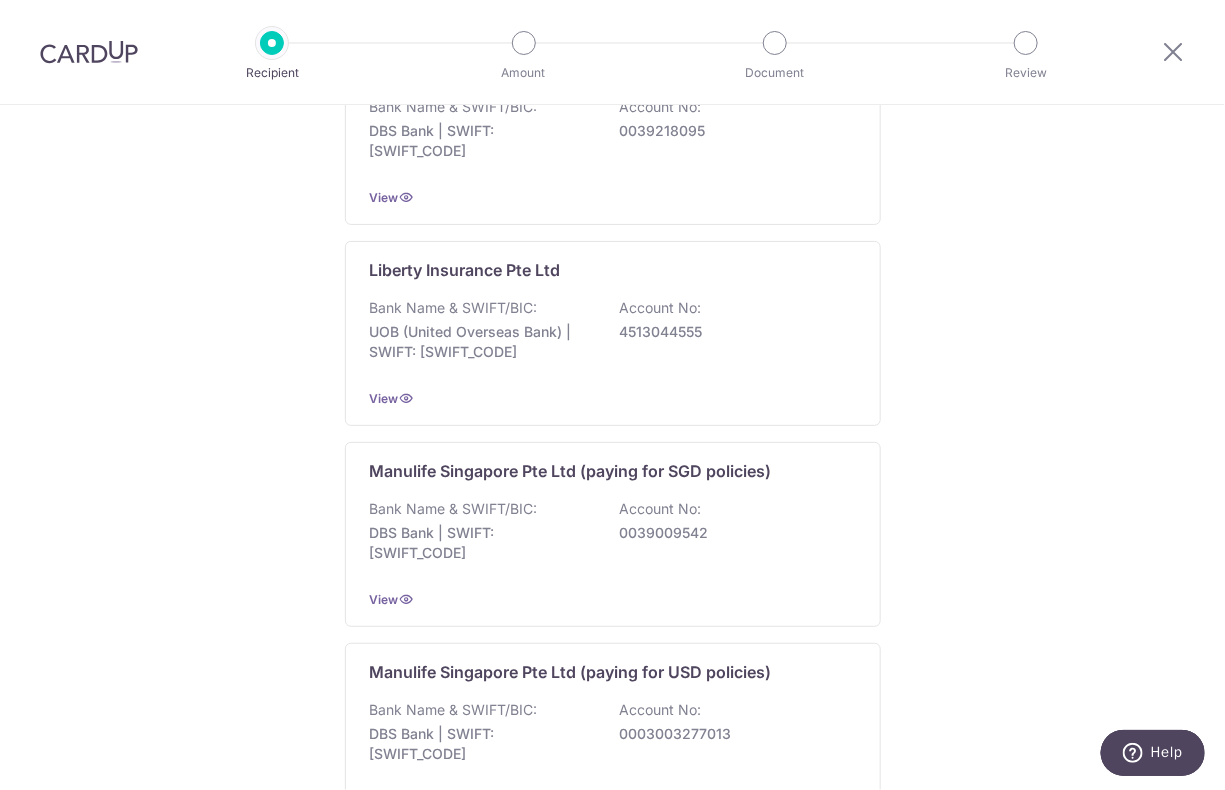 click on "View" at bounding box center (613, 599) 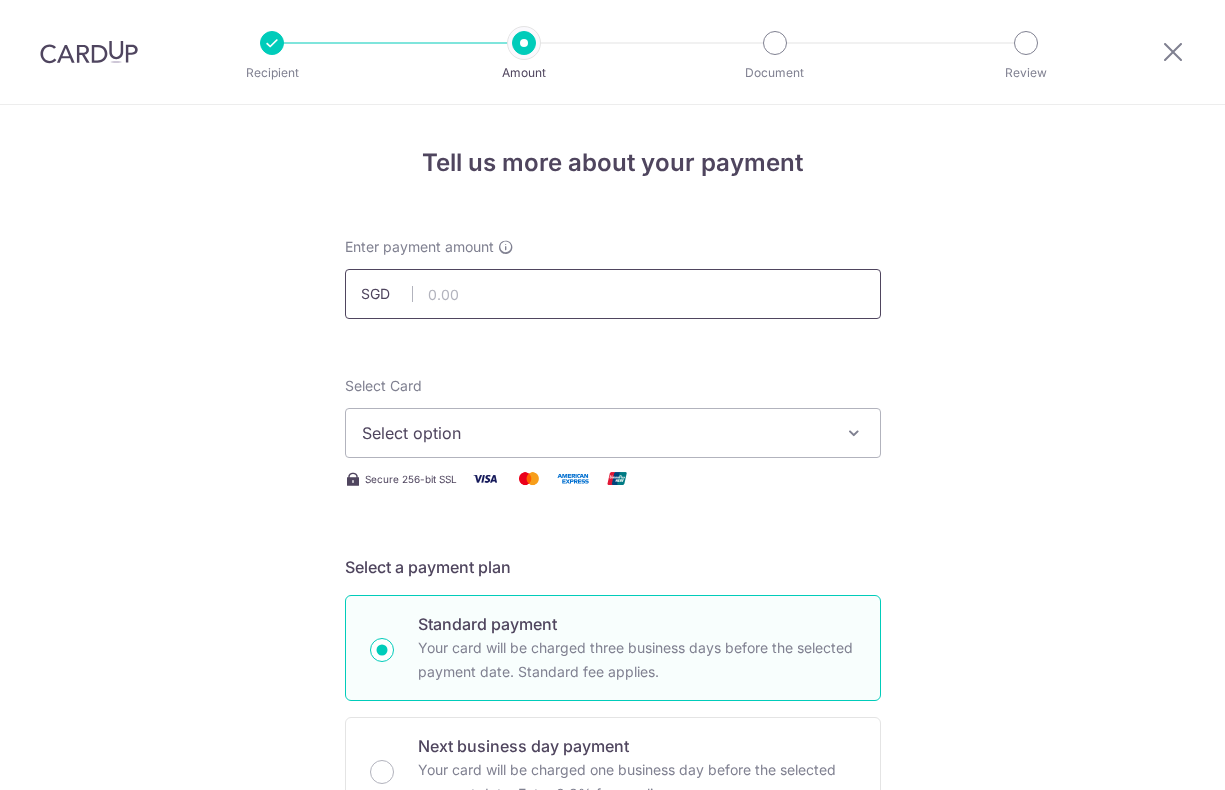 scroll, scrollTop: 0, scrollLeft: 0, axis: both 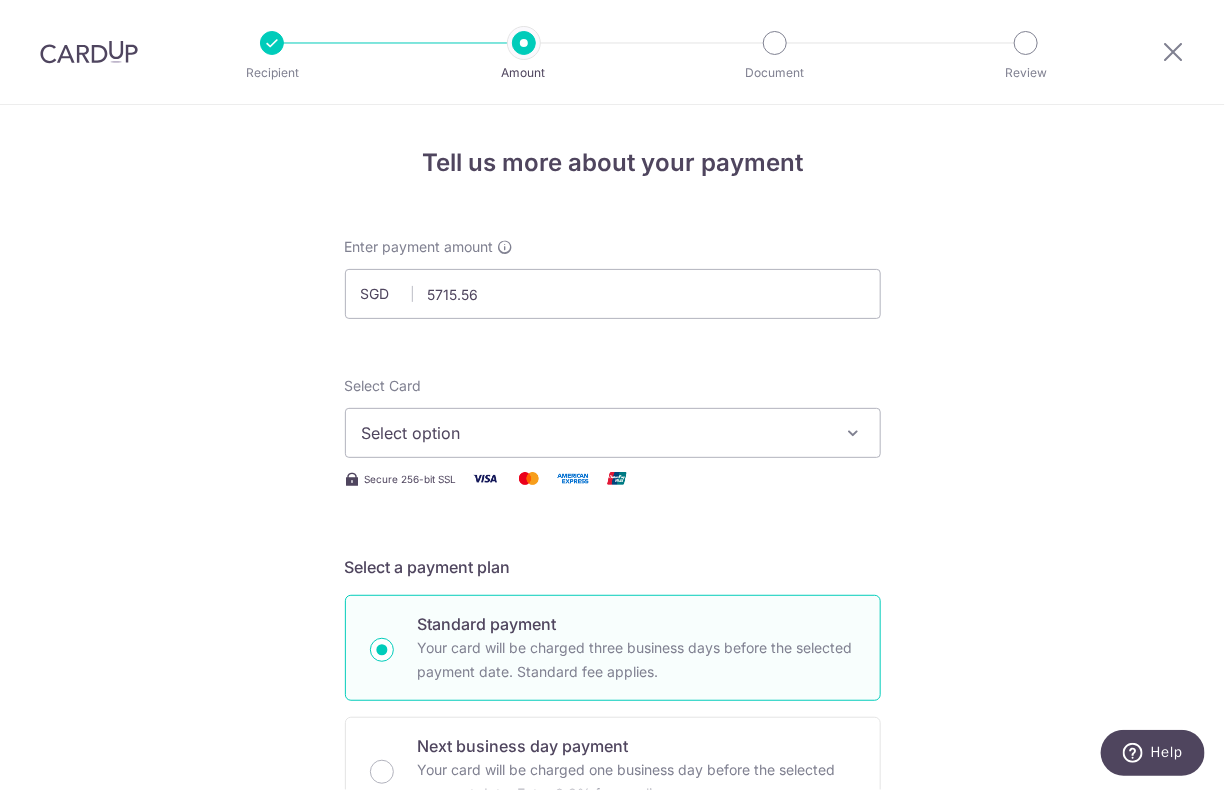 type on "5,715.56" 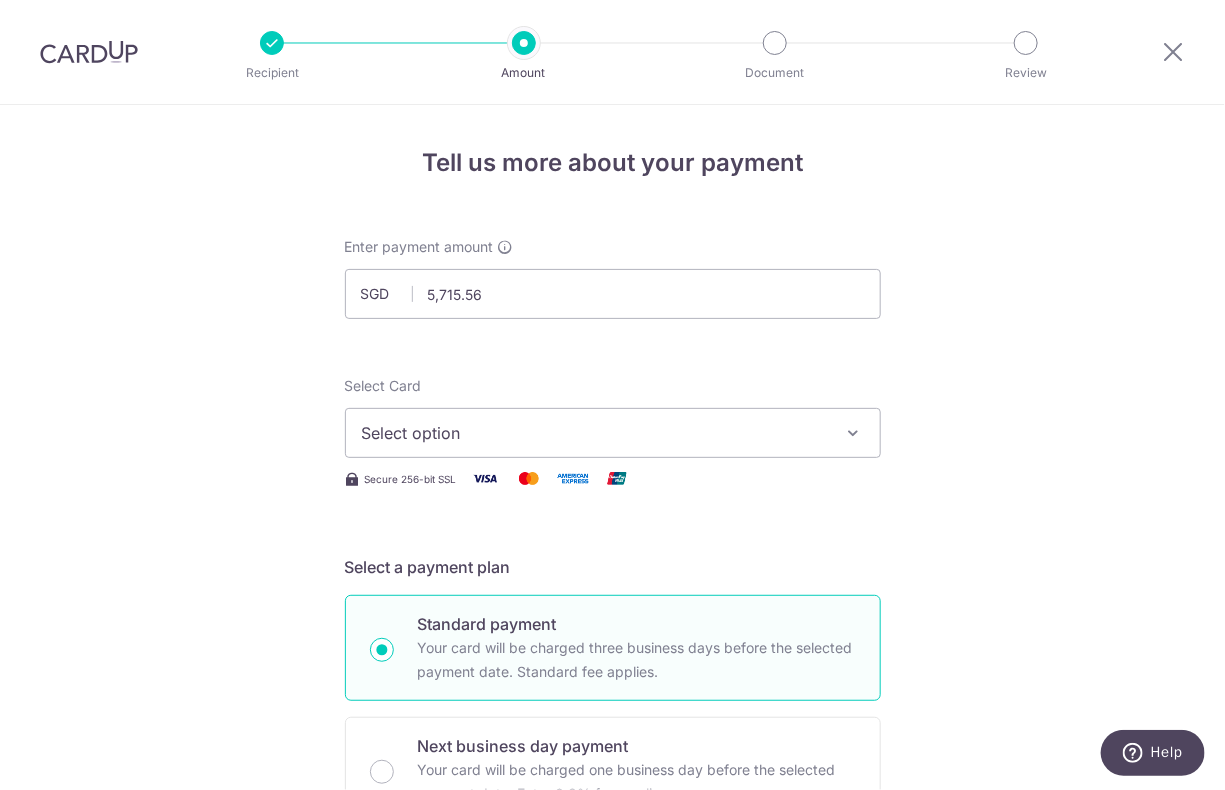 click on "Tell us more about your payment
Enter payment amount
SGD
5,715.56
5715.56
Select Card
Select option
Add credit card
Your Cards
**** 5762
**** 7045
**** 1002
**** 2496
Secure 256-bit SSL
Text
New card details" at bounding box center (612, 1009) 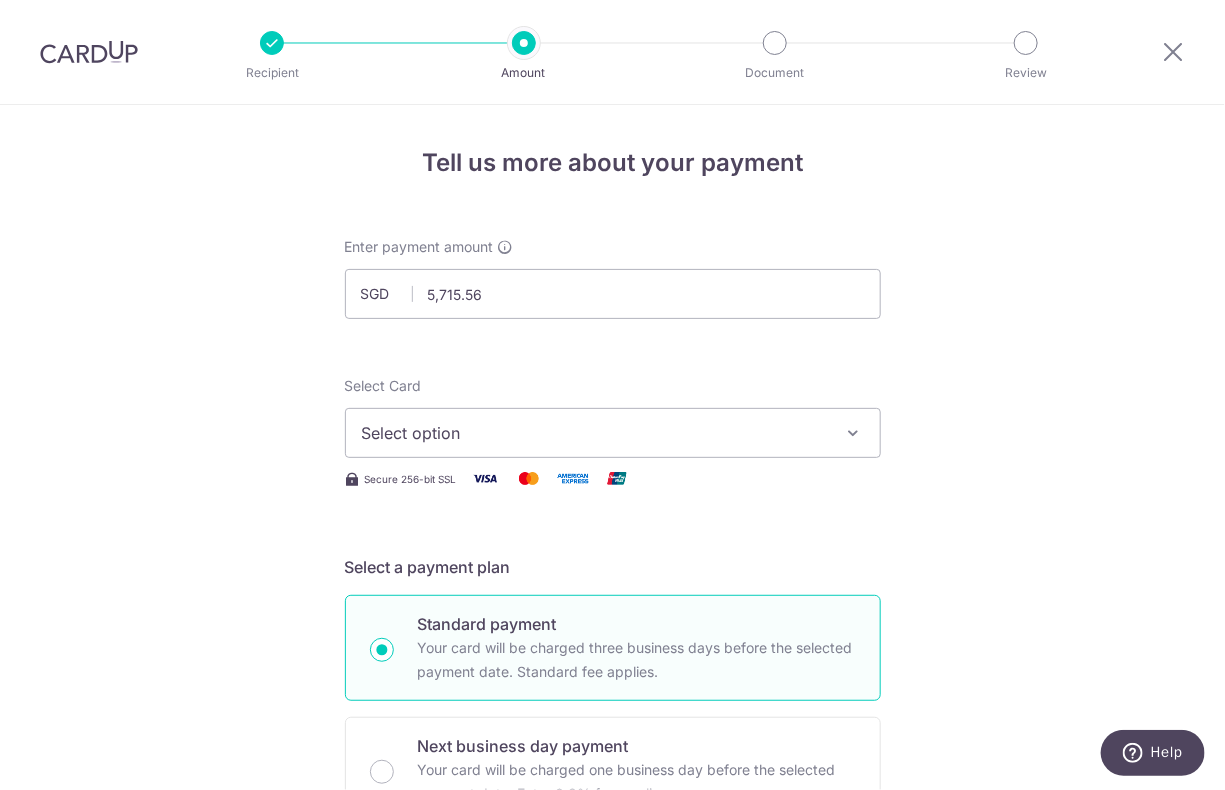 click on "Select option" at bounding box center [595, 433] 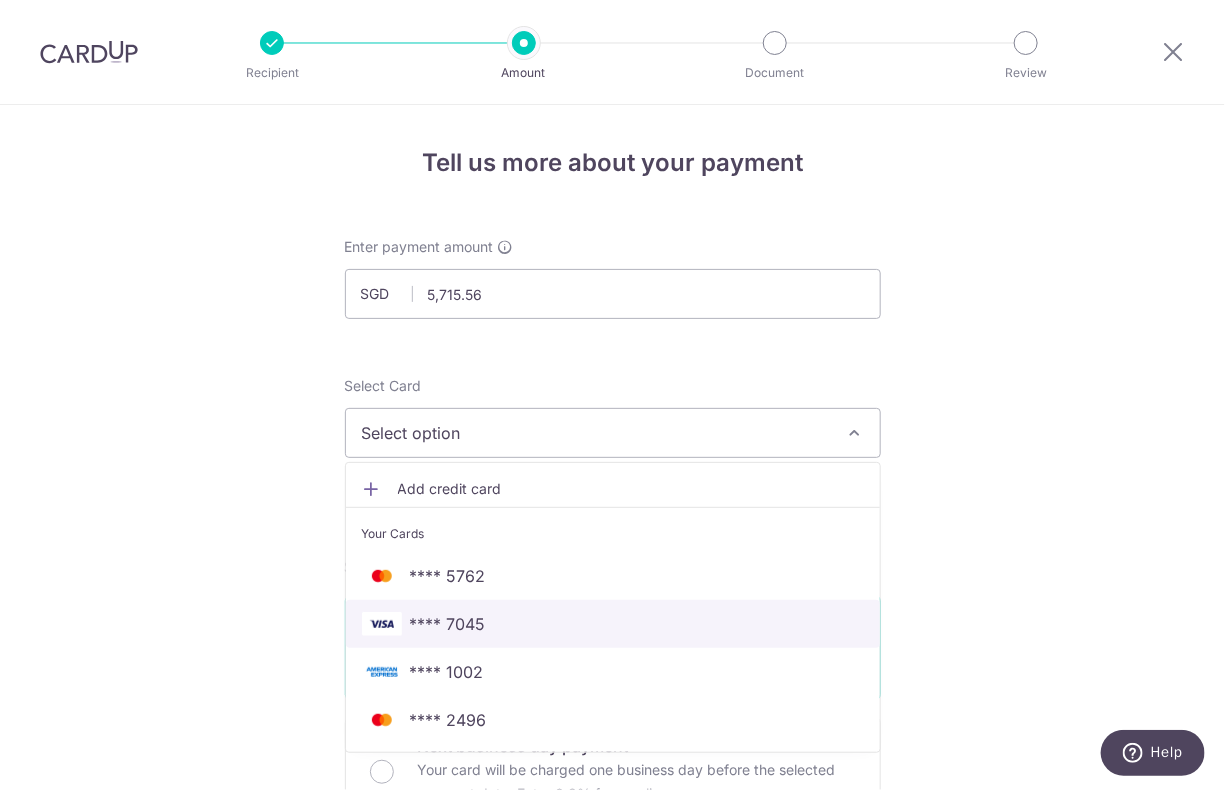 click on "**** 7045" at bounding box center (448, 624) 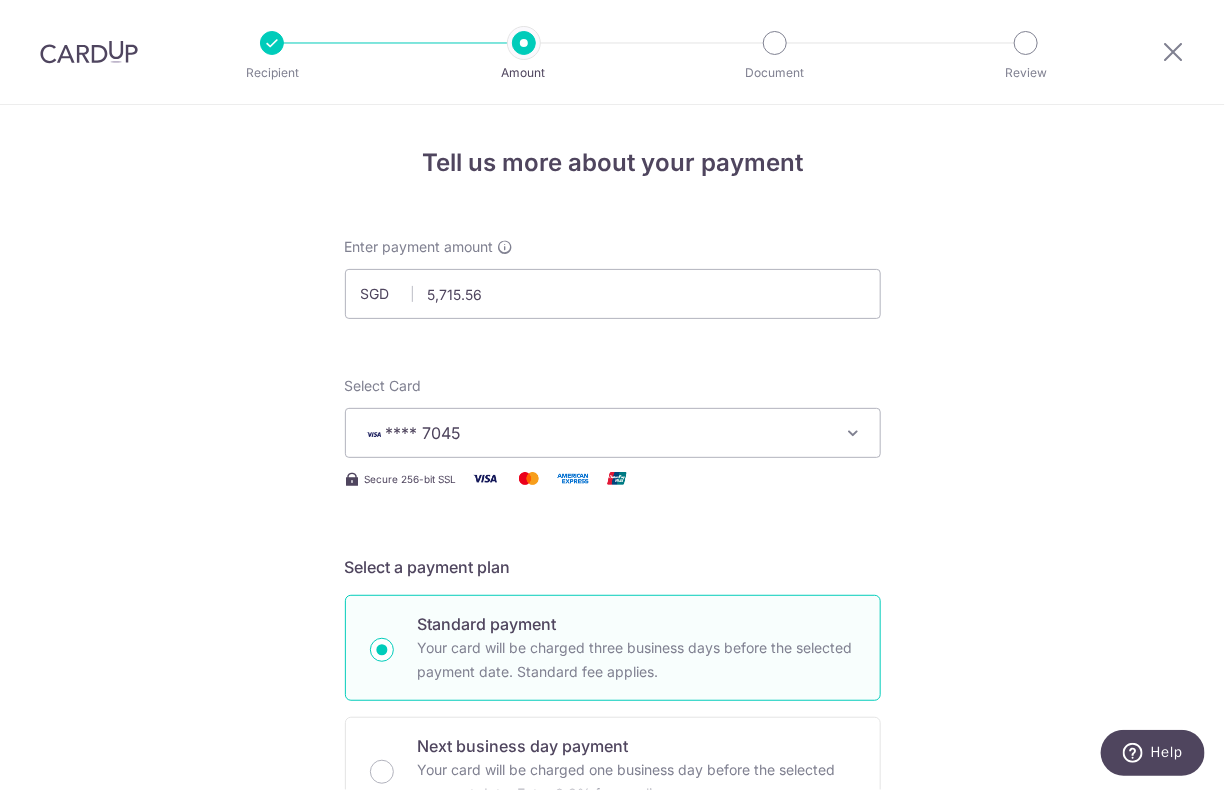 click on "Tell us more about your payment
Enter payment amount
SGD
5,715.56
5715.56
Select Card
**** 7045
Add credit card
Your Cards
**** 5762
**** 7045
**** 1002
**** 2496
Secure 256-bit SSL
Text
New card details" at bounding box center [612, 1009] 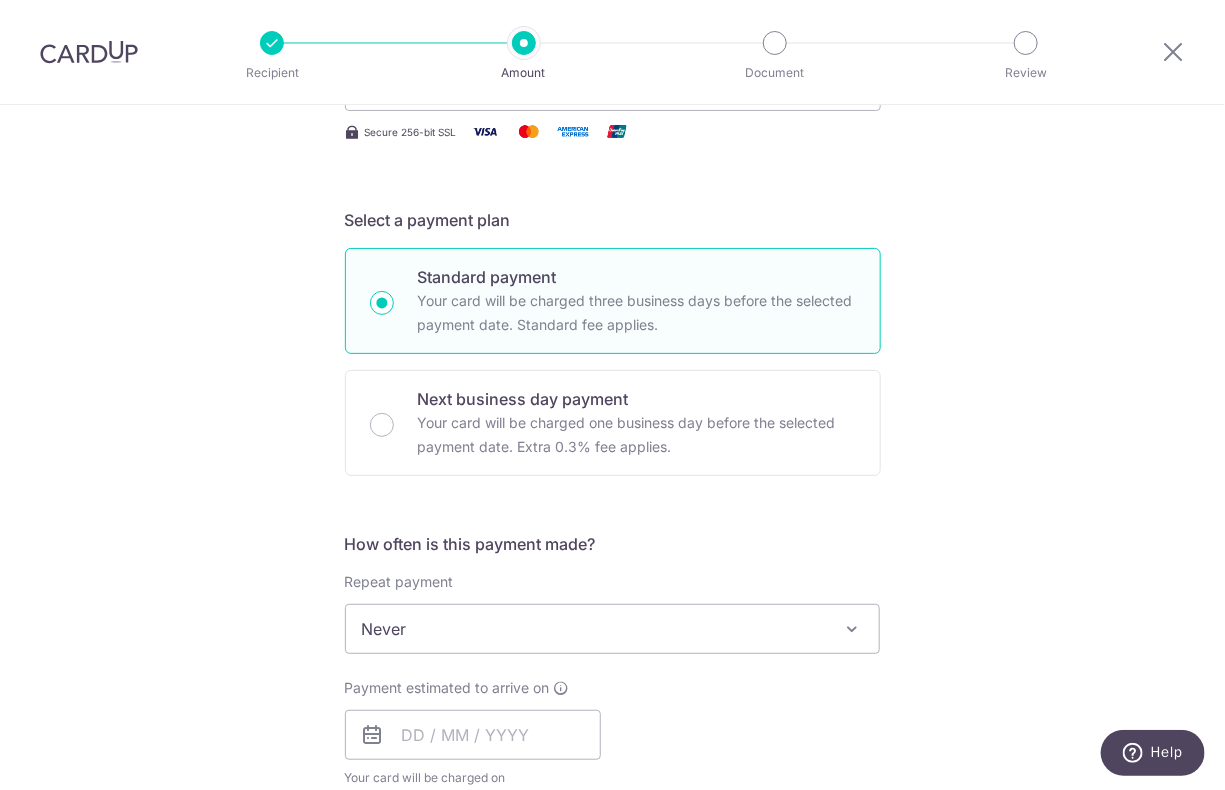 scroll, scrollTop: 363, scrollLeft: 0, axis: vertical 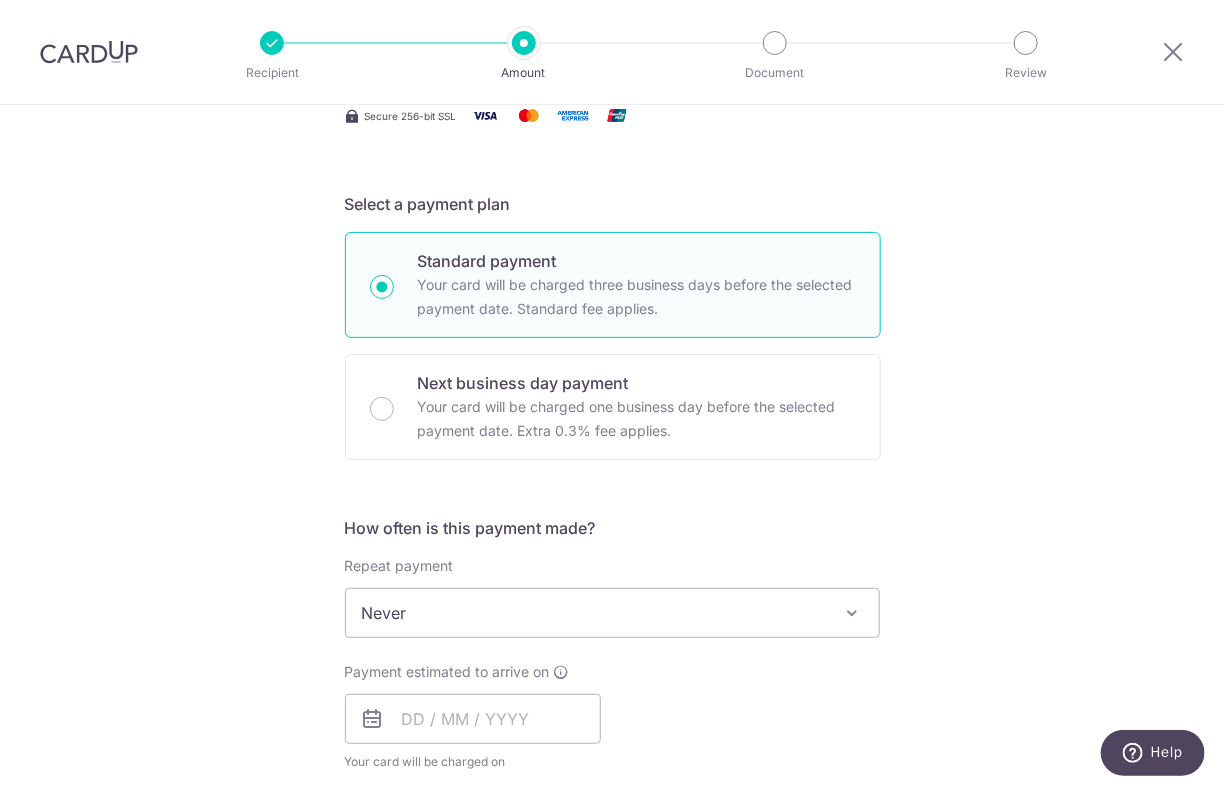 click on "Never" at bounding box center (613, 613) 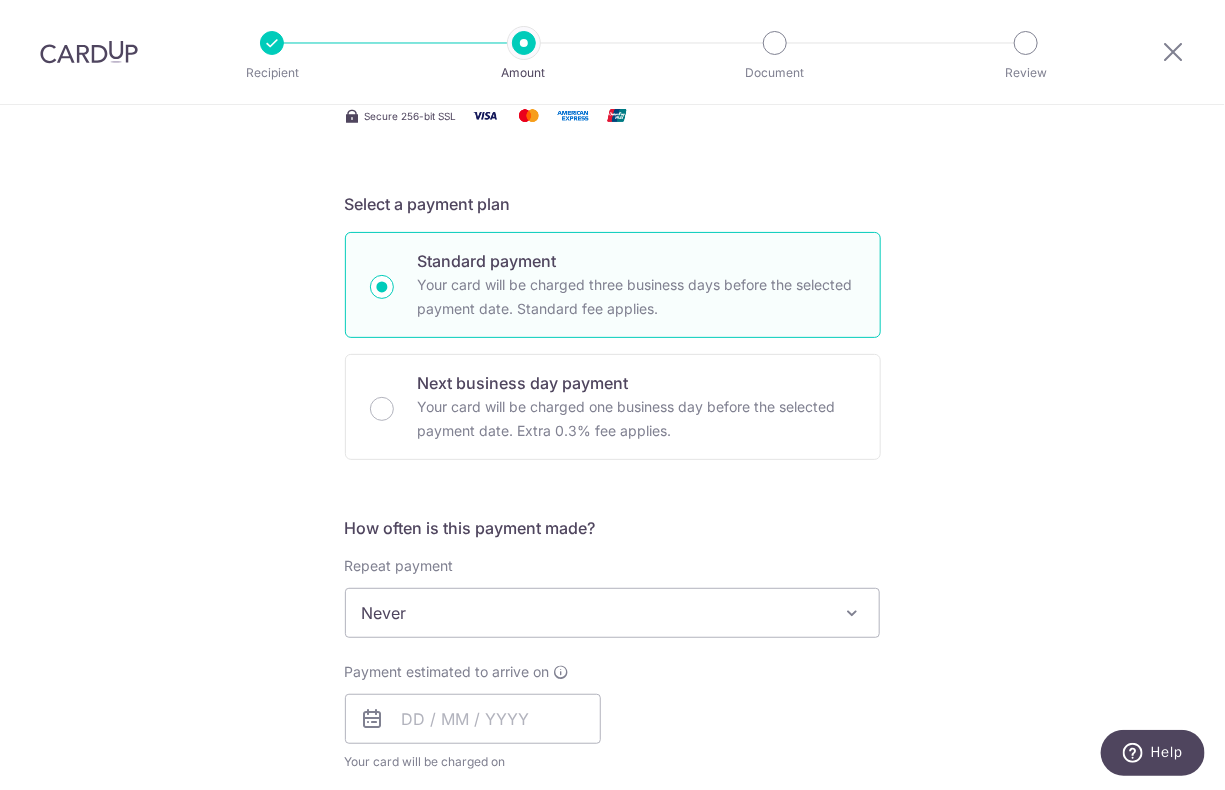 click on "Never" at bounding box center (613, 613) 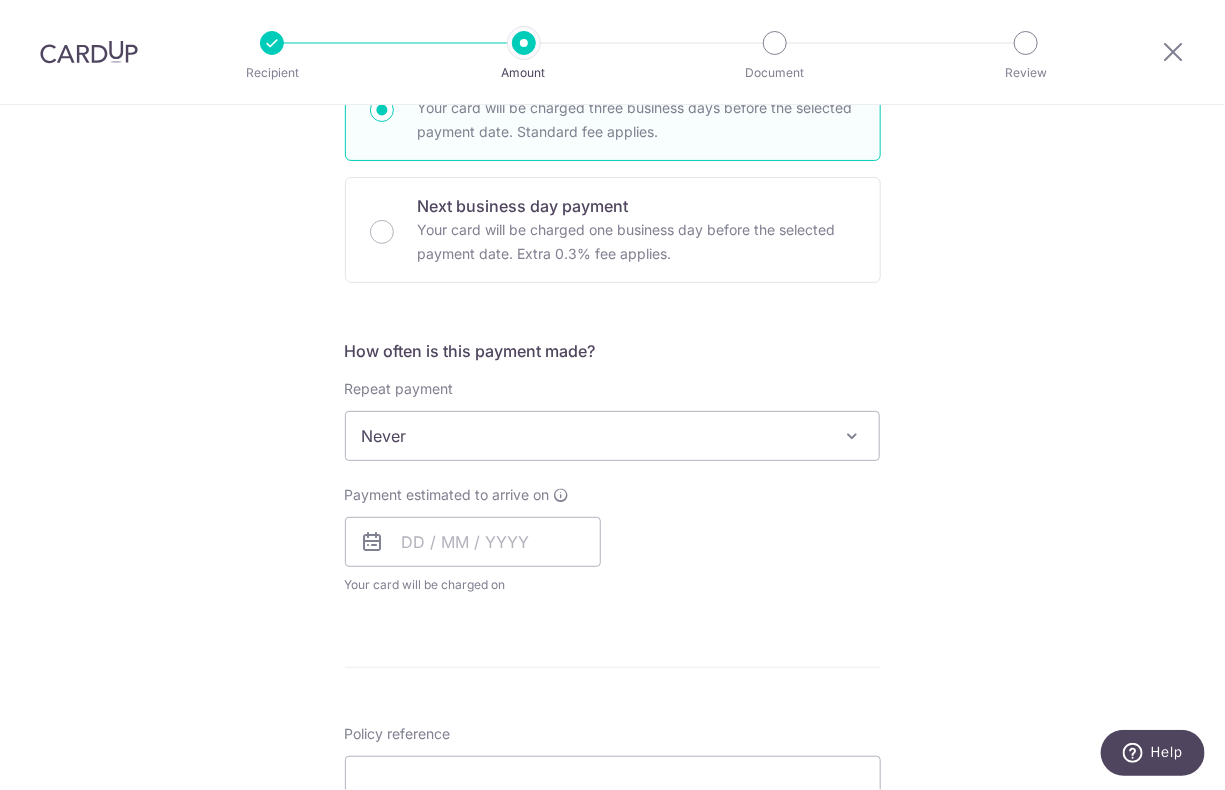 scroll, scrollTop: 636, scrollLeft: 0, axis: vertical 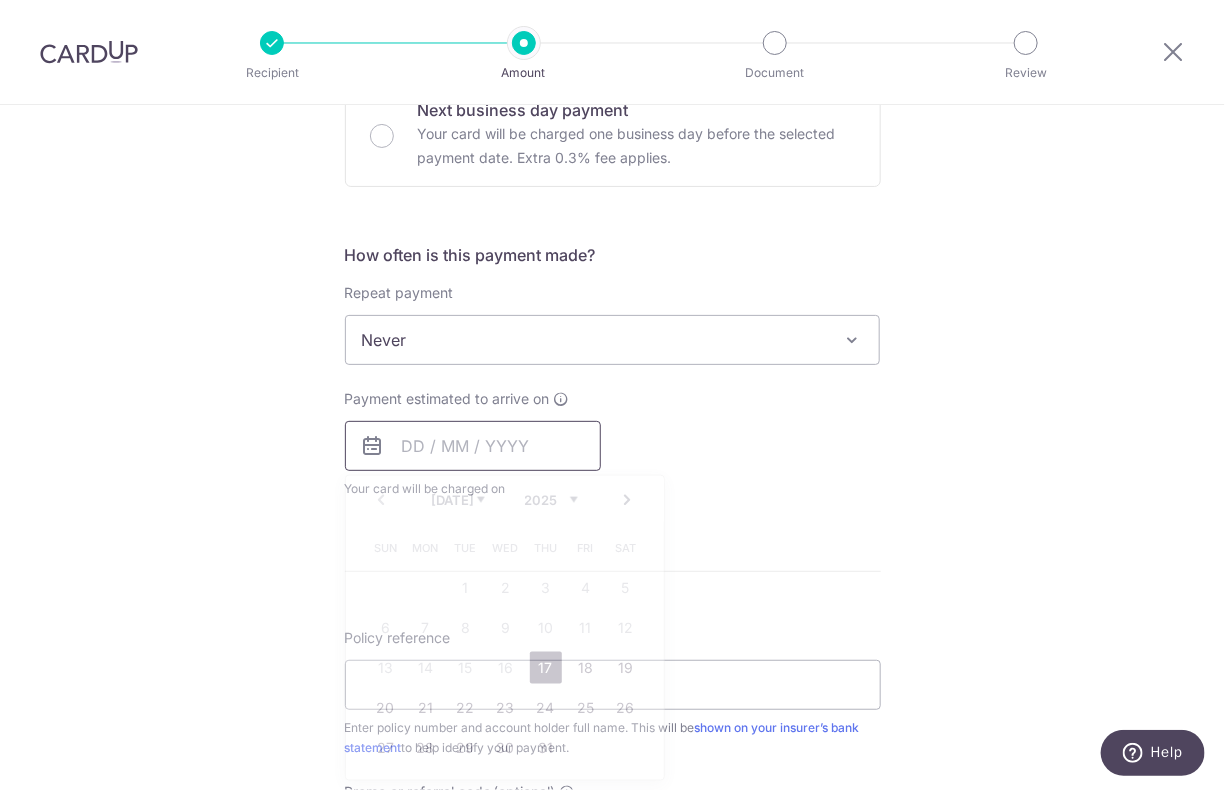 click at bounding box center (473, 446) 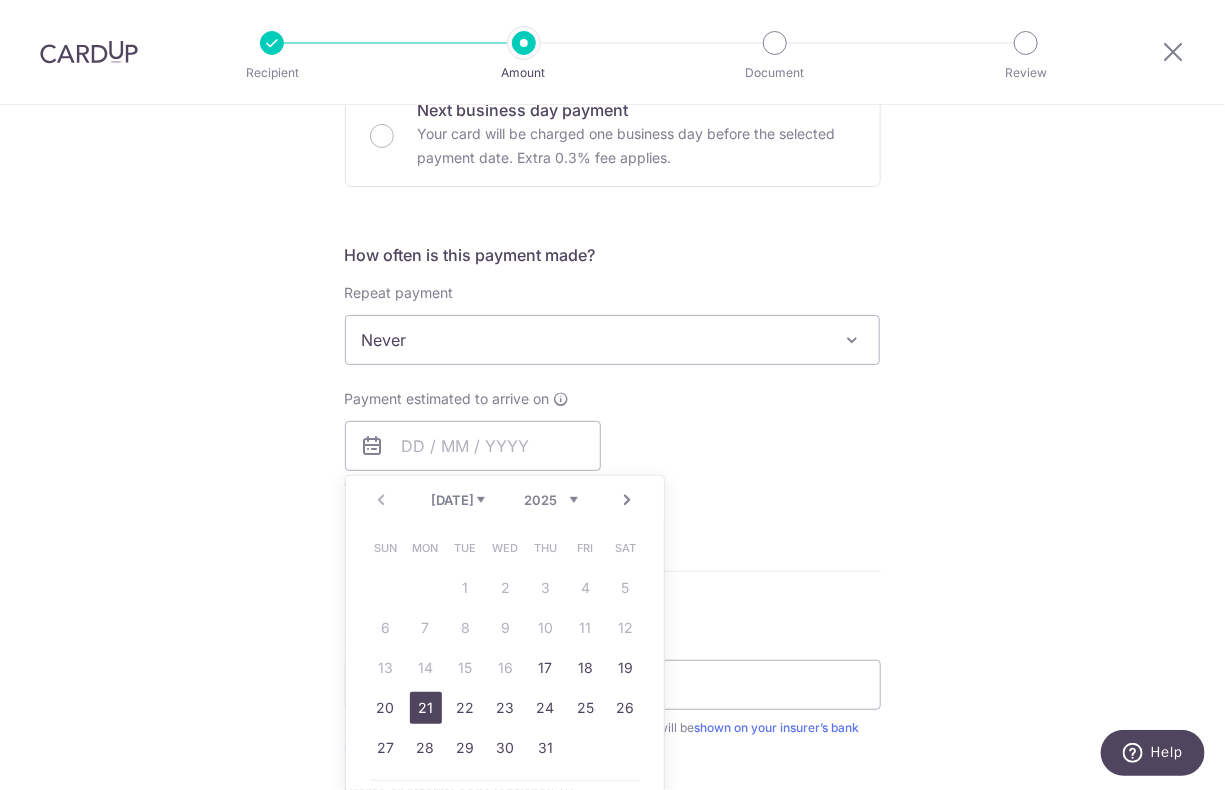 click on "21" at bounding box center [426, 708] 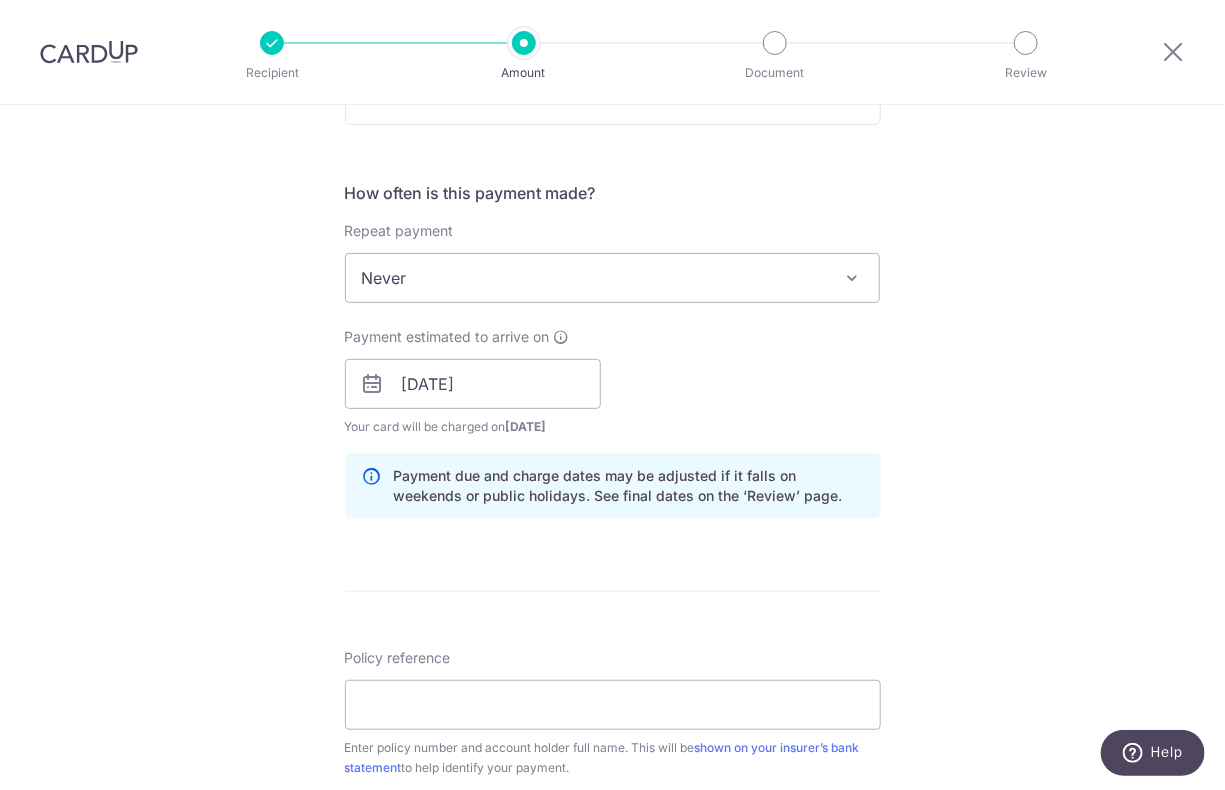 scroll, scrollTop: 727, scrollLeft: 0, axis: vertical 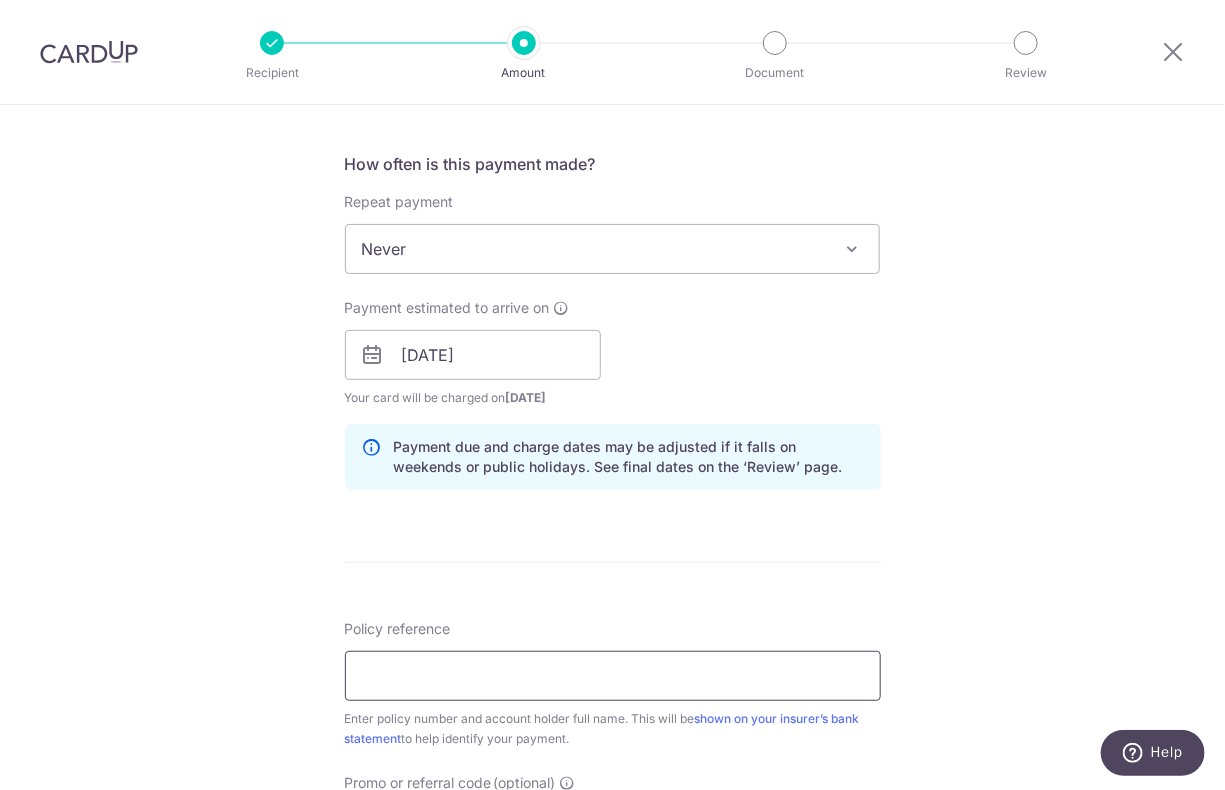 click on "Policy reference" at bounding box center (613, 676) 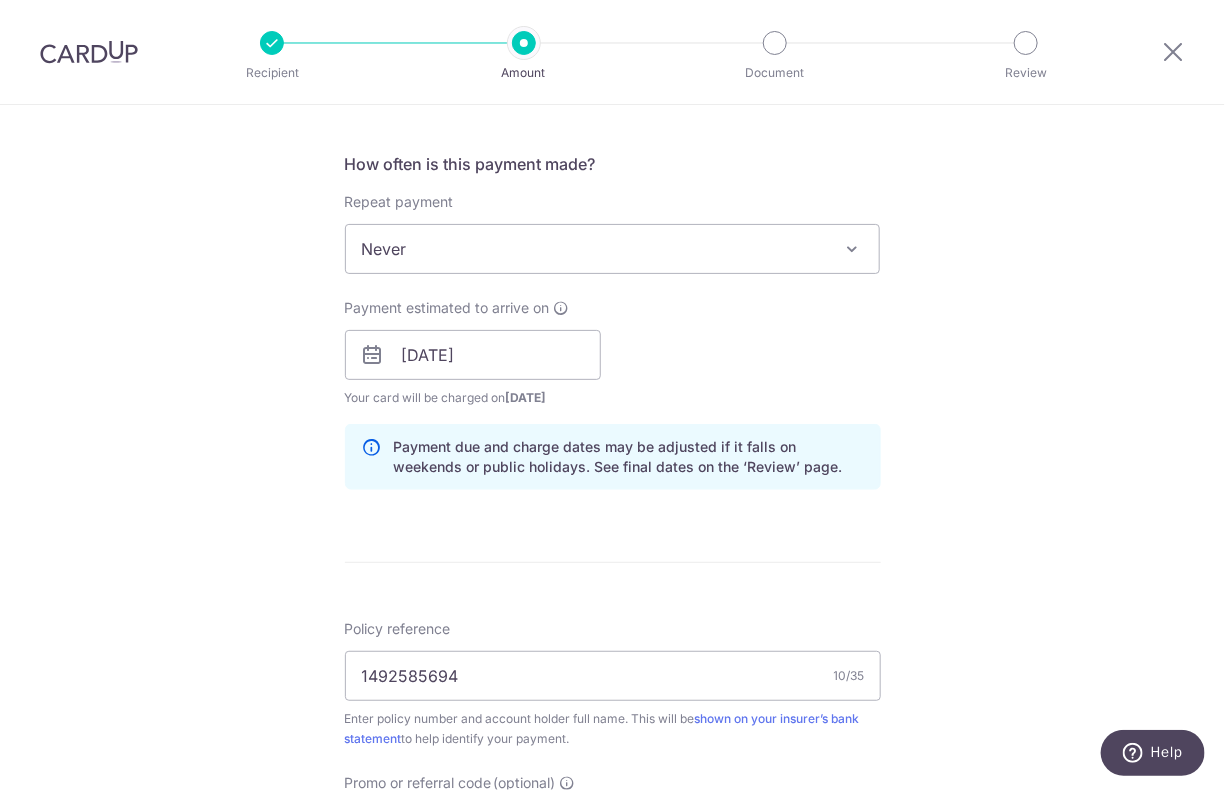 click on "Tell us more about your payment
Enter payment amount
SGD
5,715.56
5715.56
Select Card
**** 7045
Add credit card
Your Cards
**** 5762
**** 7045
**** 1002
**** 2496
Secure 256-bit SSL
Text
New card details" at bounding box center [612, 323] 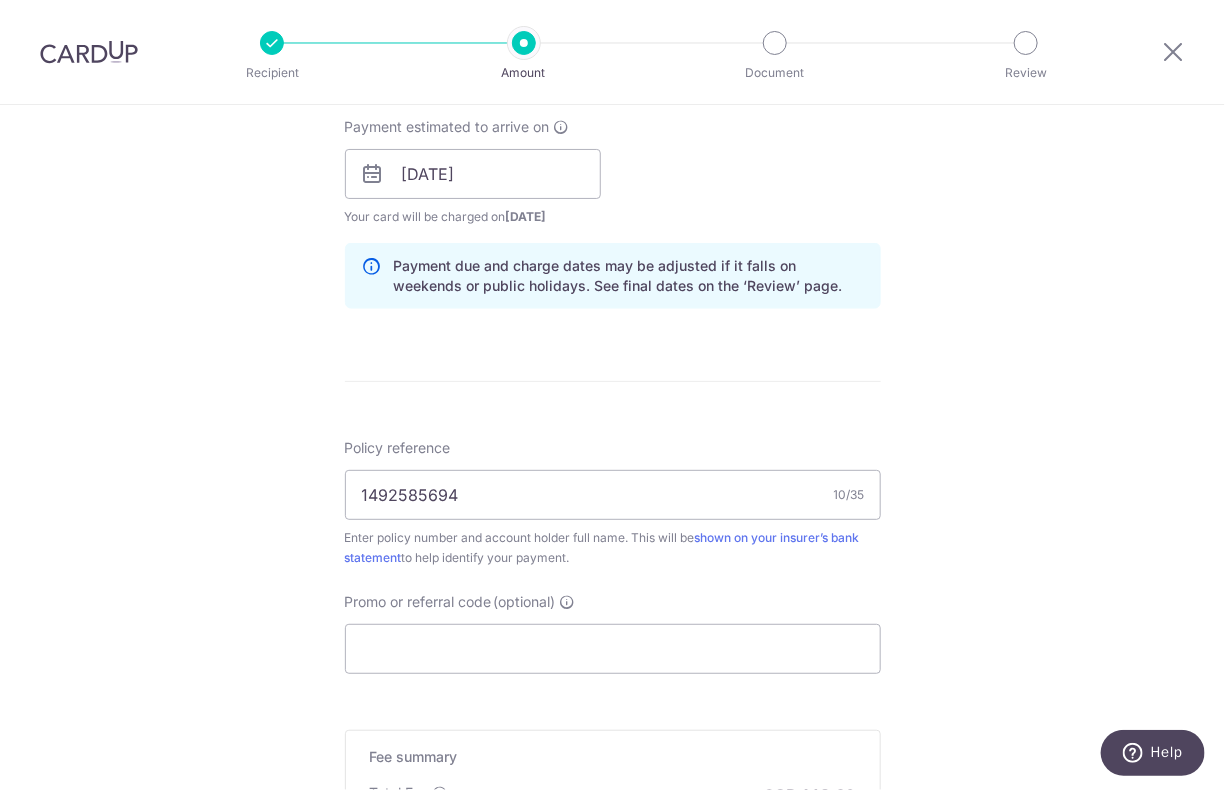 scroll, scrollTop: 909, scrollLeft: 0, axis: vertical 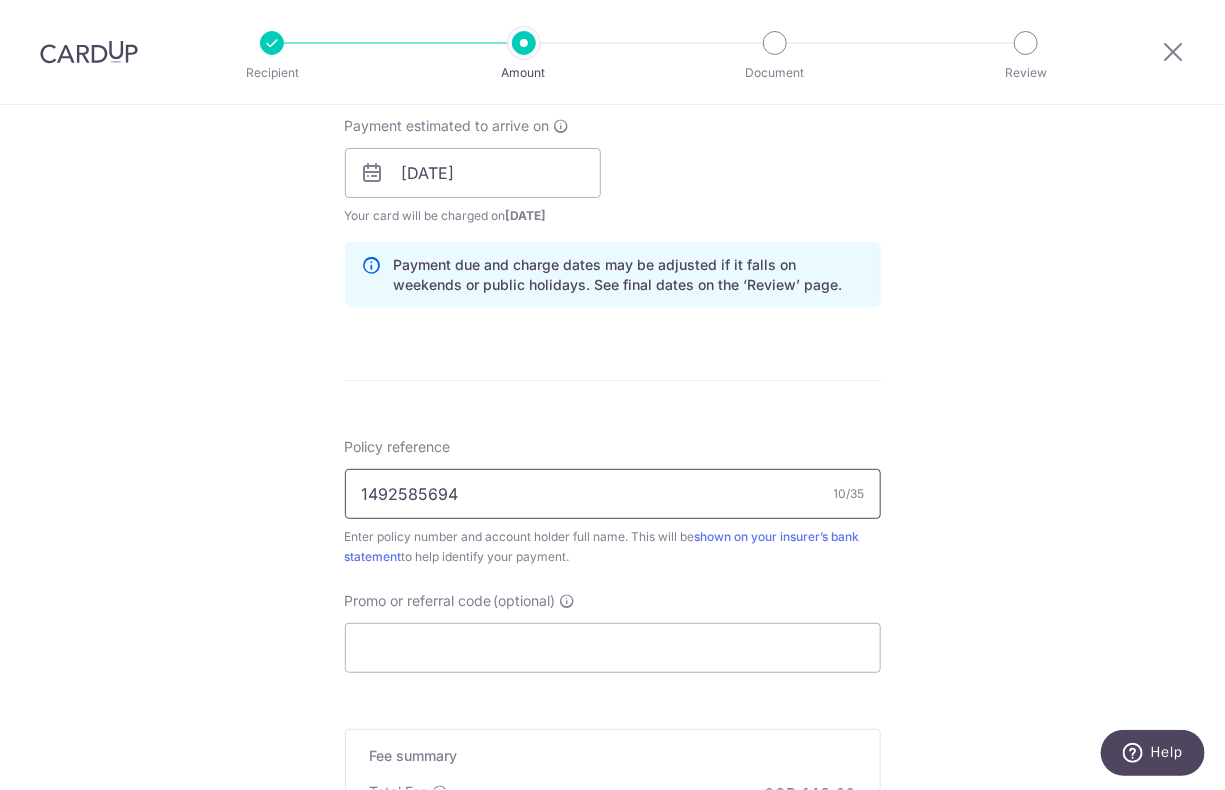 click on "1492585694" at bounding box center (613, 494) 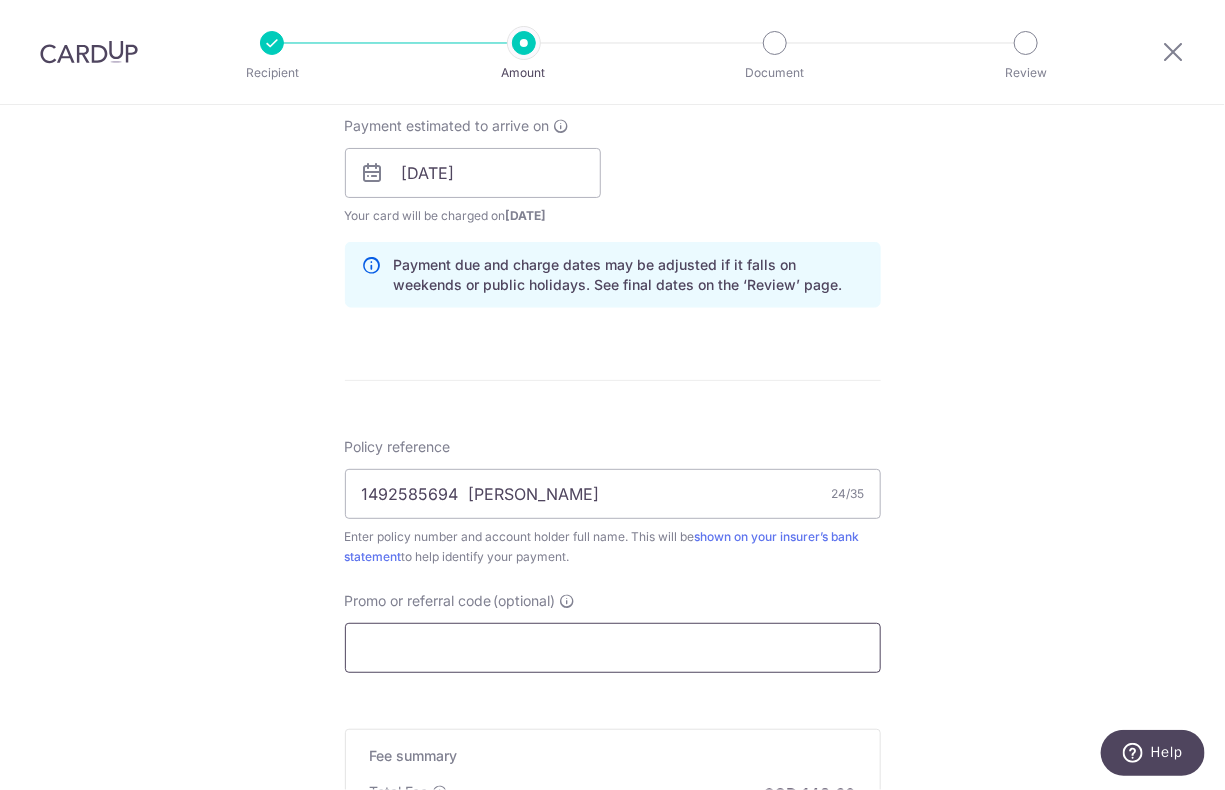 click on "Promo or referral code
(optional)" at bounding box center [613, 648] 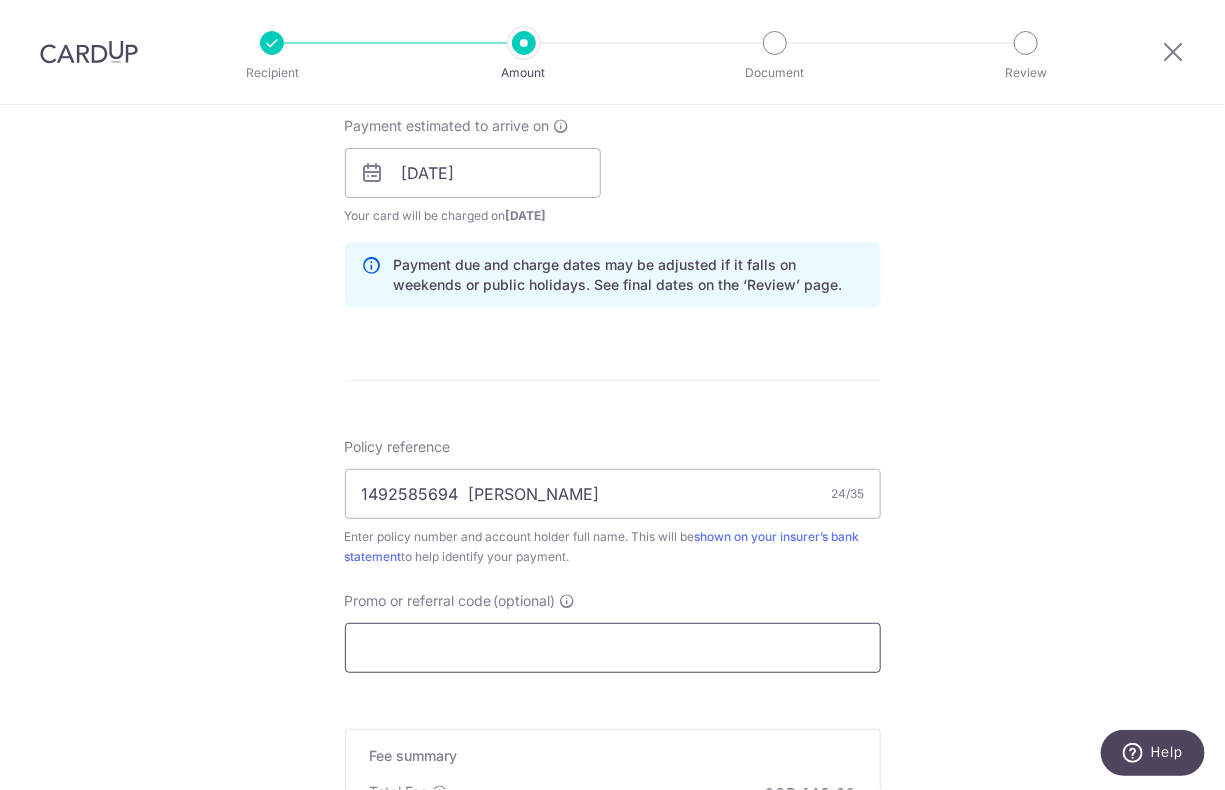 paste on "OCBC195" 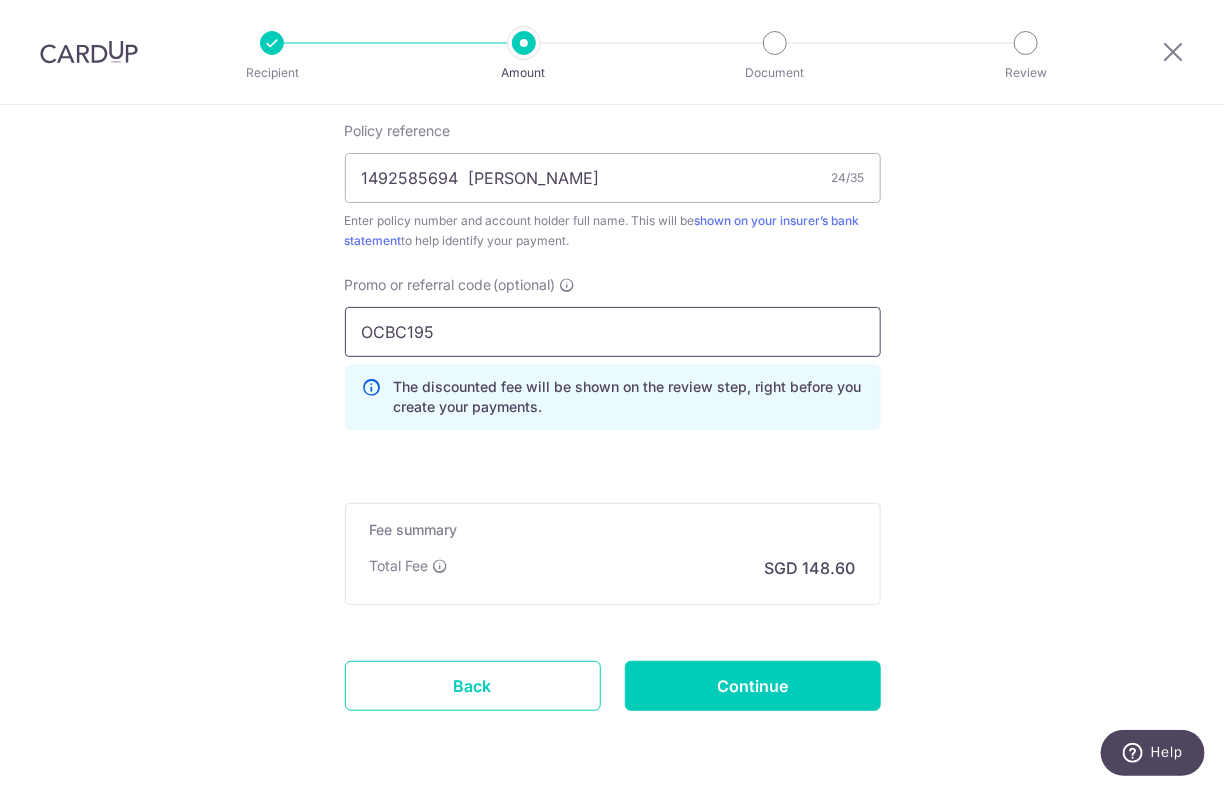 scroll, scrollTop: 1272, scrollLeft: 0, axis: vertical 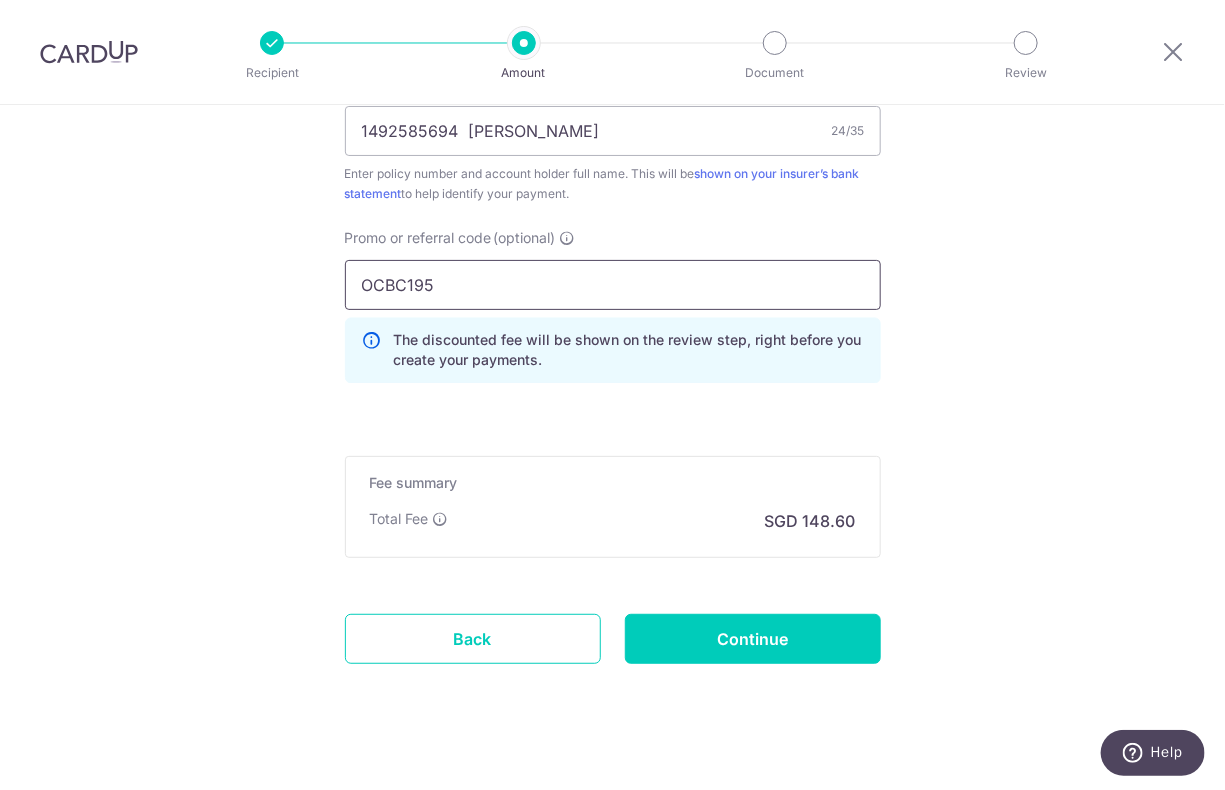 type on "OCBC195" 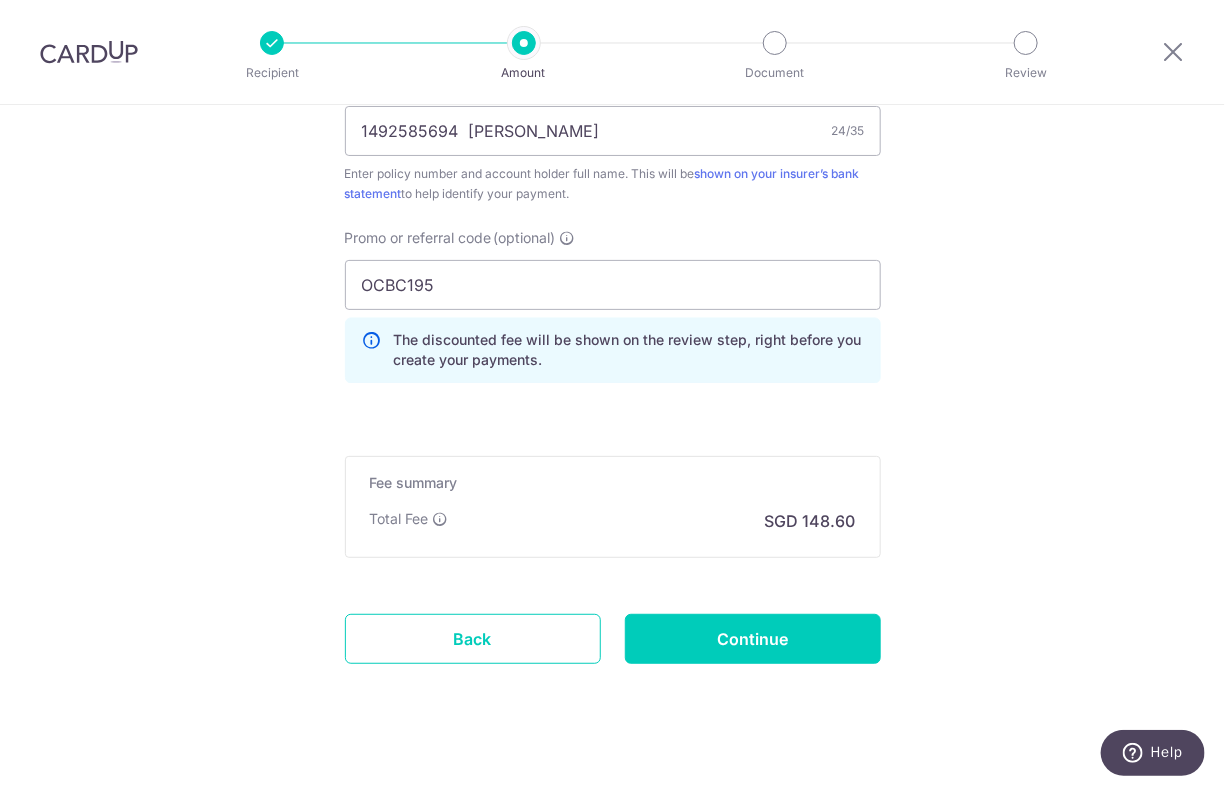 click on "Fee summary
Base fee
Extend fee
Next-day fee
Total Fee
SGD 148.60" at bounding box center (613, 507) 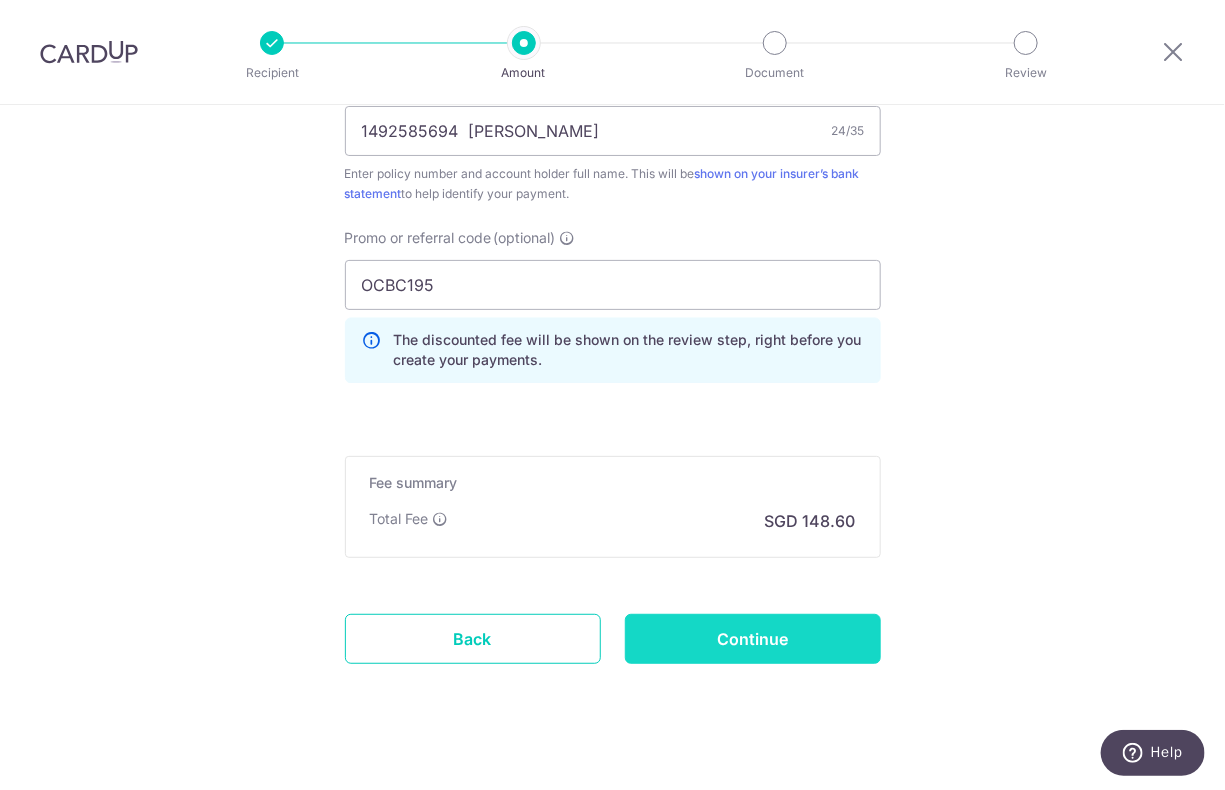 click on "Continue" at bounding box center [753, 639] 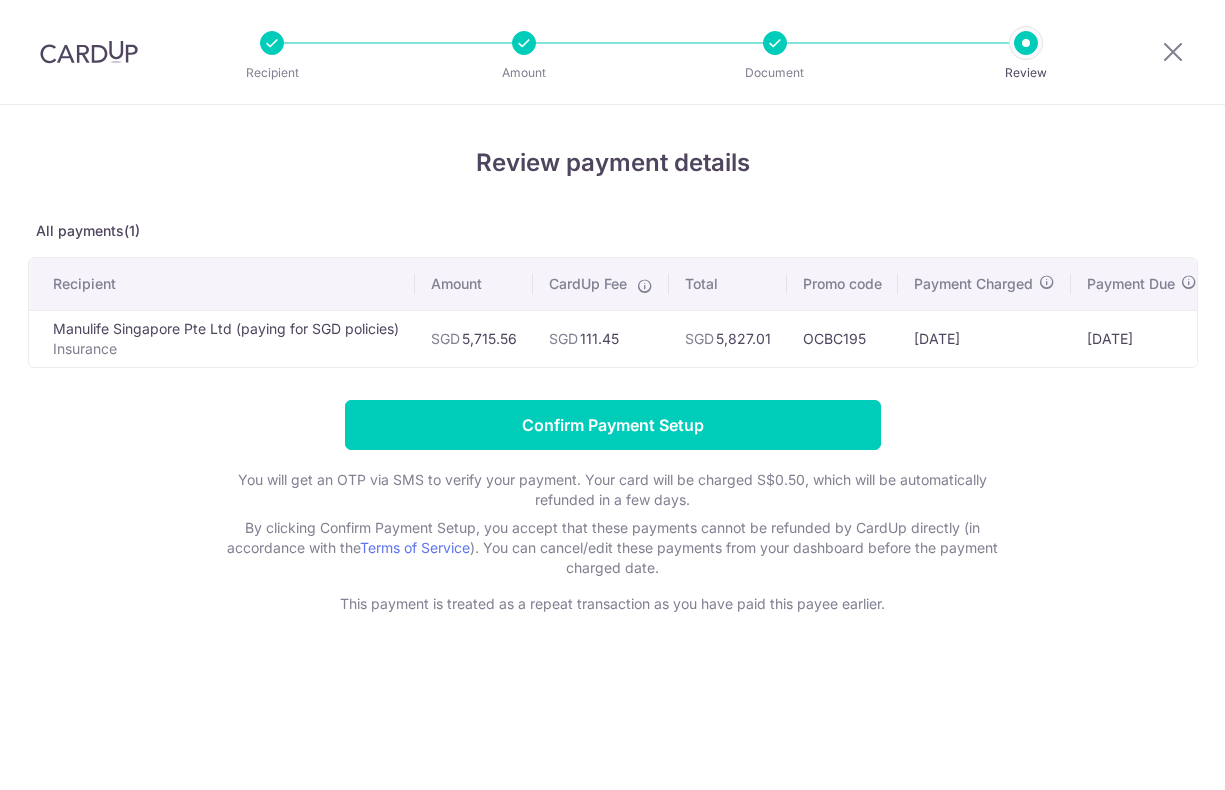 scroll, scrollTop: 0, scrollLeft: 0, axis: both 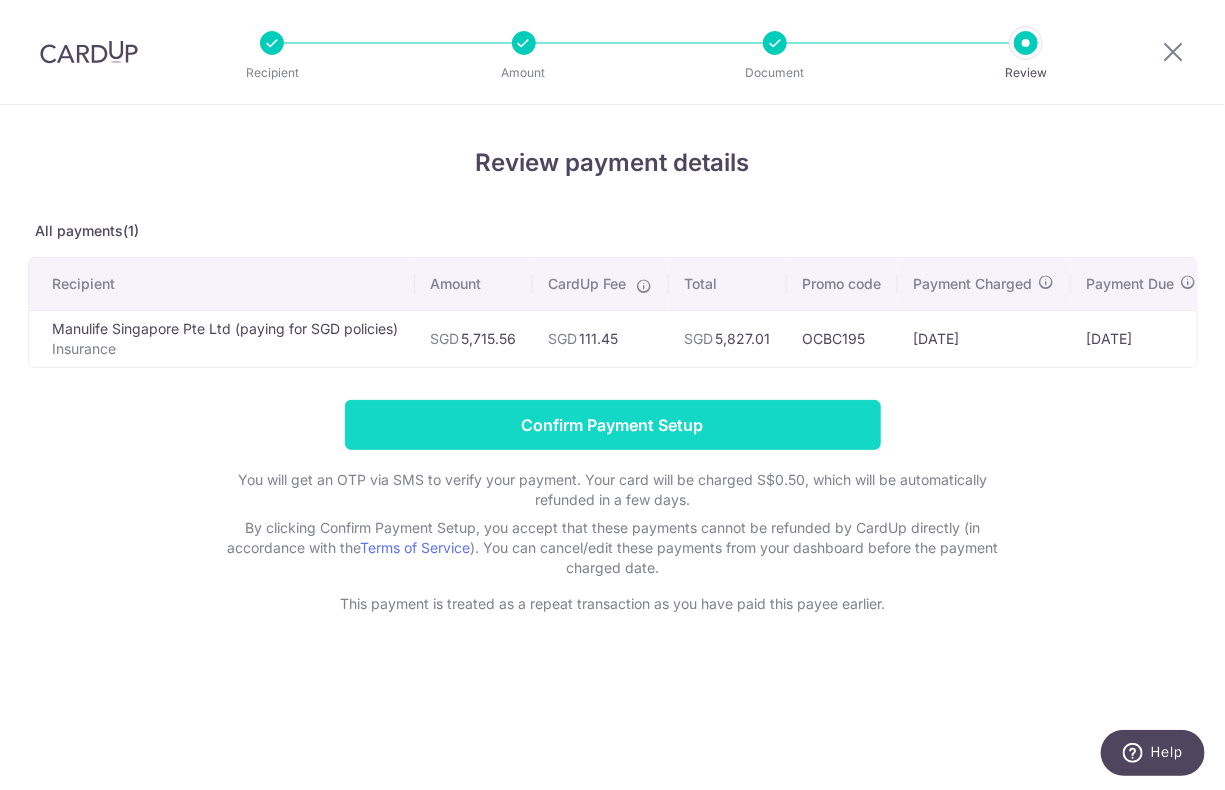 click on "Confirm Payment Setup" at bounding box center (613, 425) 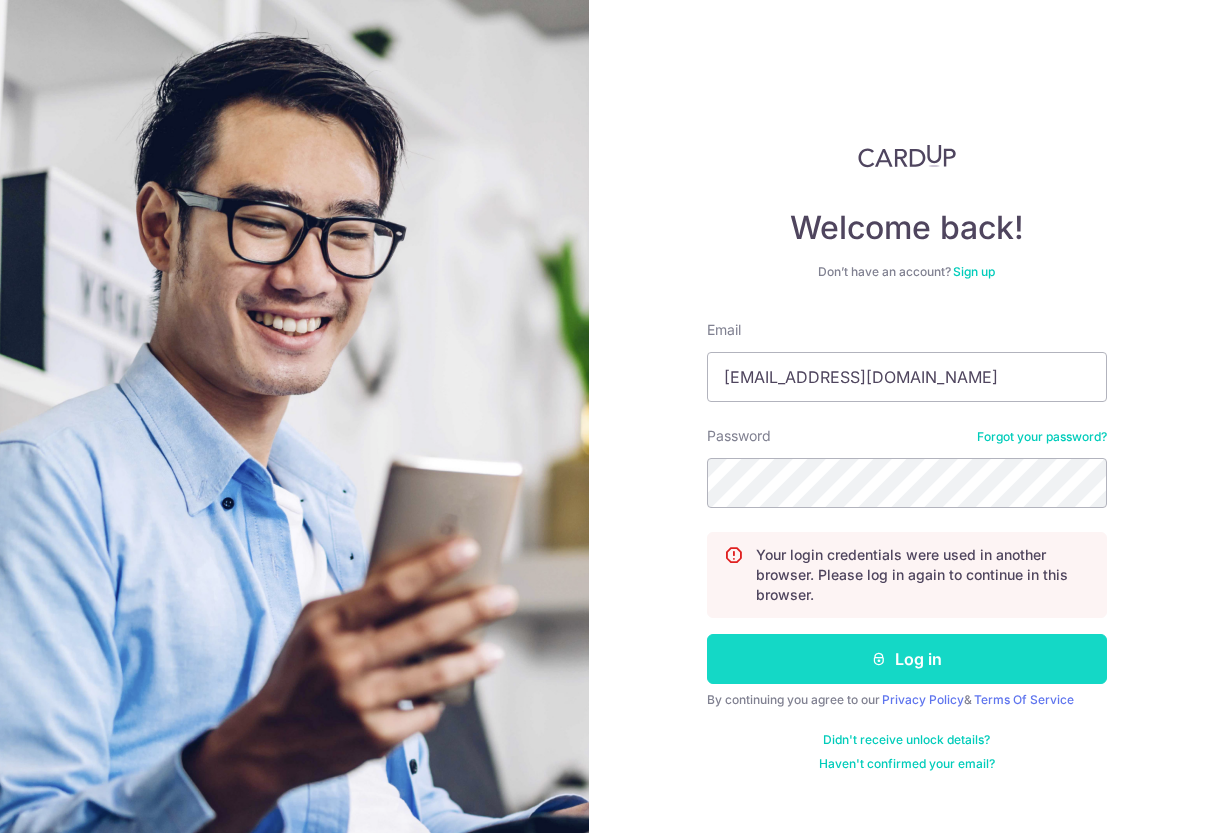 scroll, scrollTop: 0, scrollLeft: 0, axis: both 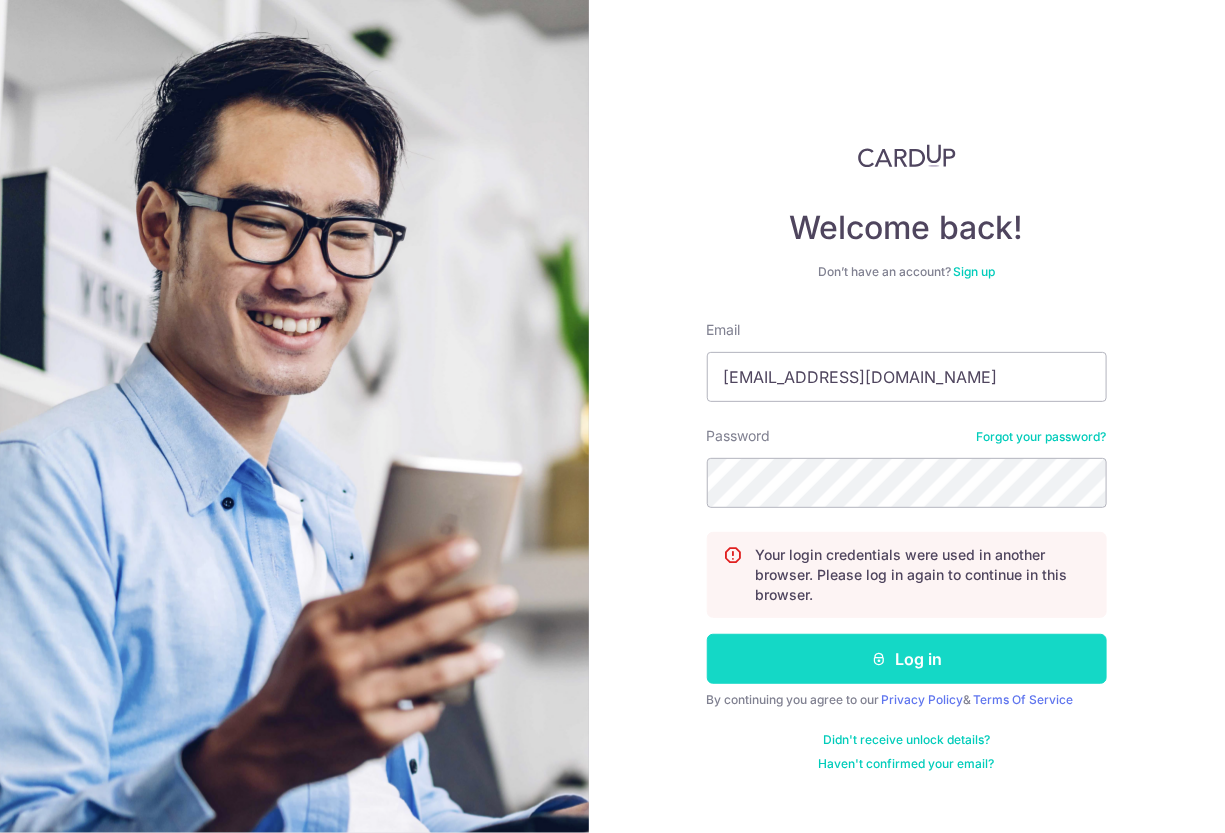 click on "Log in" at bounding box center (907, 659) 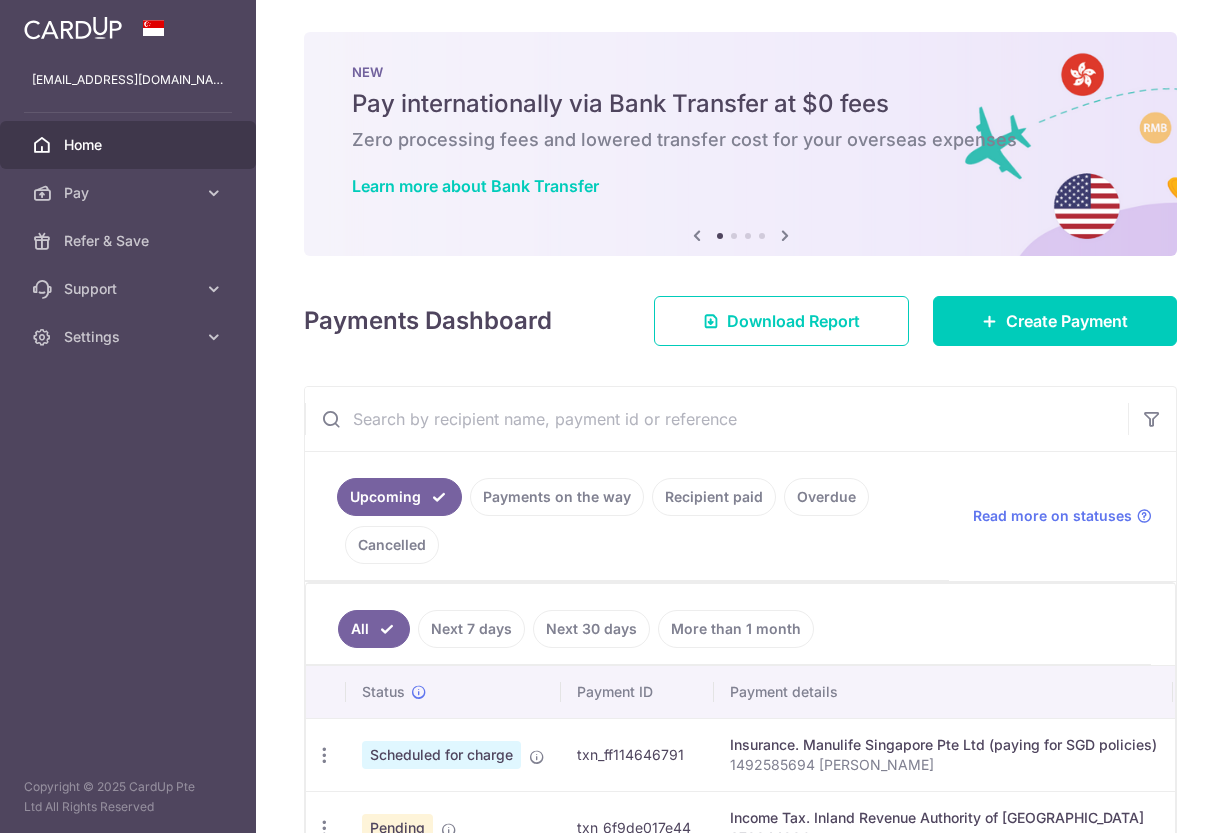 scroll, scrollTop: 0, scrollLeft: 0, axis: both 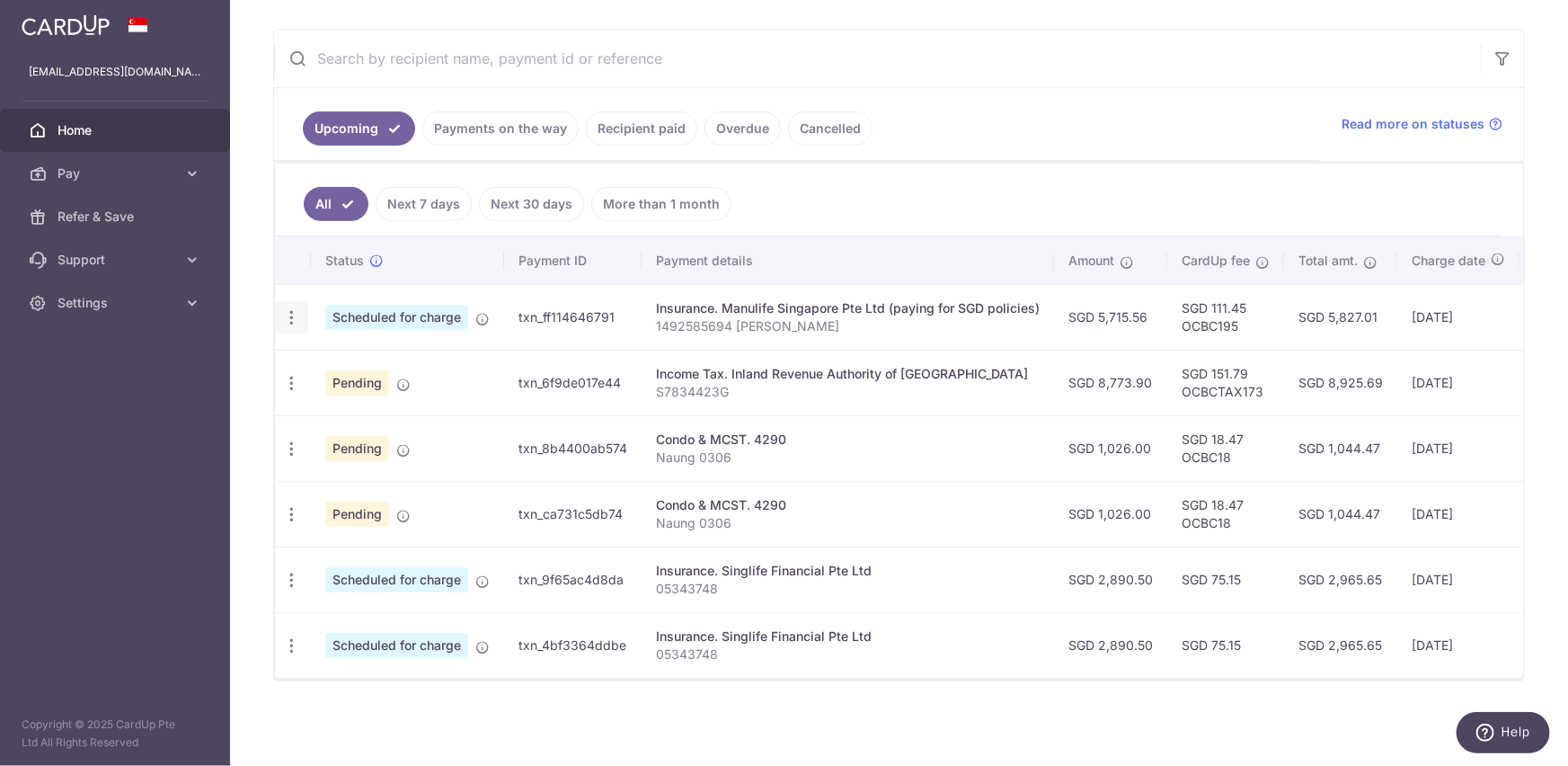 click at bounding box center [291, 317] 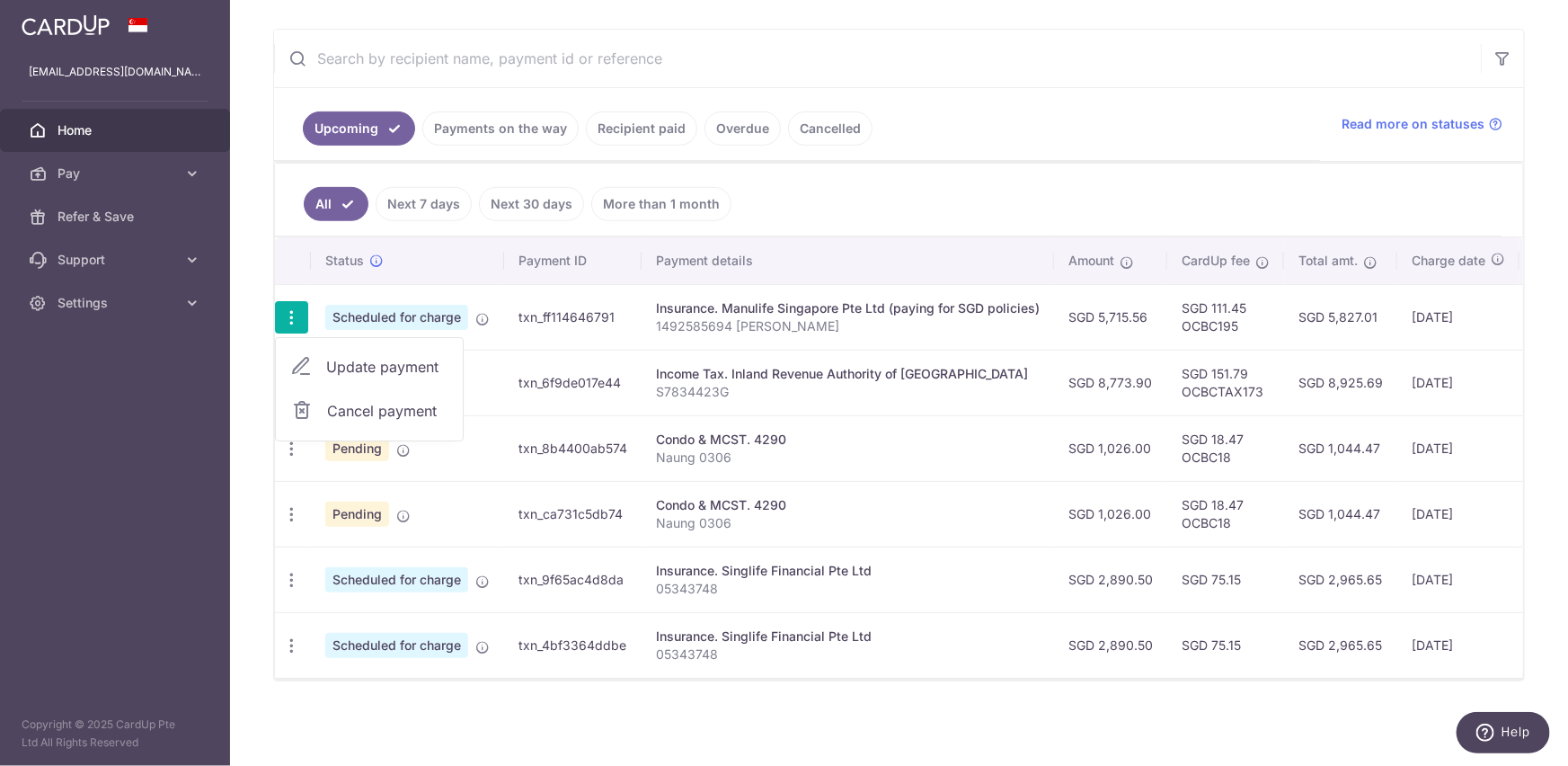 click on "Update payment" at bounding box center (369, 367) 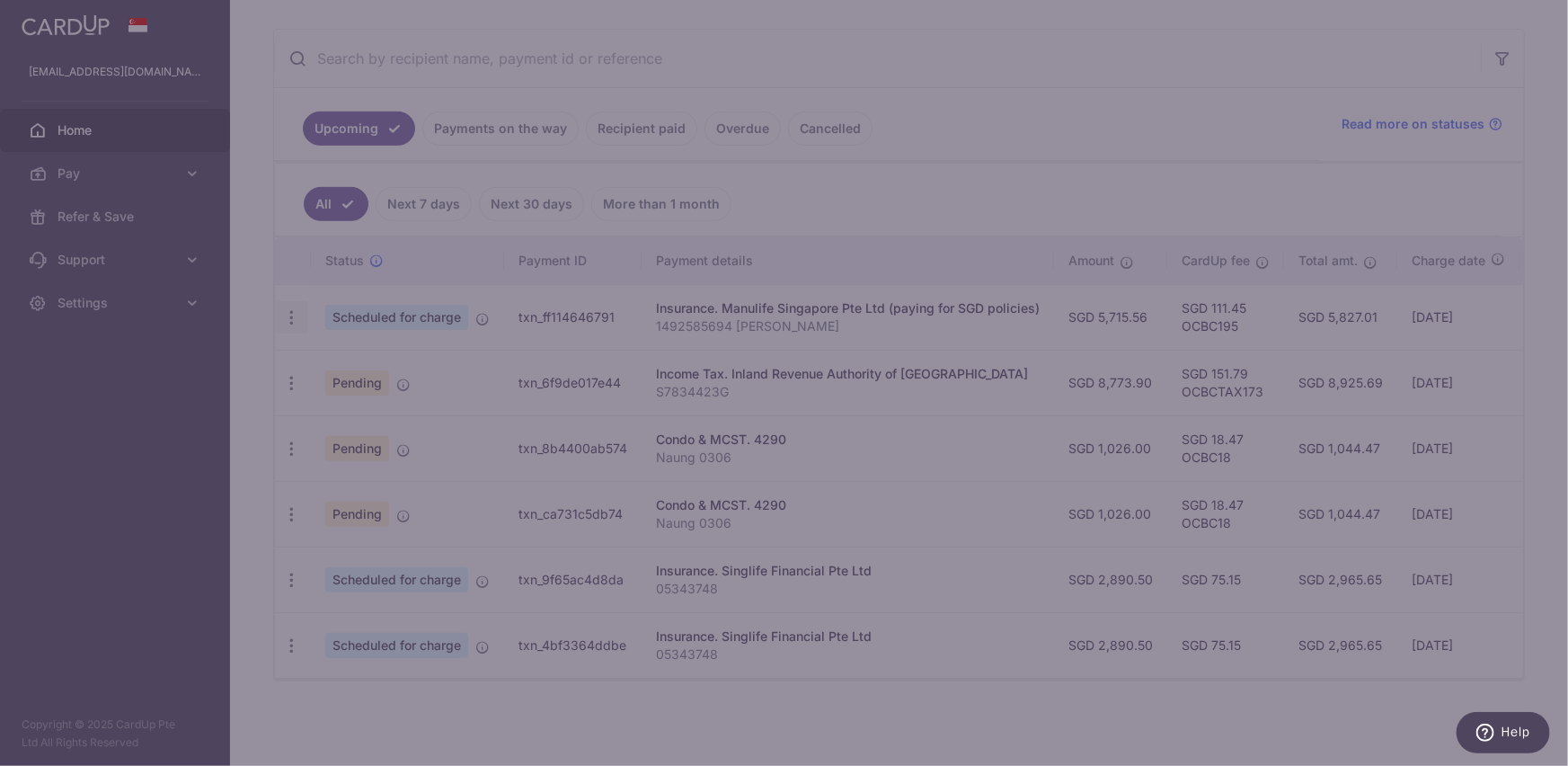 type on "OCBC195" 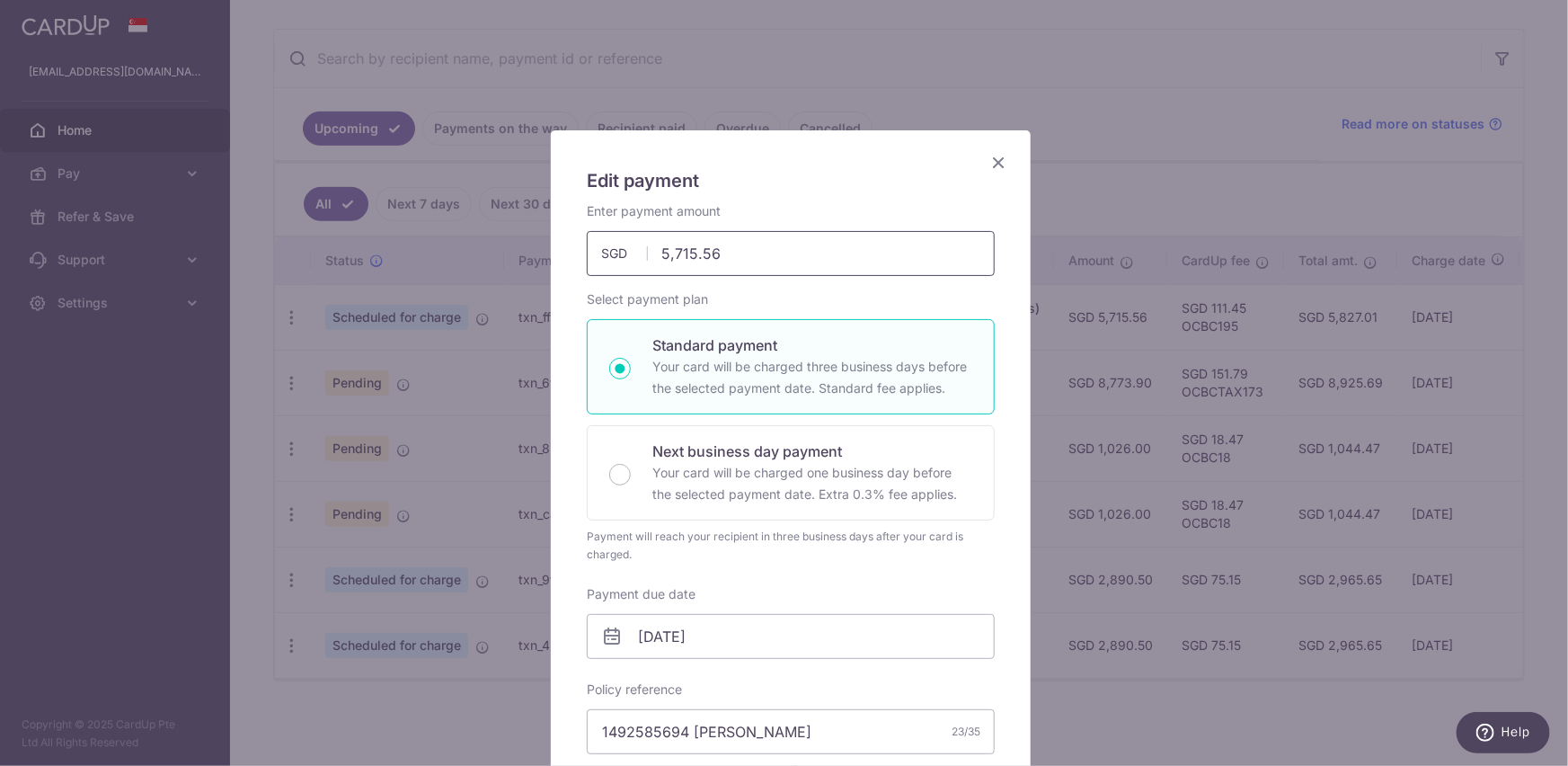 click on "5,715.56" at bounding box center [791, 254] 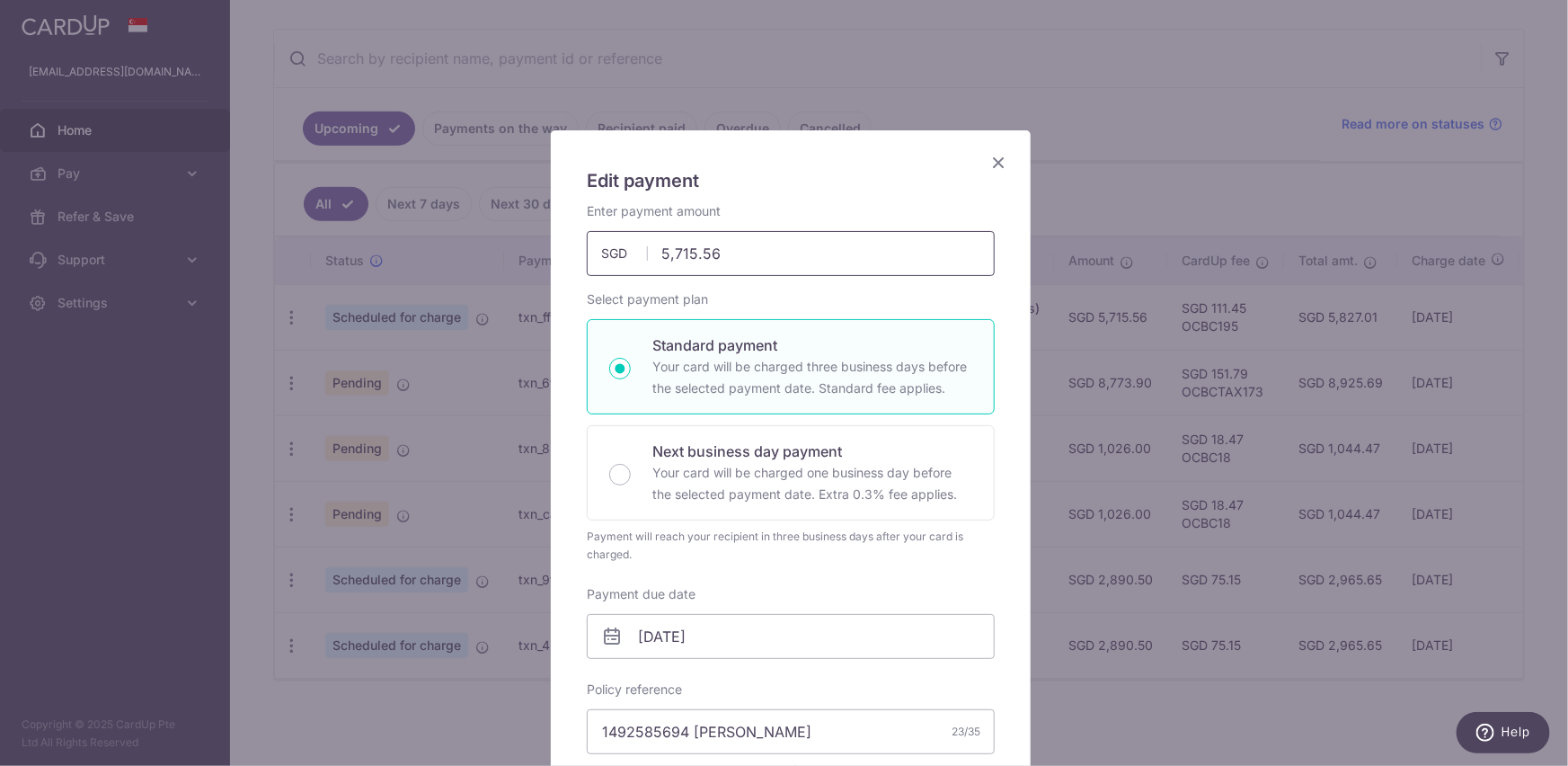 drag, startPoint x: 657, startPoint y: 253, endPoint x: 759, endPoint y: 246, distance: 102.23991 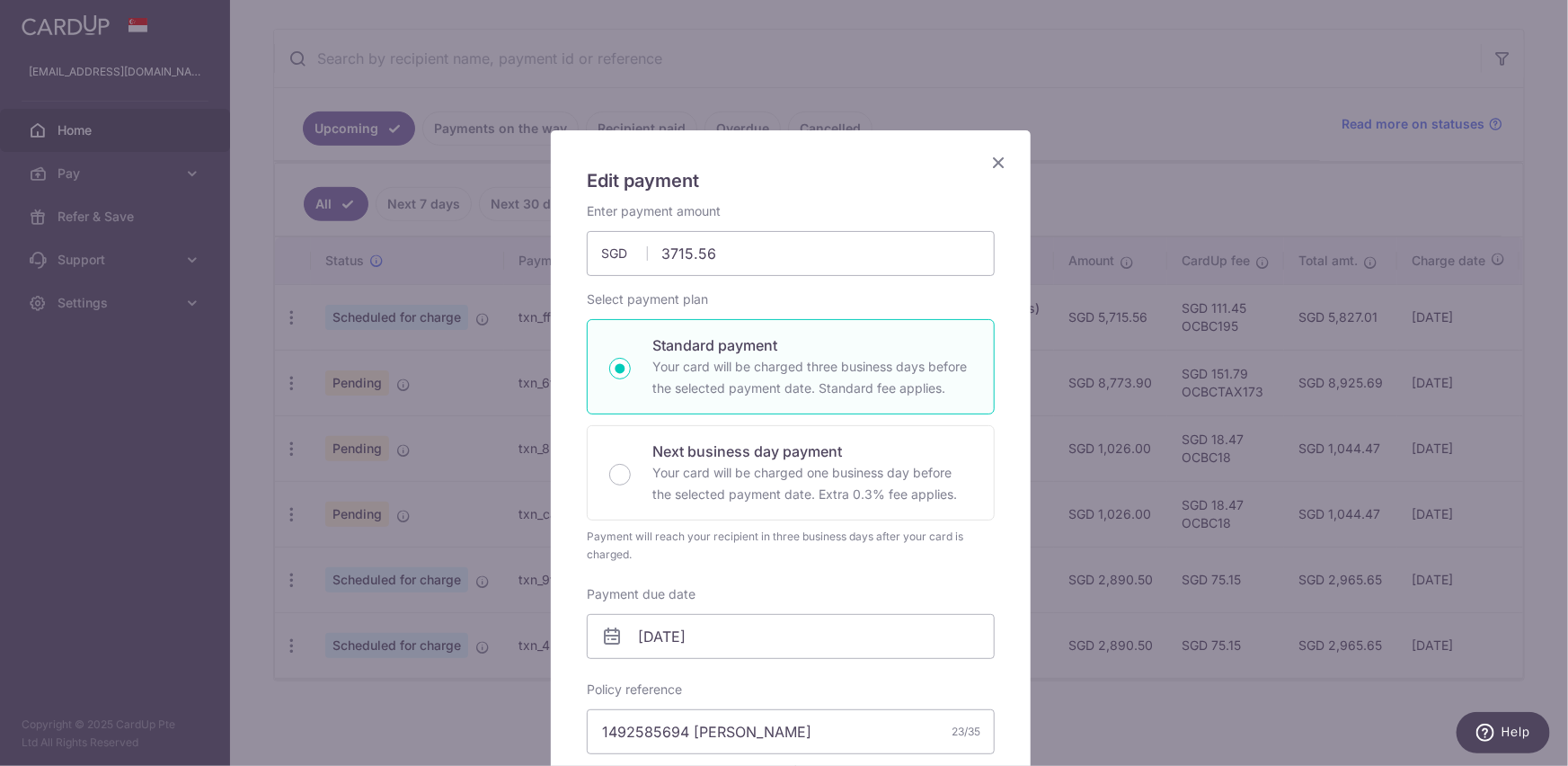 type on "3,715.56" 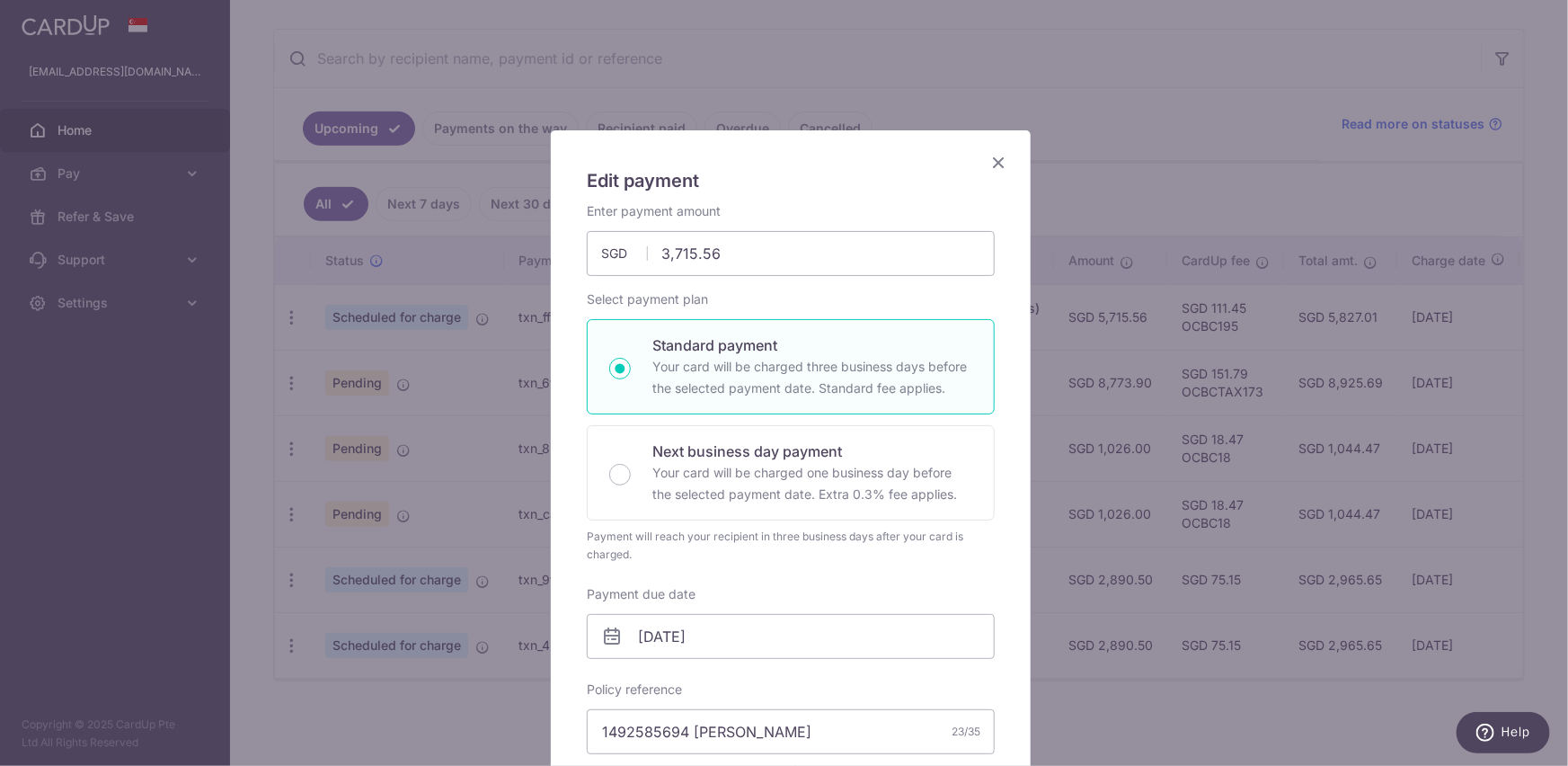 click on "Enter payment amount
3,715.56
3715.56
SGD
To change the payment amount, please cancel this payment and create a new payment with updated supporting documents.
As the payment amount is large, for your account security we will send you a notification via SMS and email on the payment charge date requiring your response to confirm the charge.
Select payment plan
Standard payment" at bounding box center [791, 610] 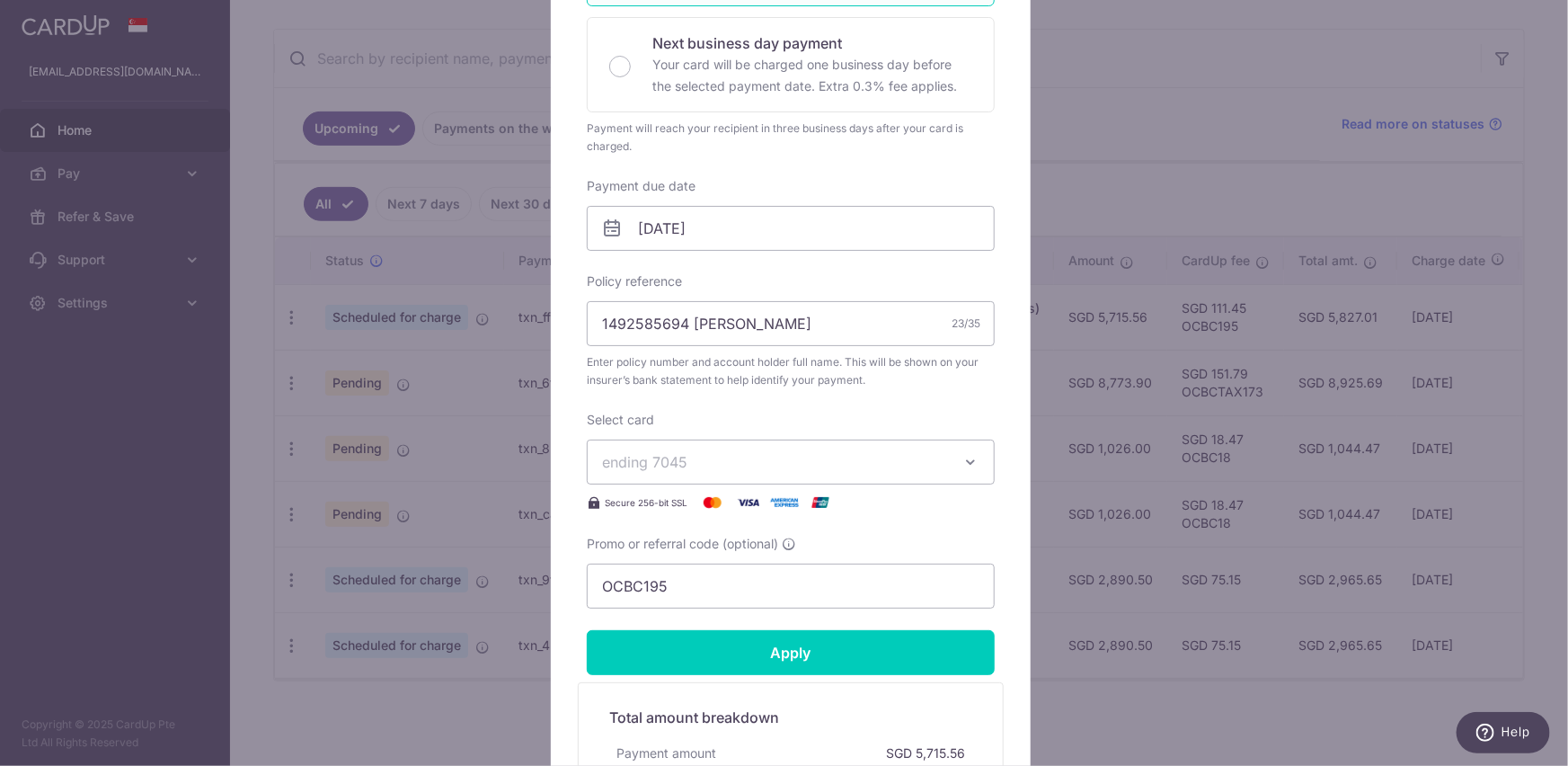 scroll, scrollTop: 490, scrollLeft: 0, axis: vertical 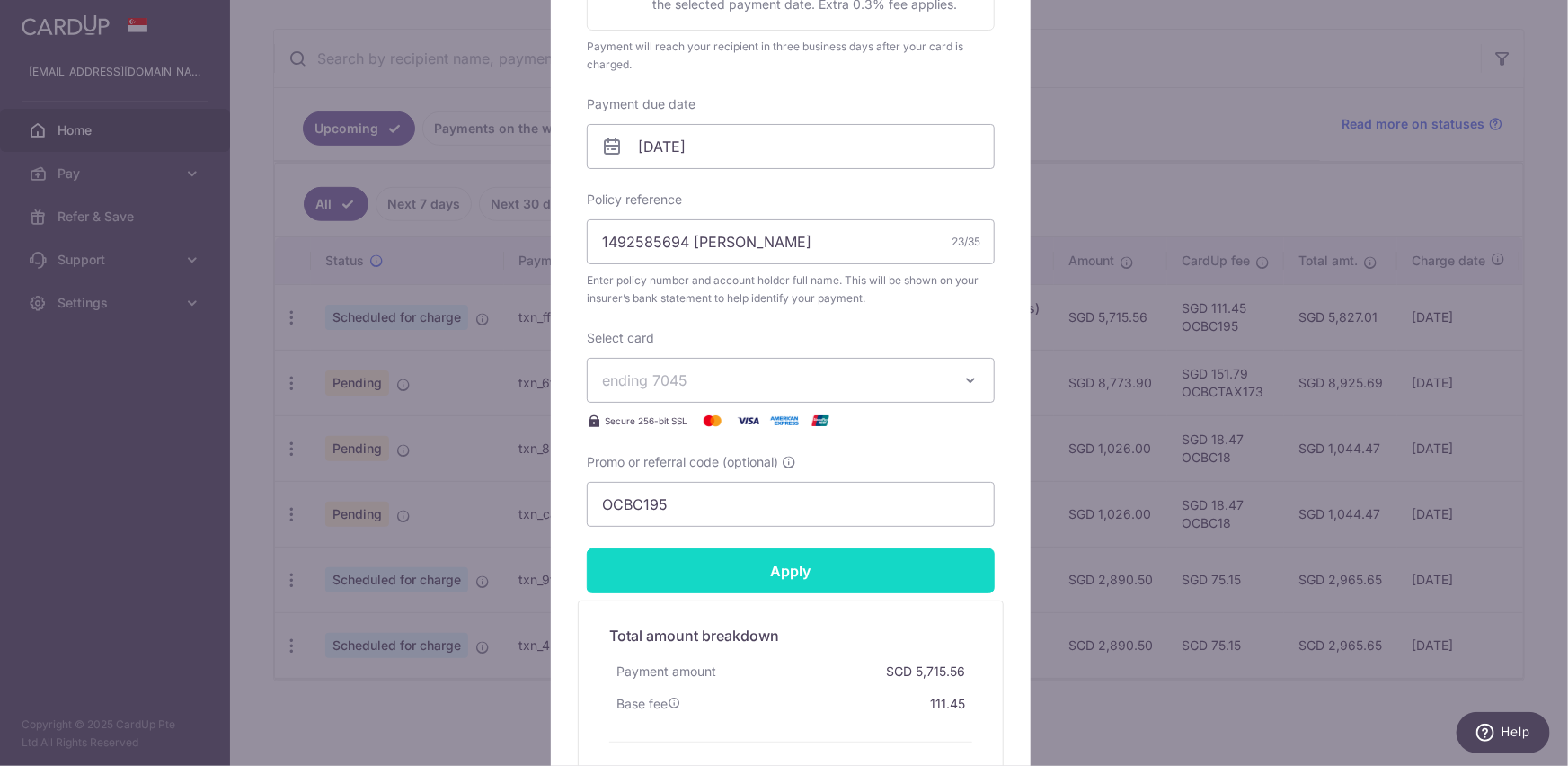 click on "Apply" at bounding box center [791, 571] 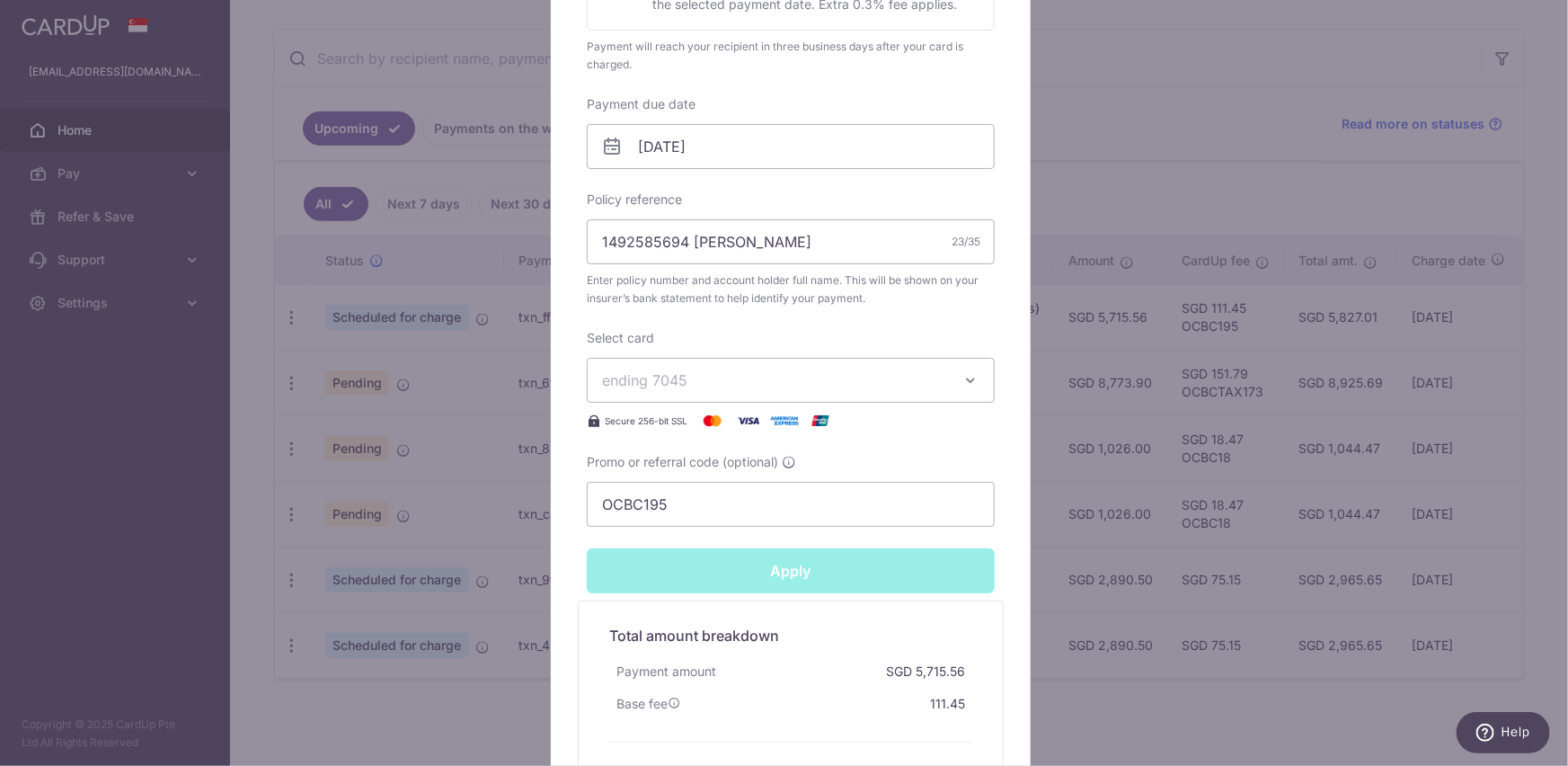 type on "Successfully Applied" 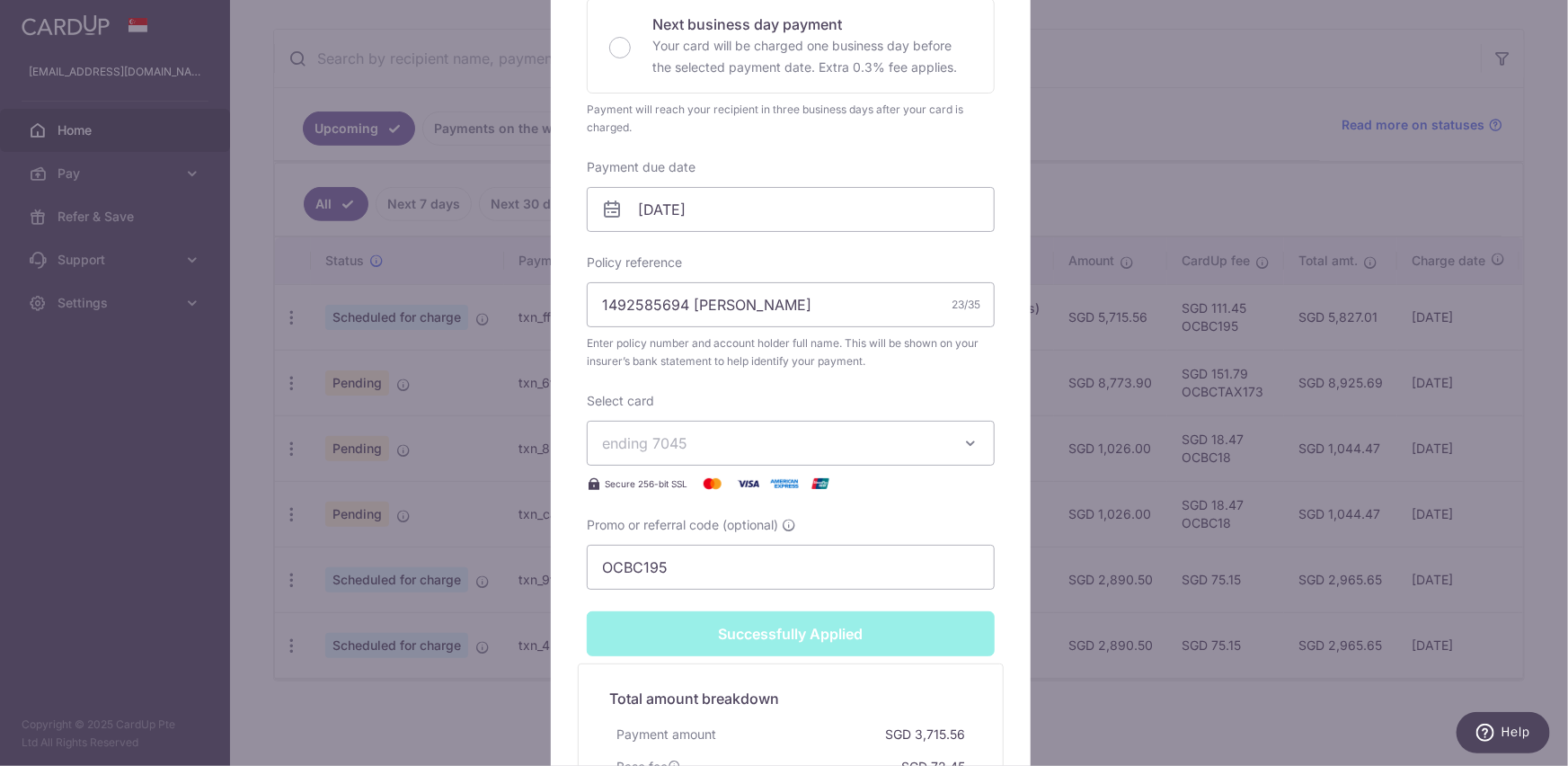 scroll, scrollTop: 553, scrollLeft: 0, axis: vertical 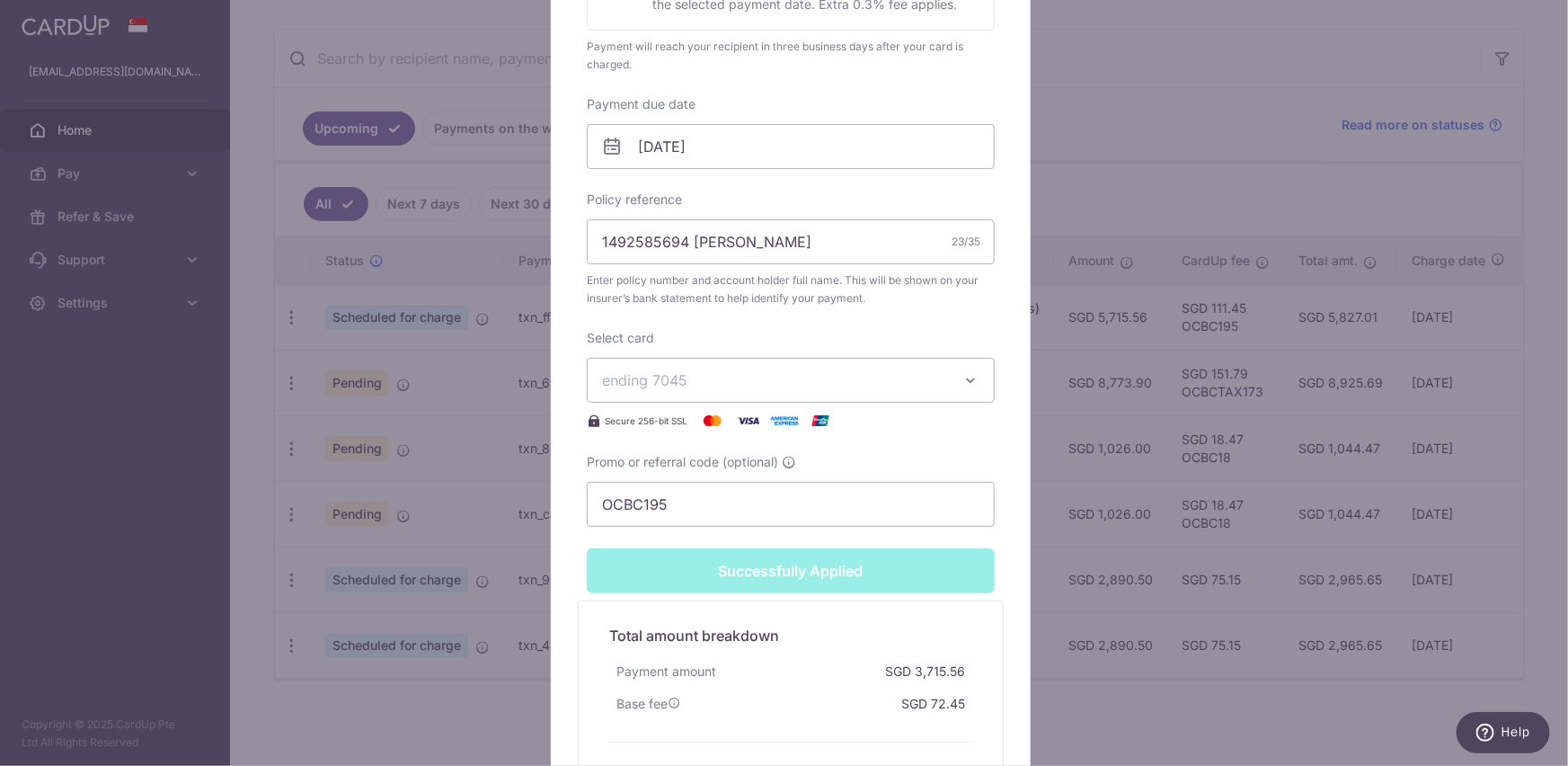 click on "Edit payment
By clicking apply,  you will make changes to all   payments to  Manulife Singapore Pte Ltd (paying for SGD policies)  scheduled from
.
By clicking below, you confirm you are editing this payment to  Manulife Singapore Pte Ltd (paying for SGD policies)  on
21/07/2025 .
Your payment is updated successfully
SGD" at bounding box center [784, 383] 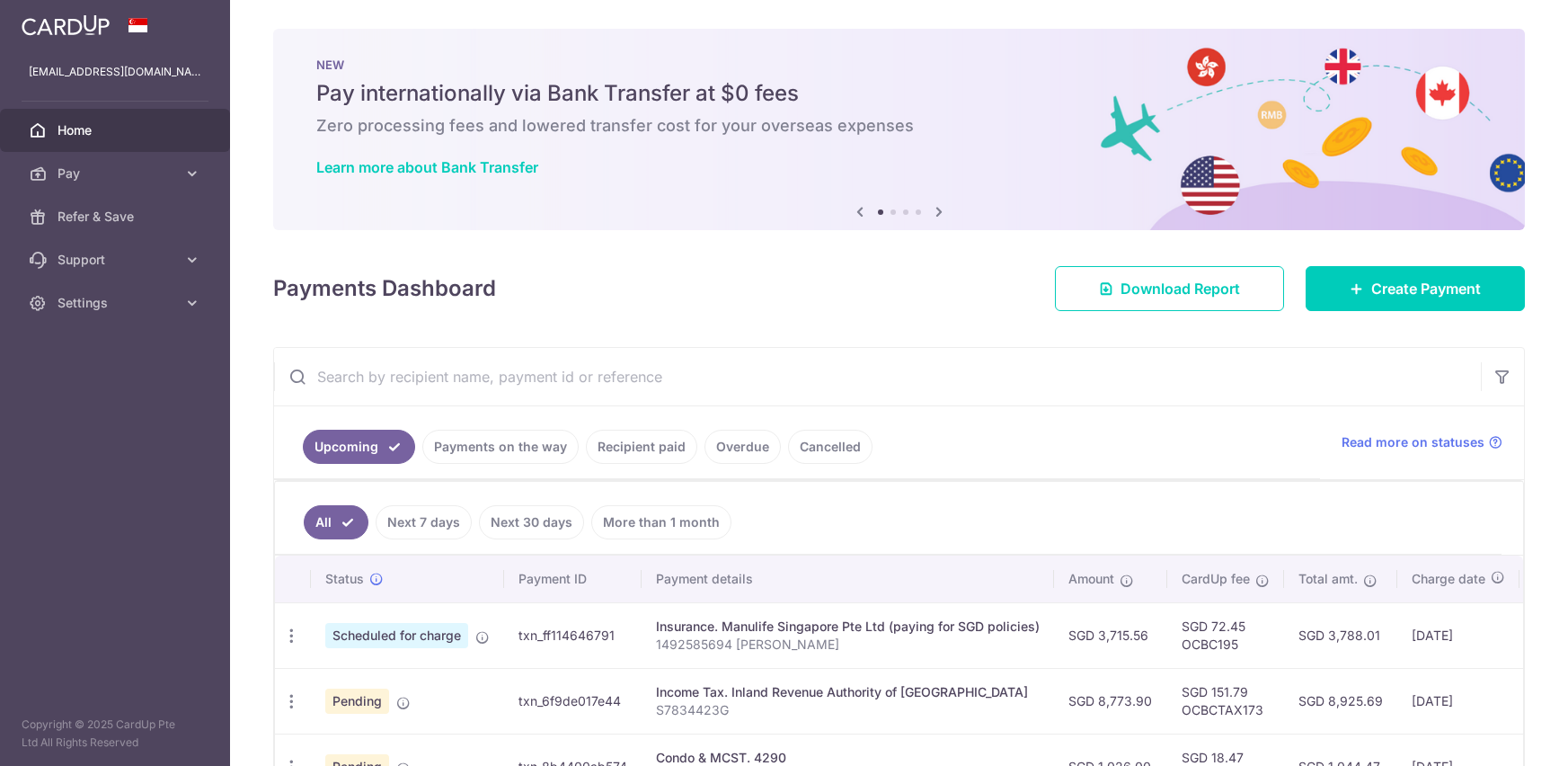 scroll, scrollTop: 0, scrollLeft: 0, axis: both 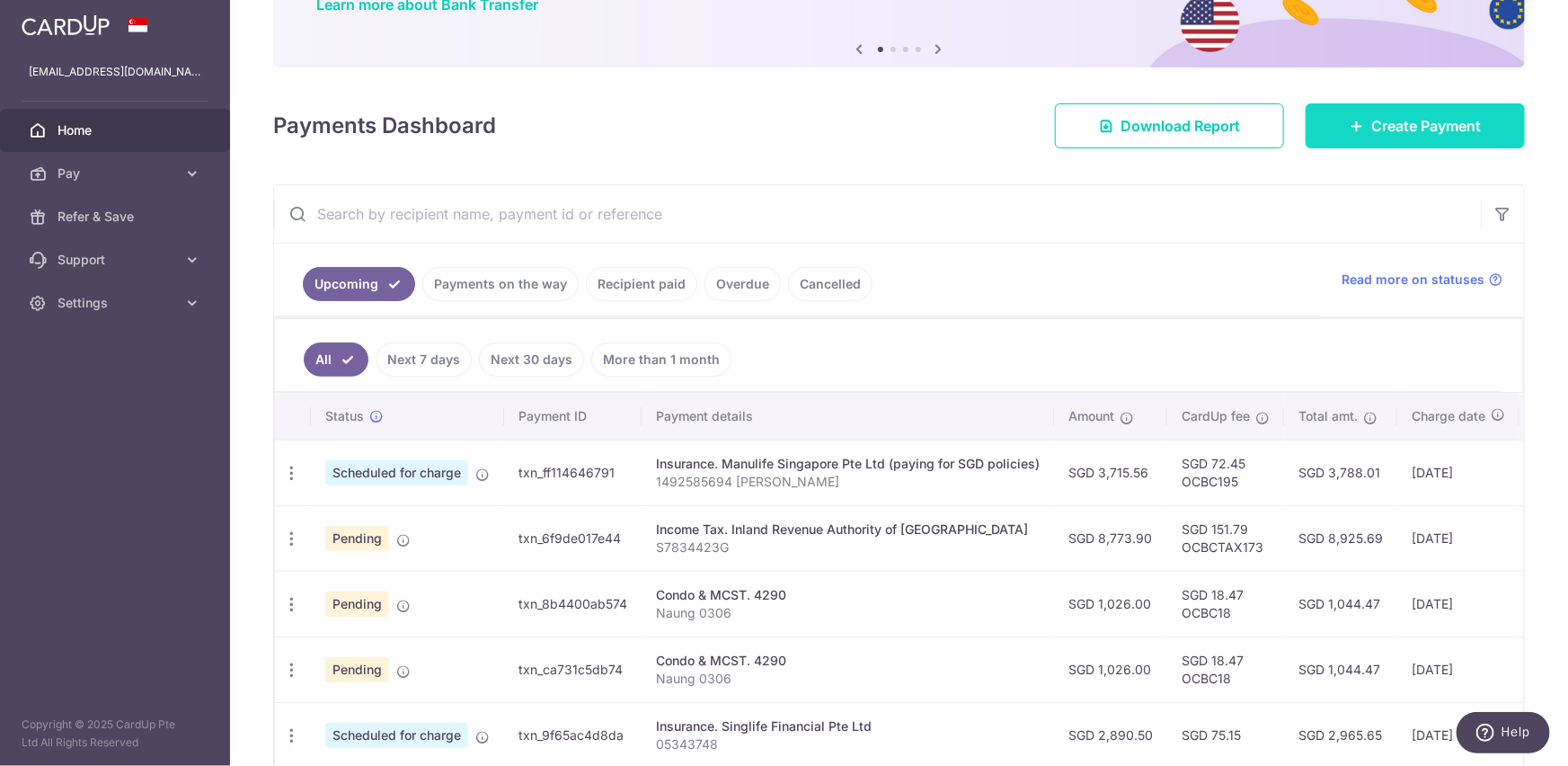 click at bounding box center (1357, 126) 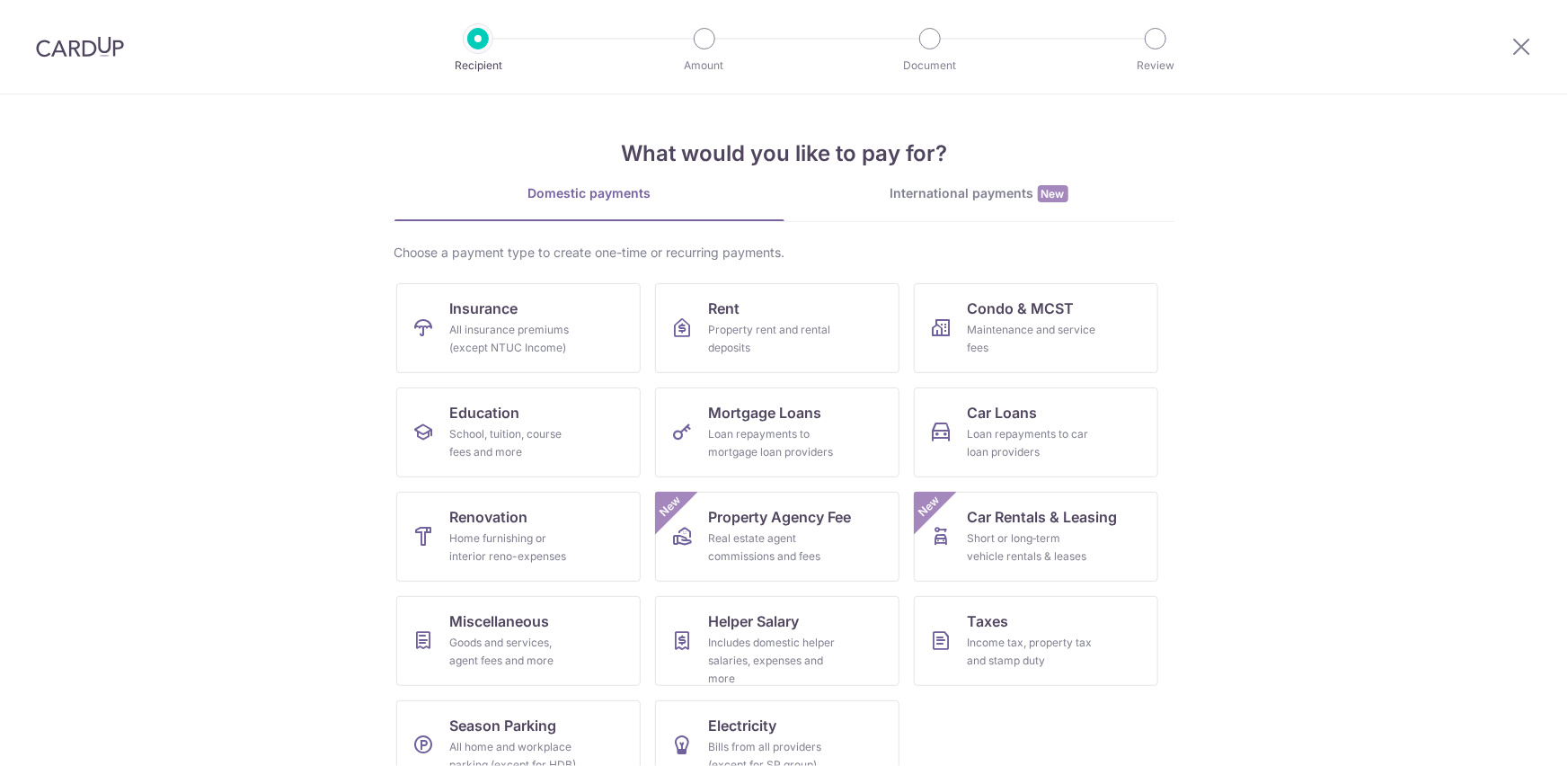 scroll, scrollTop: 0, scrollLeft: 0, axis: both 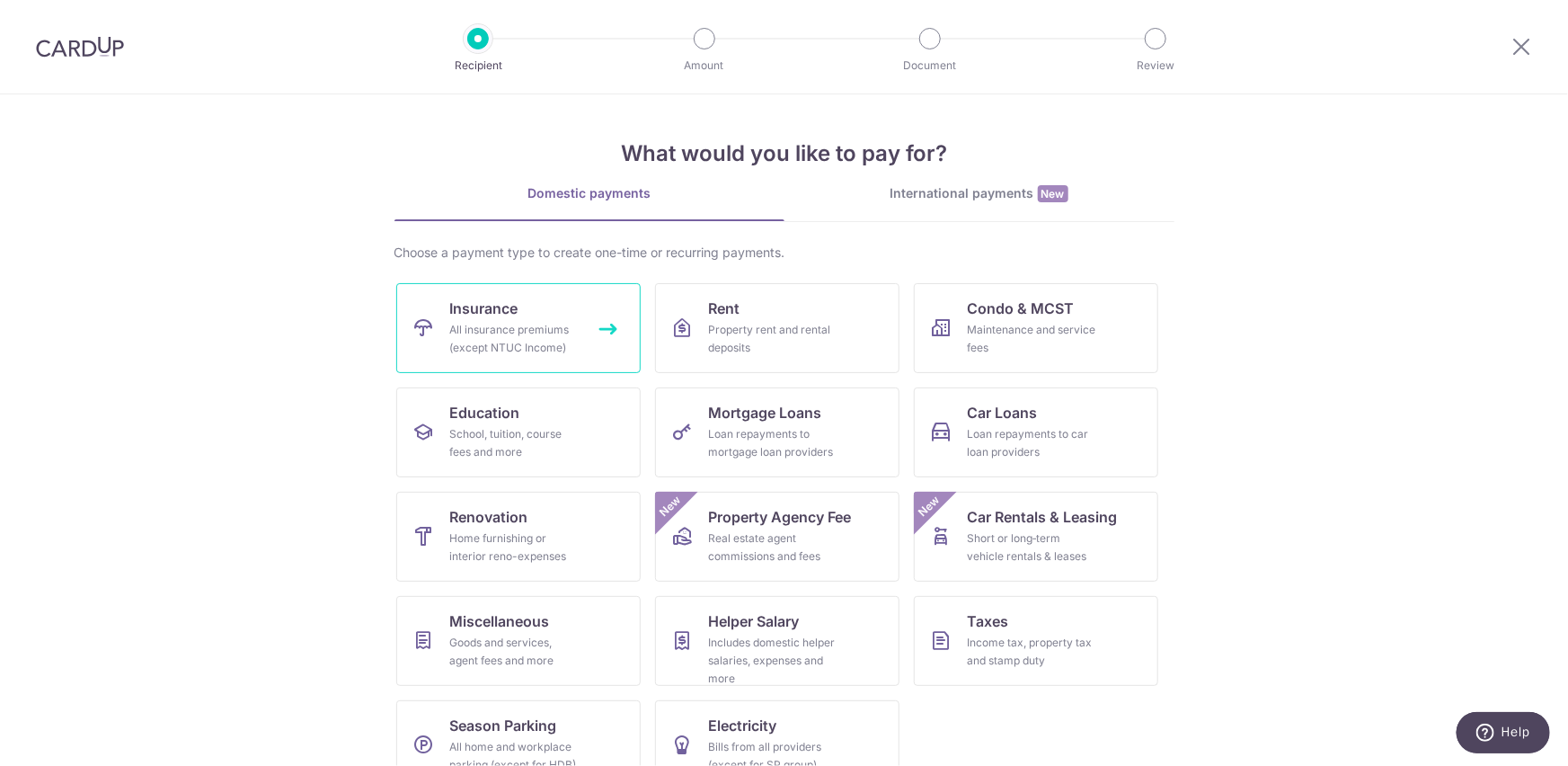 click on "All insurance premiums (except NTUC Income)" at bounding box center [515, 339] 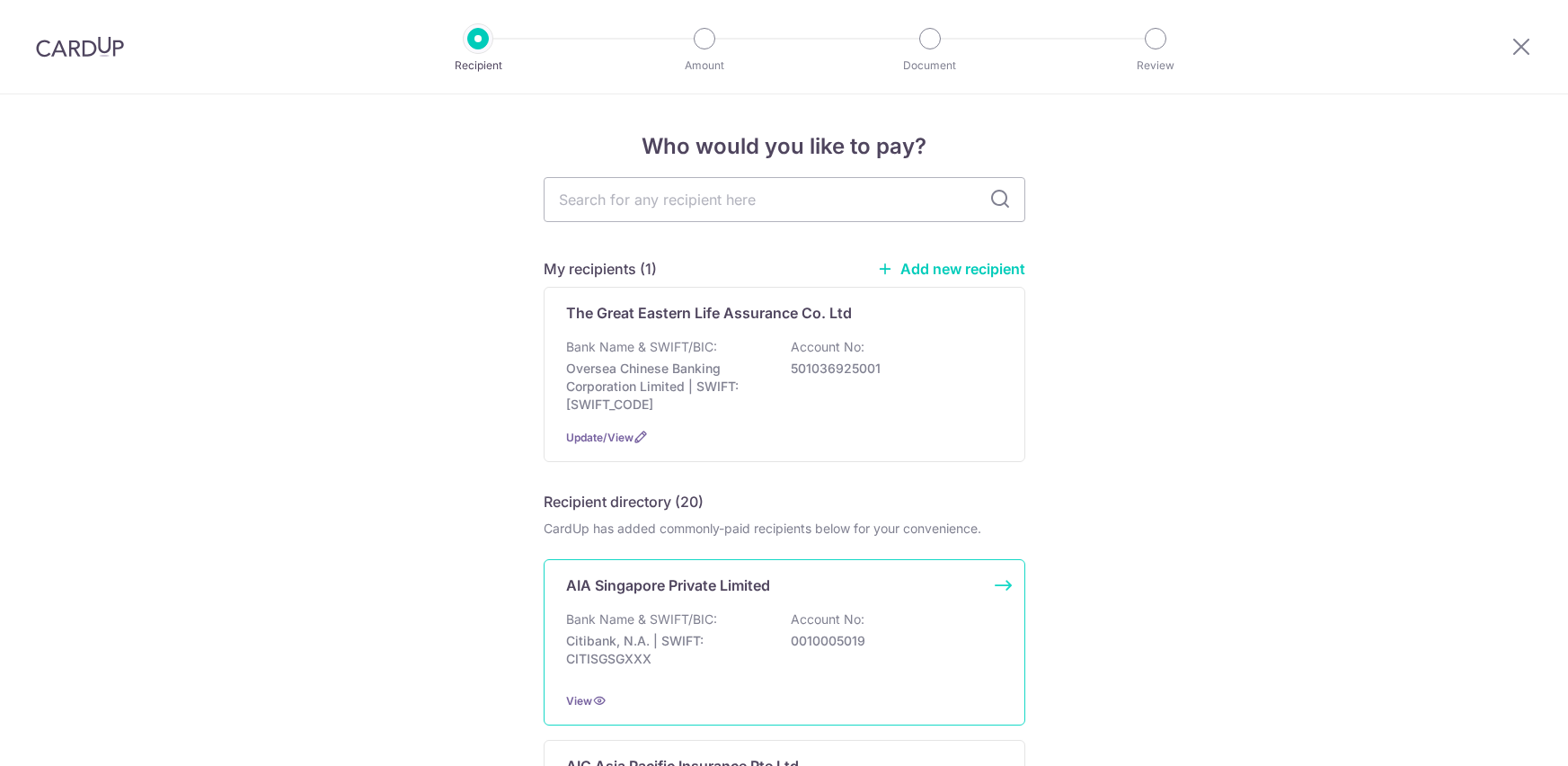 scroll, scrollTop: 0, scrollLeft: 0, axis: both 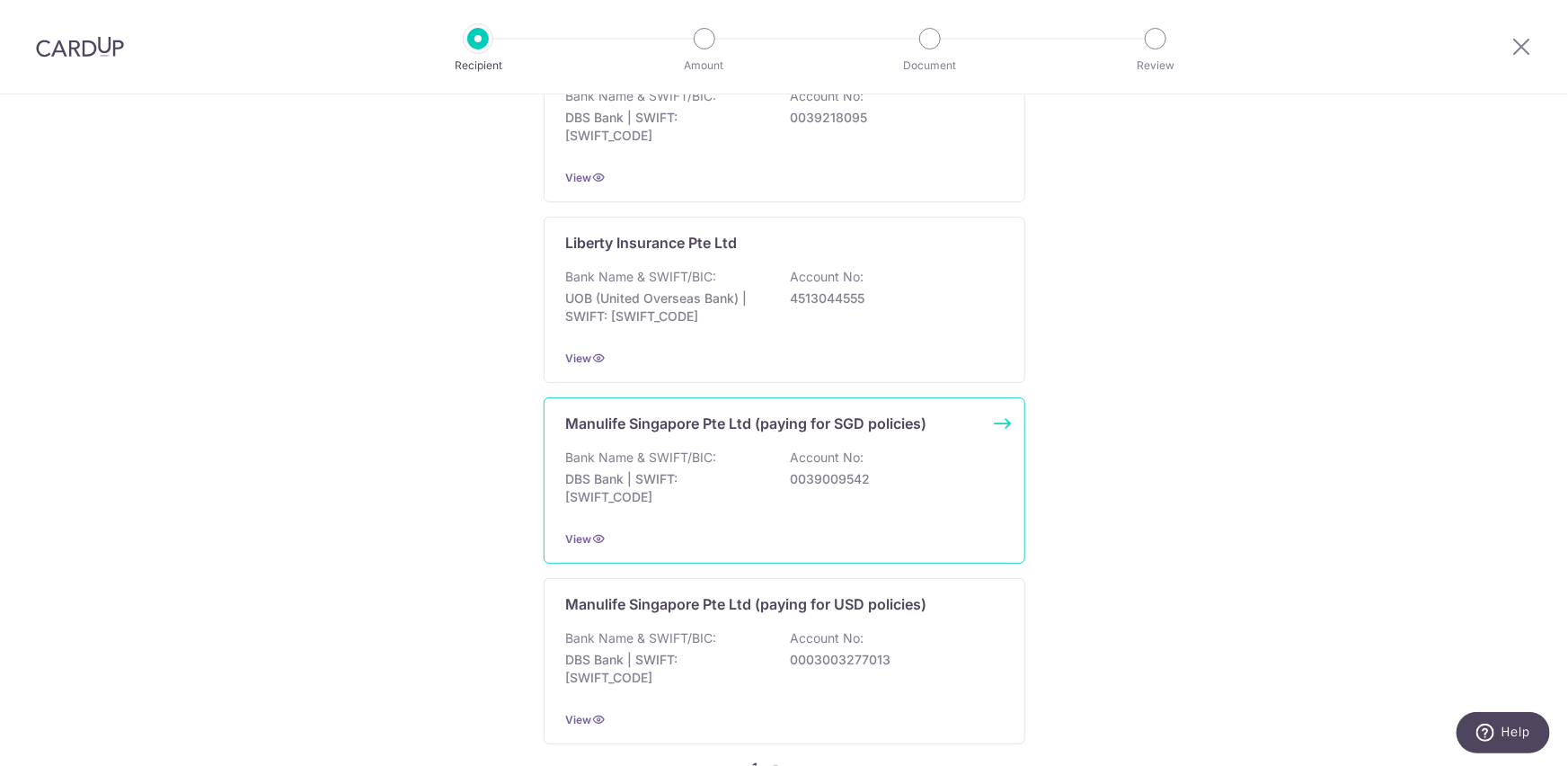click on "DBS Bank | SWIFT: [SWIFT_CODE]" at bounding box center (667, 488) 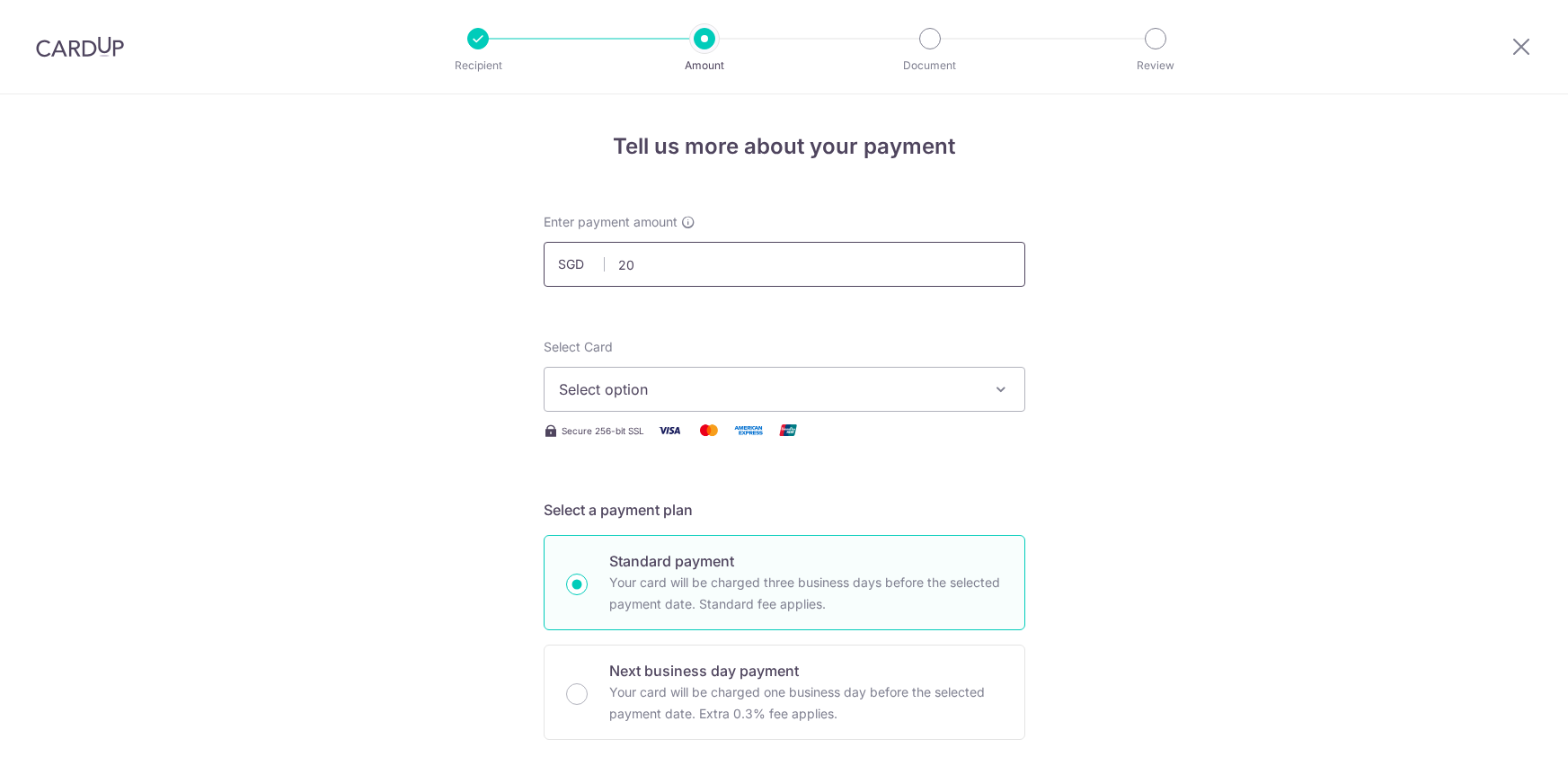 scroll, scrollTop: 0, scrollLeft: 0, axis: both 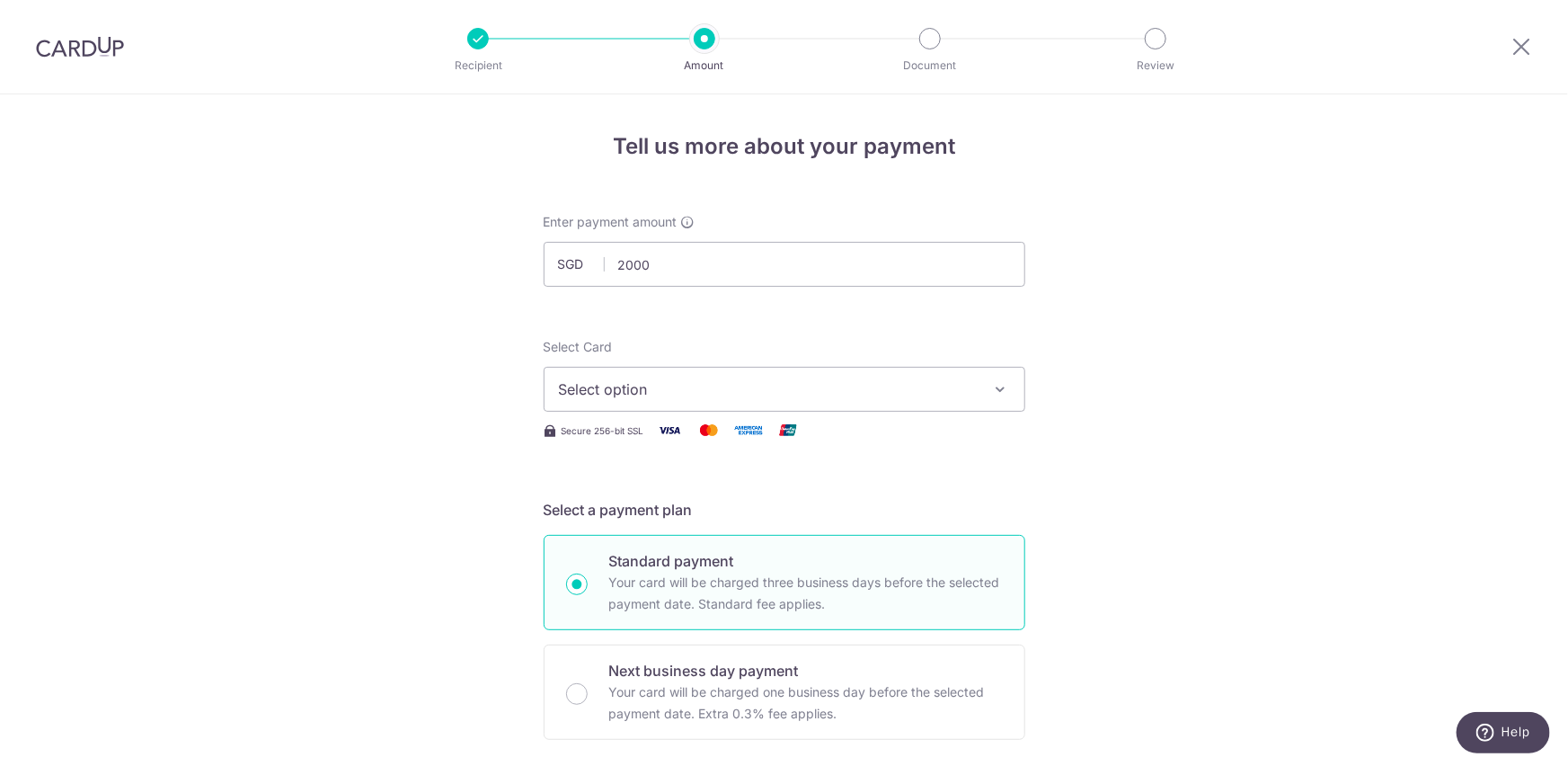 type on "2,000.00" 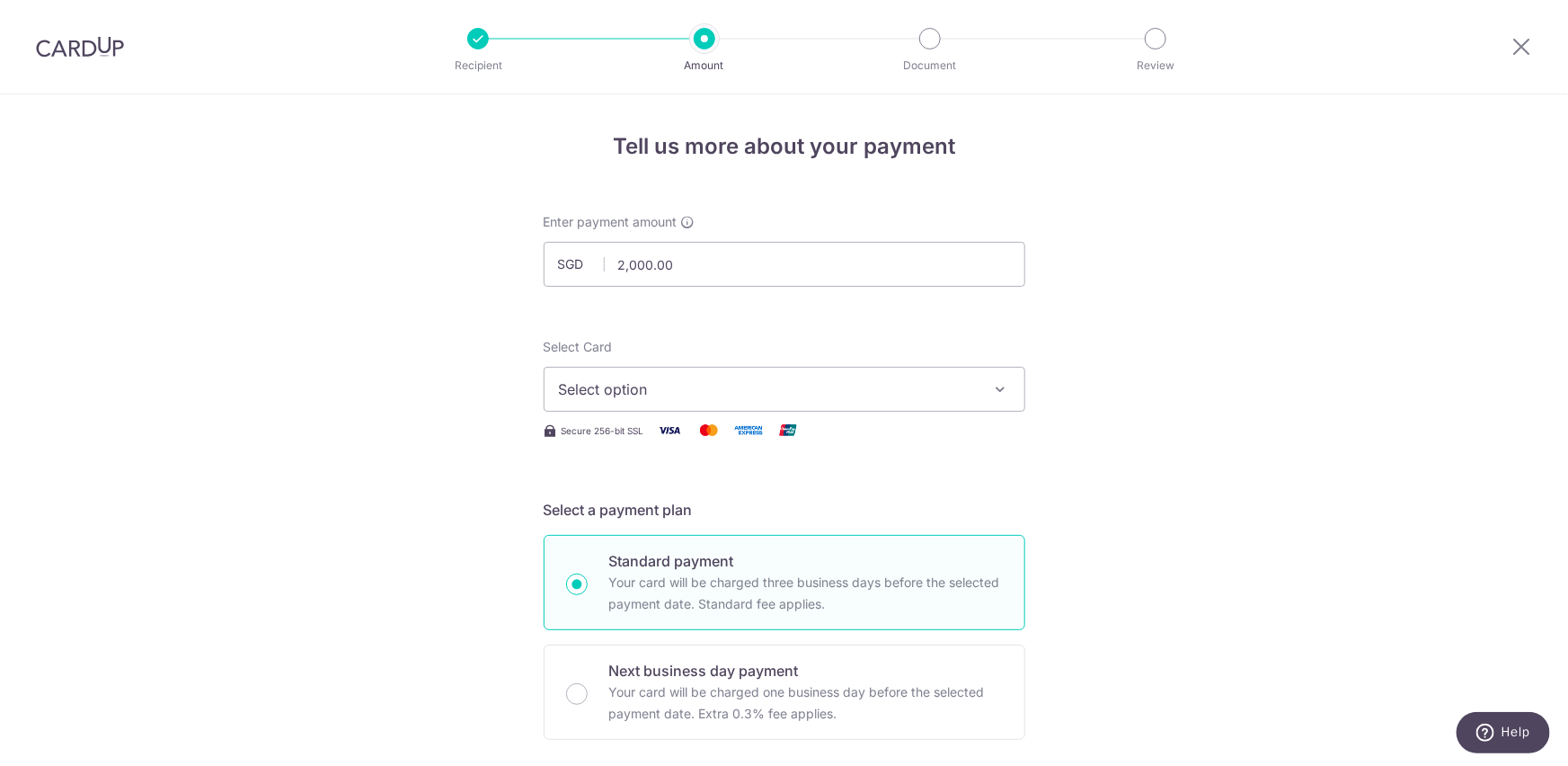 click on "Tell us more about your payment
Enter payment amount
SGD
2,000.00
2000.00
Select Card
Select option
Add credit card
Your Cards
**** 5762
**** 7045
**** 1002
**** 2496
Secure 256-bit SSL
Text
New card details" at bounding box center (784, 907) 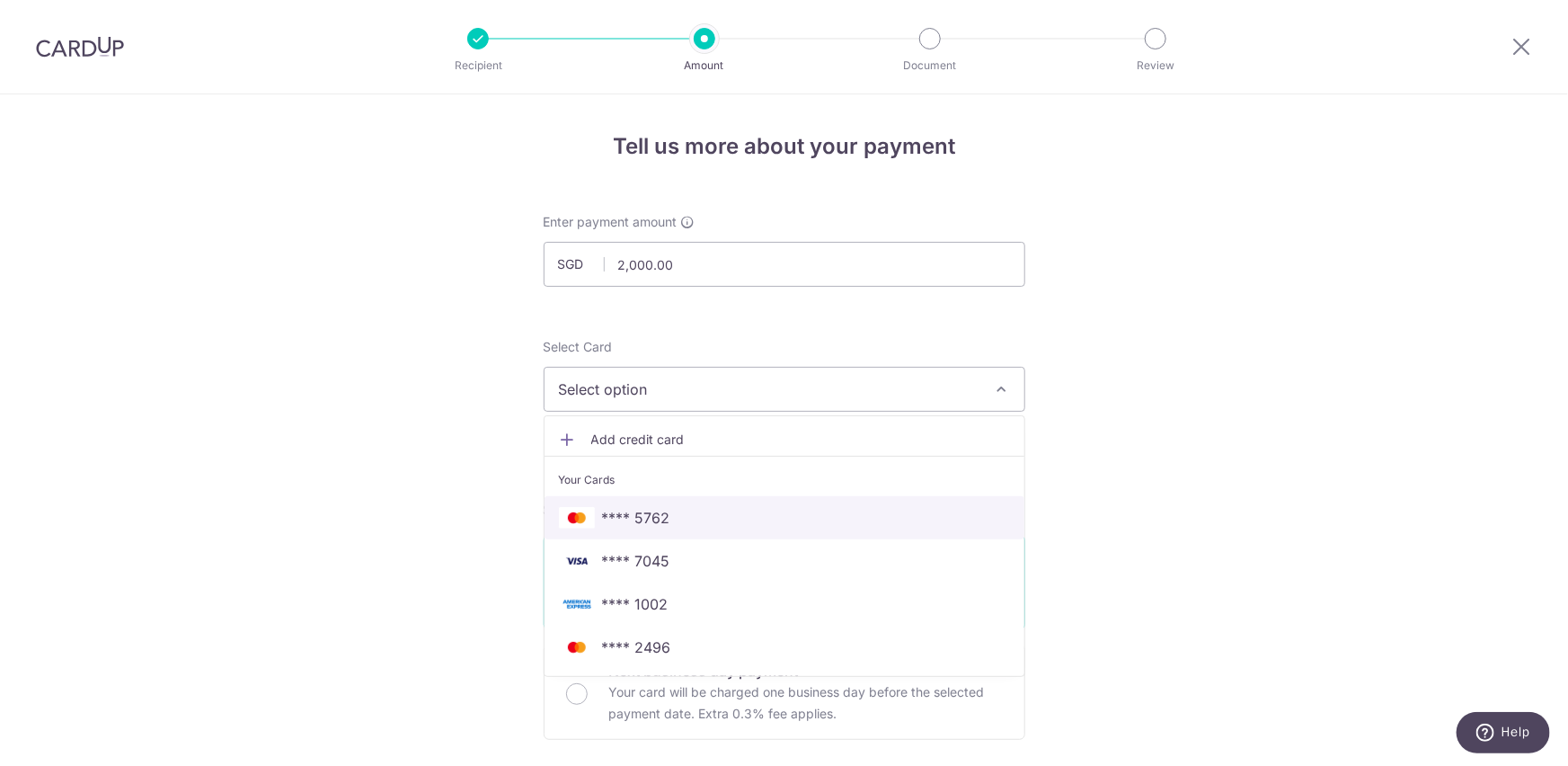 click on "**** 5762" at bounding box center [636, 518] 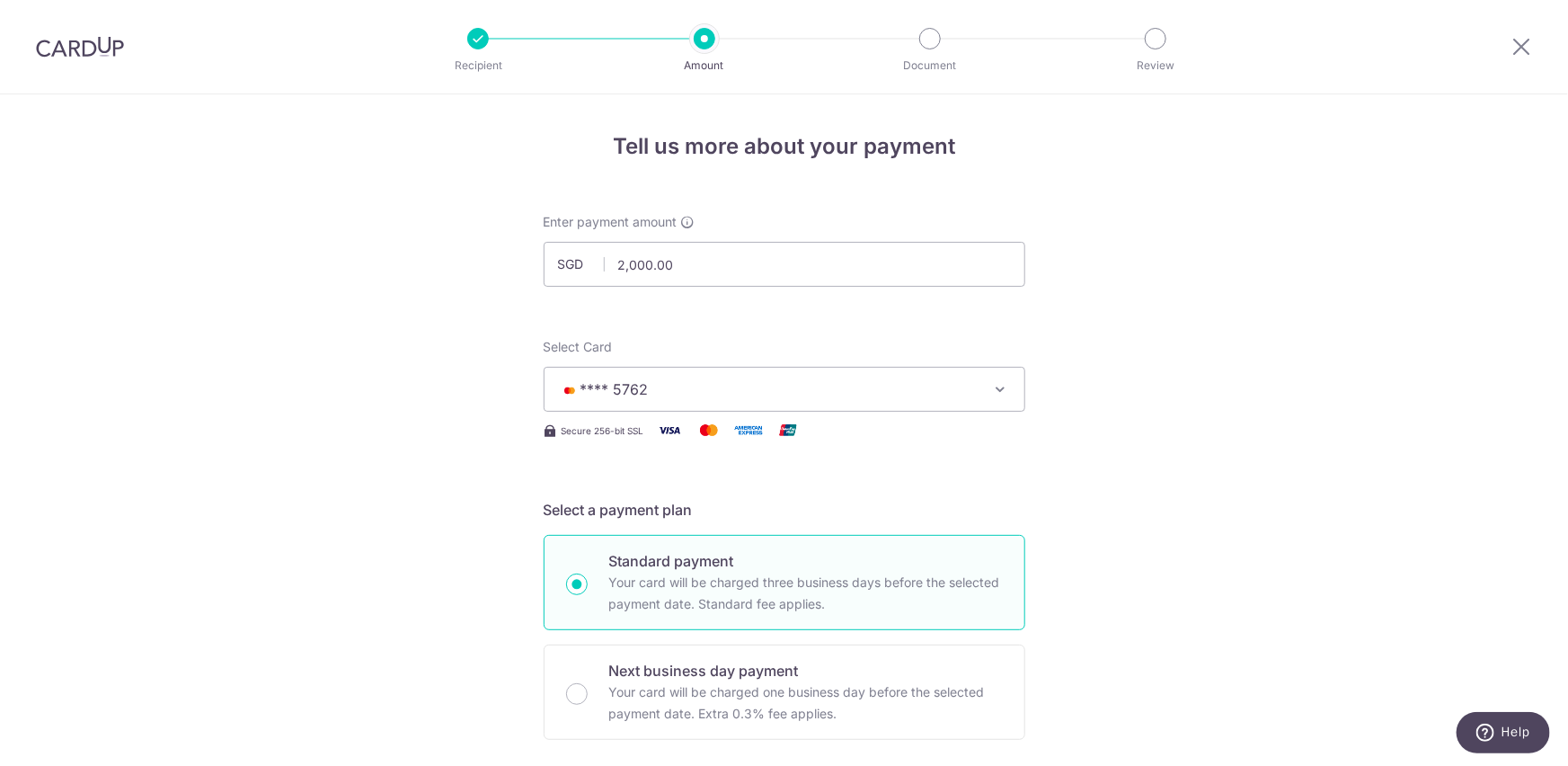 click on "**** 5762" at bounding box center [615, 389] 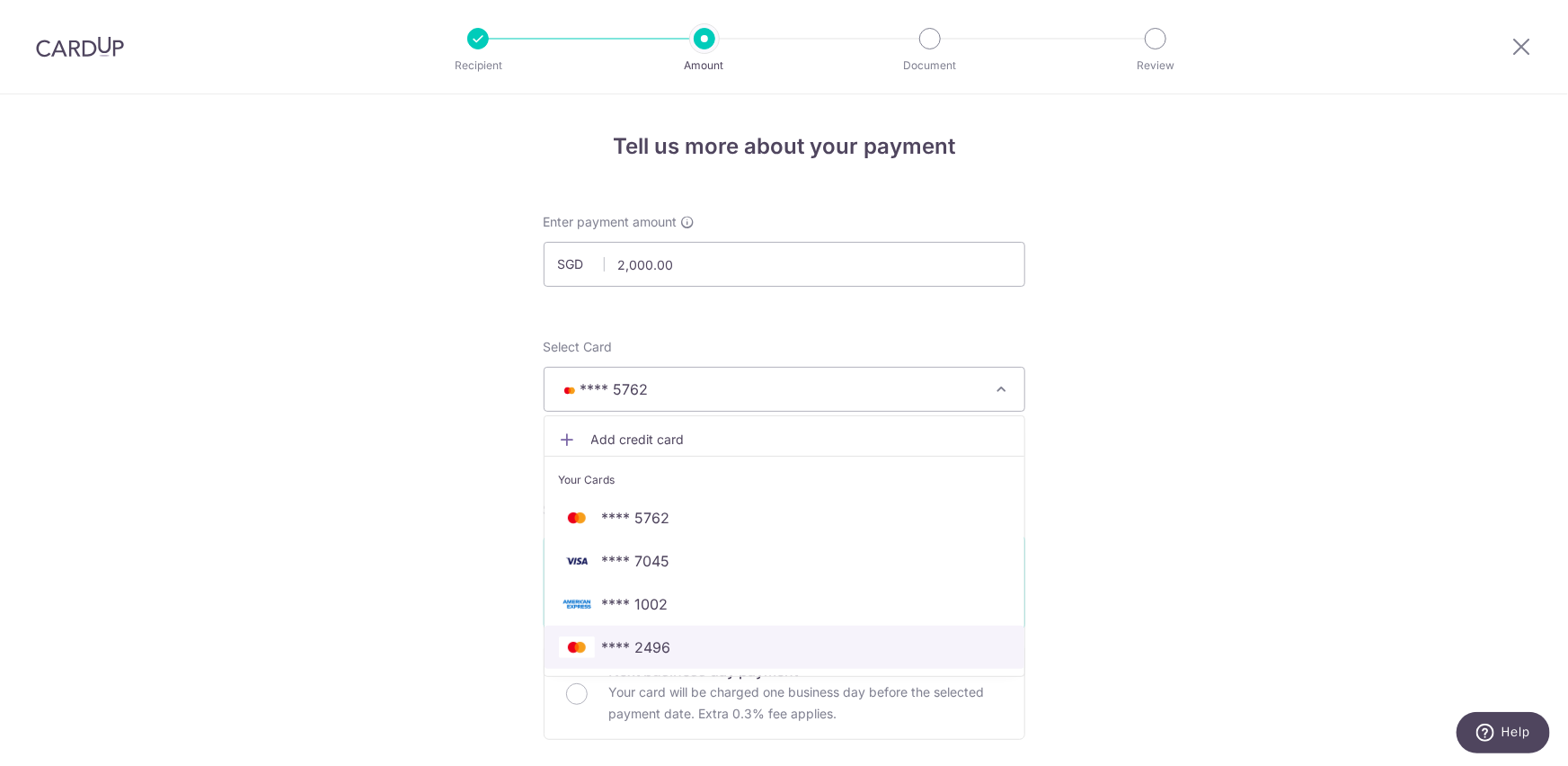 click on "**** 2496" at bounding box center [636, 647] 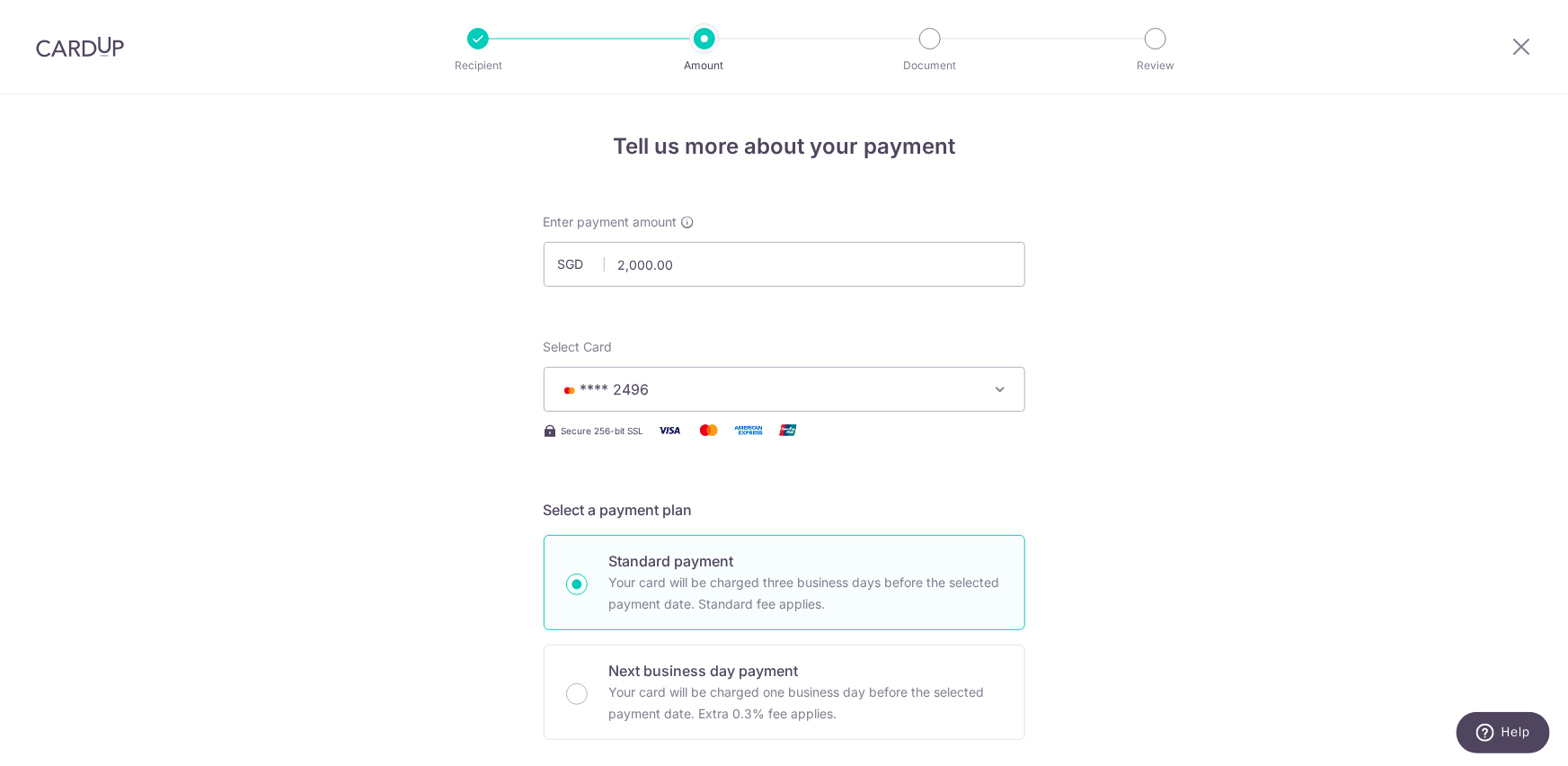 click on "Tell us more about your payment
Enter payment amount
SGD
2,000.00
2000.00
Select Card
**** 2496
Add credit card
Your Cards
**** 5762
**** 7045
**** 1002
**** 2496
Secure 256-bit SSL
Text
New card details" at bounding box center [784, 907] 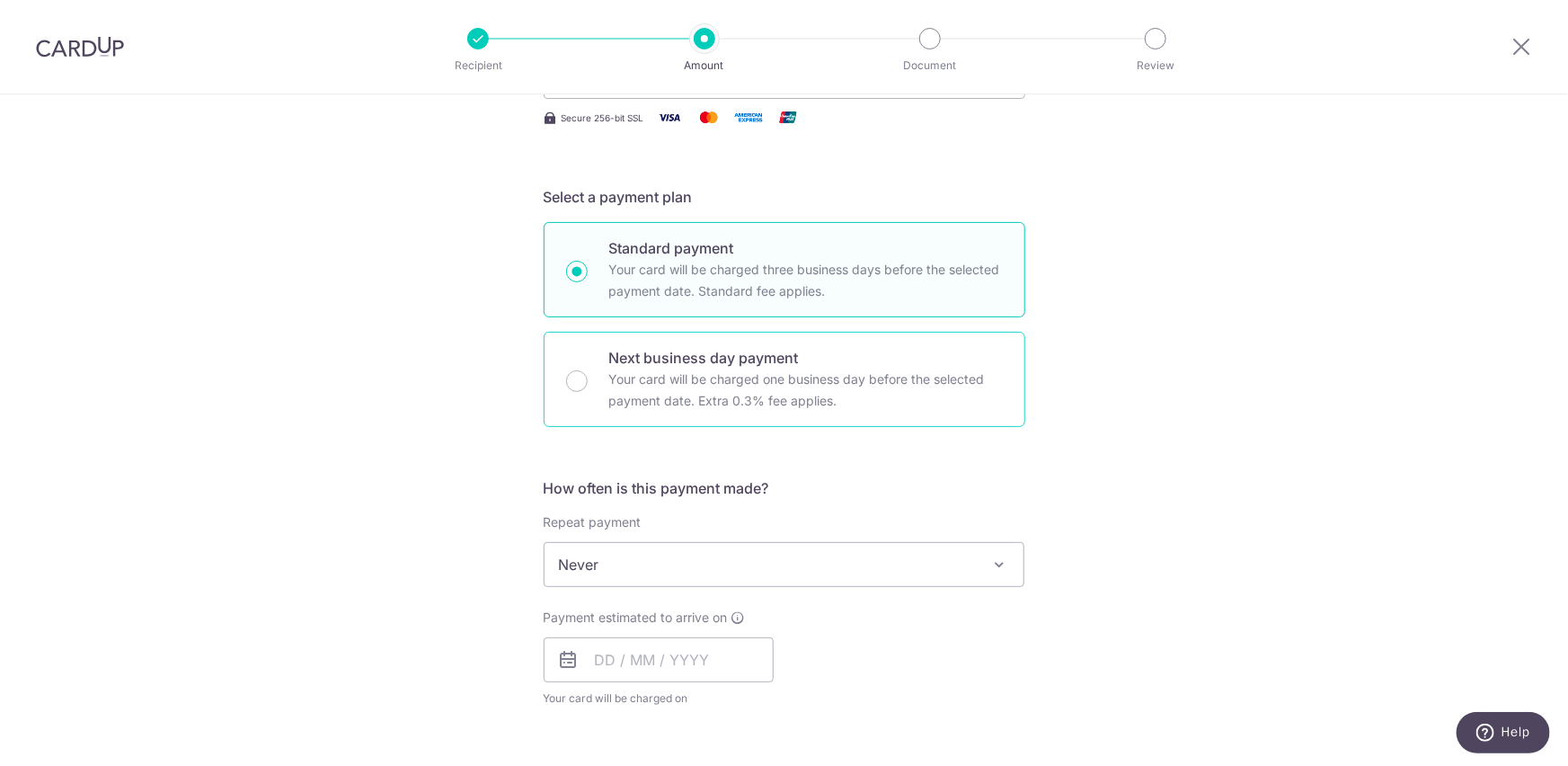 scroll, scrollTop: 326, scrollLeft: 0, axis: vertical 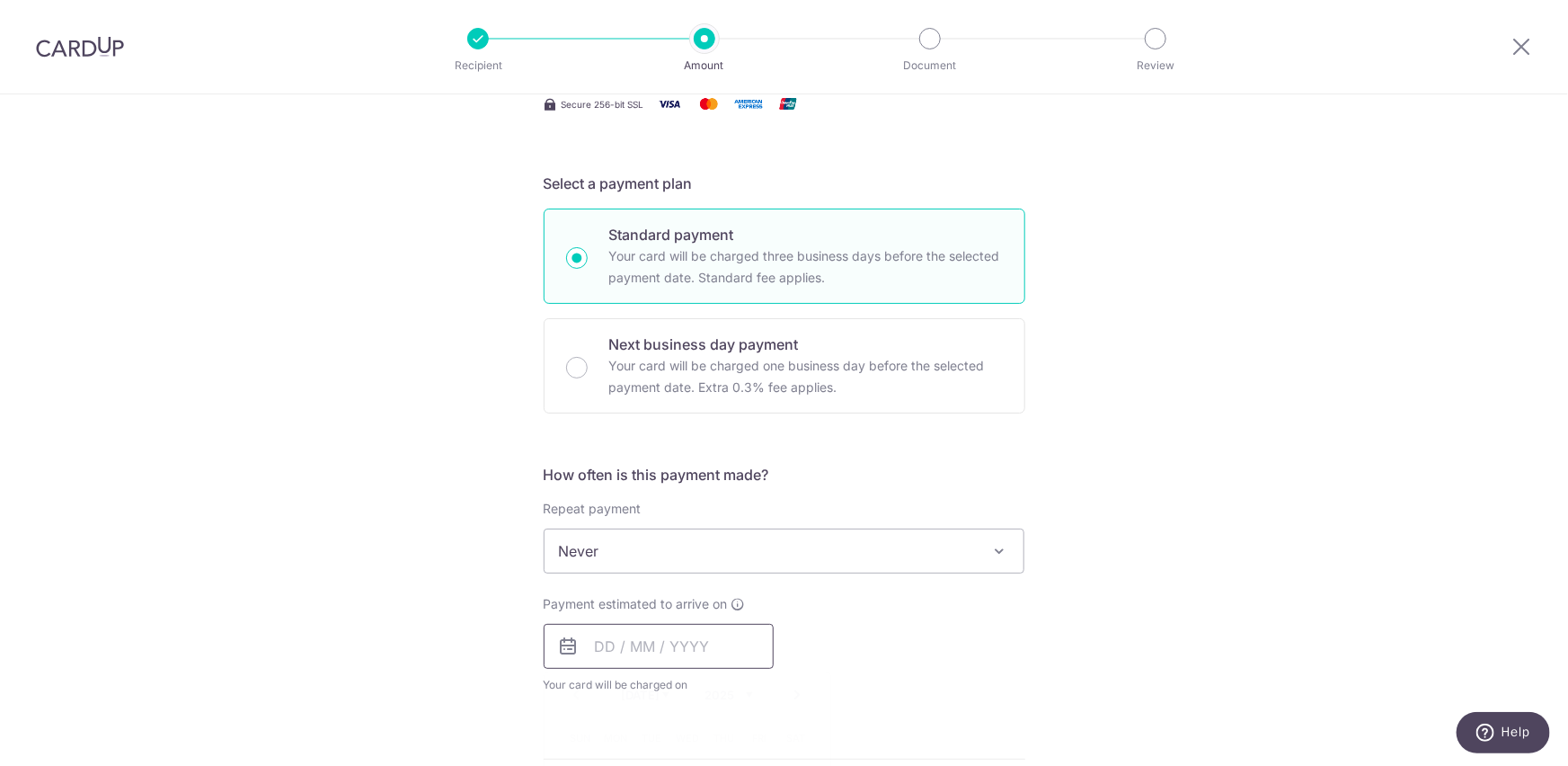 click at bounding box center (659, 646) 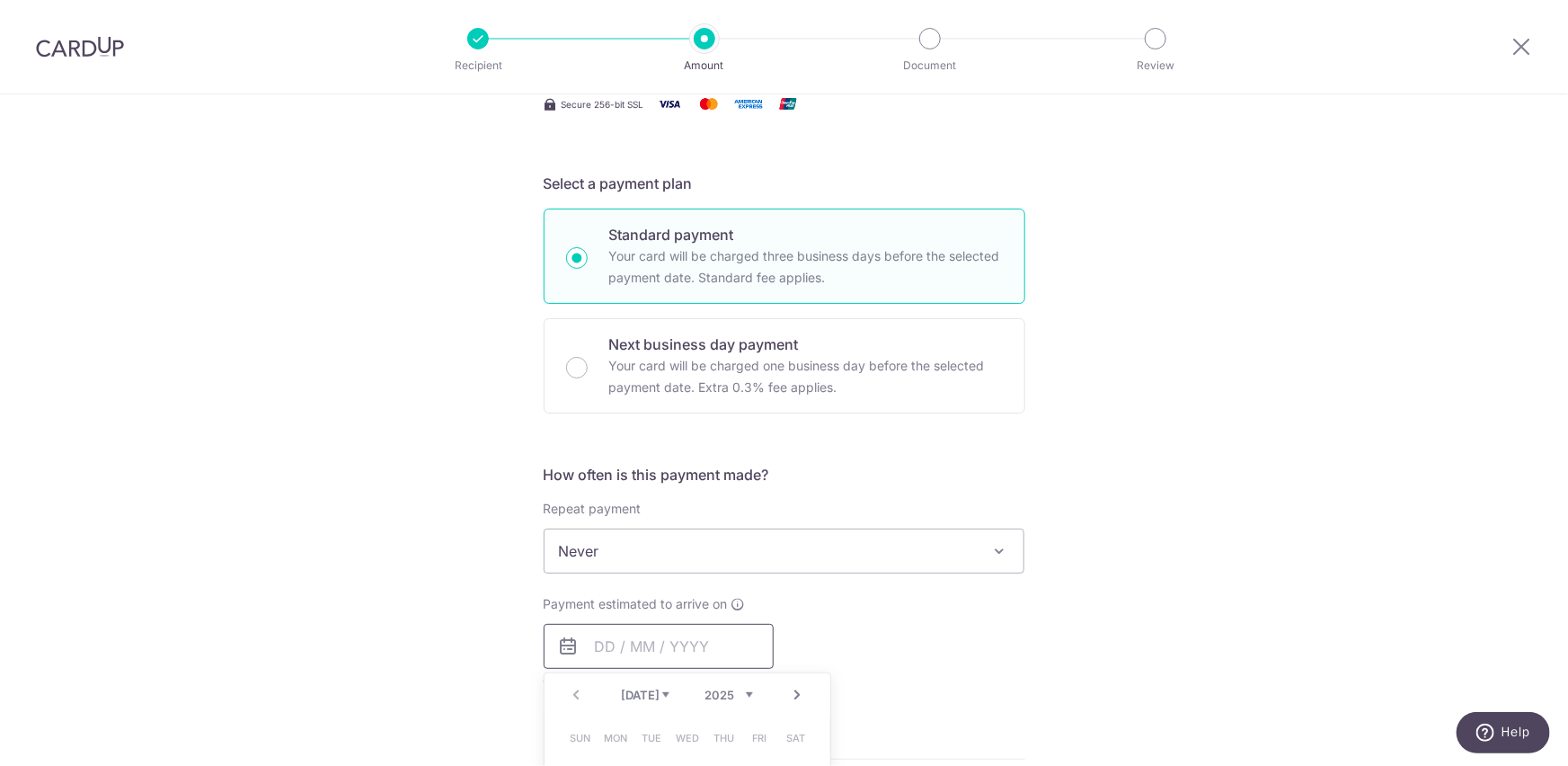 scroll, scrollTop: 654, scrollLeft: 0, axis: vertical 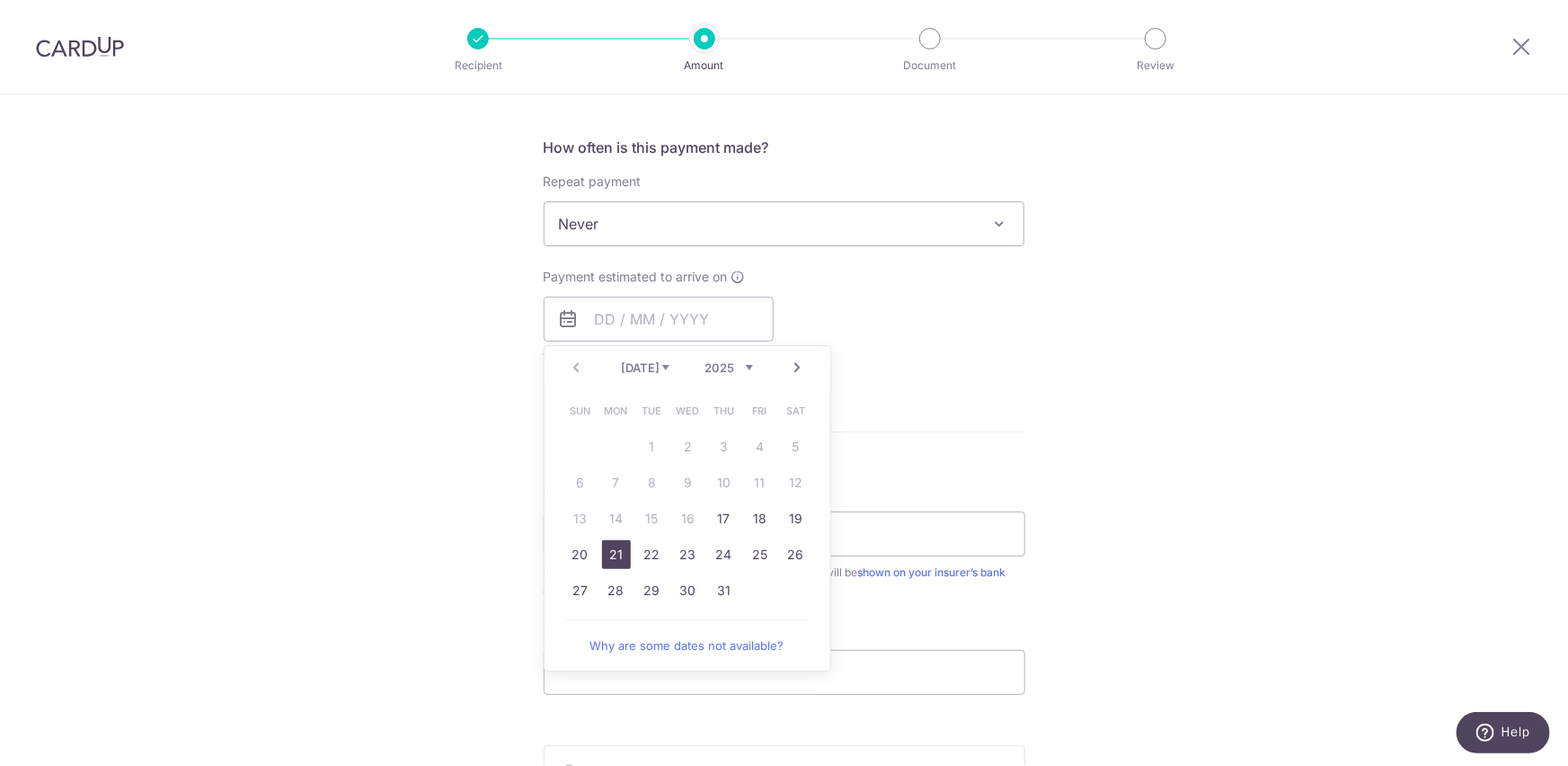 click on "21" at bounding box center (616, 555) 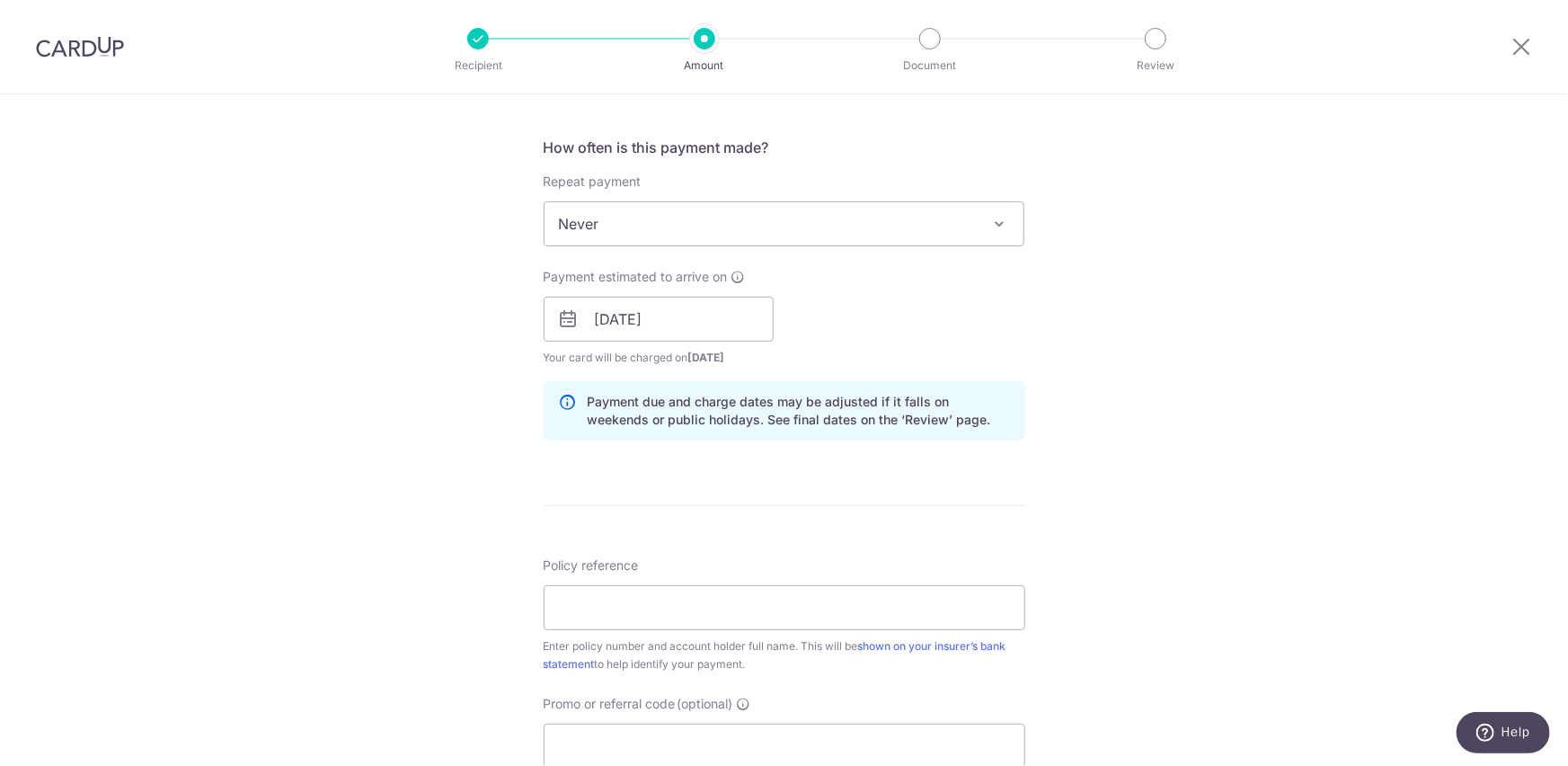 click on "Tell us more about your payment
Enter payment amount
SGD
2,000.00
2000.00
Select Card
**** 2496
Add credit card
Your Cards
**** 5762
**** 7045
**** 1002
**** 2496
Secure 256-bit SSL
Text
New card details" at bounding box center [784, 290] 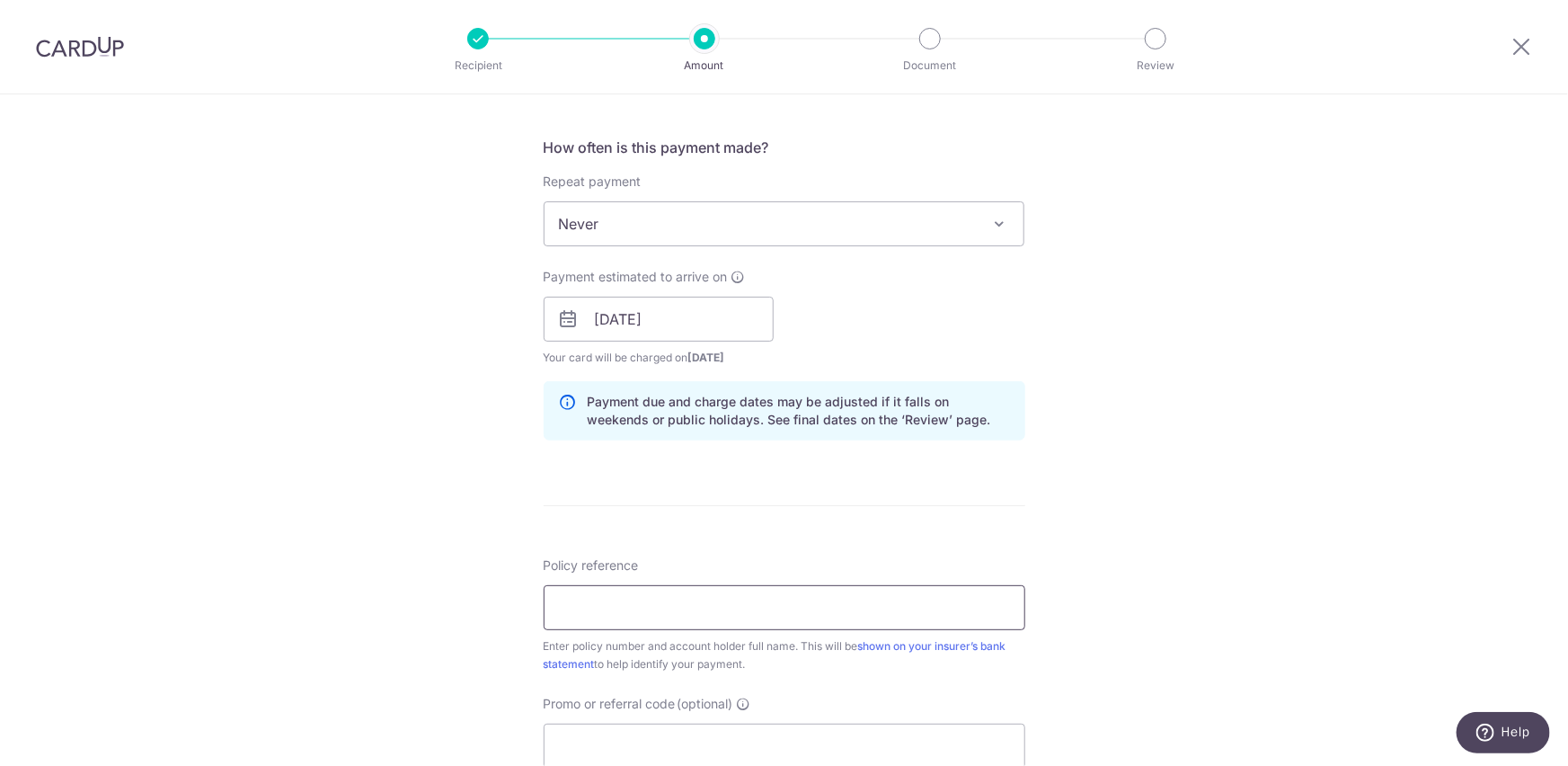 click on "Policy reference" at bounding box center [784, 608] 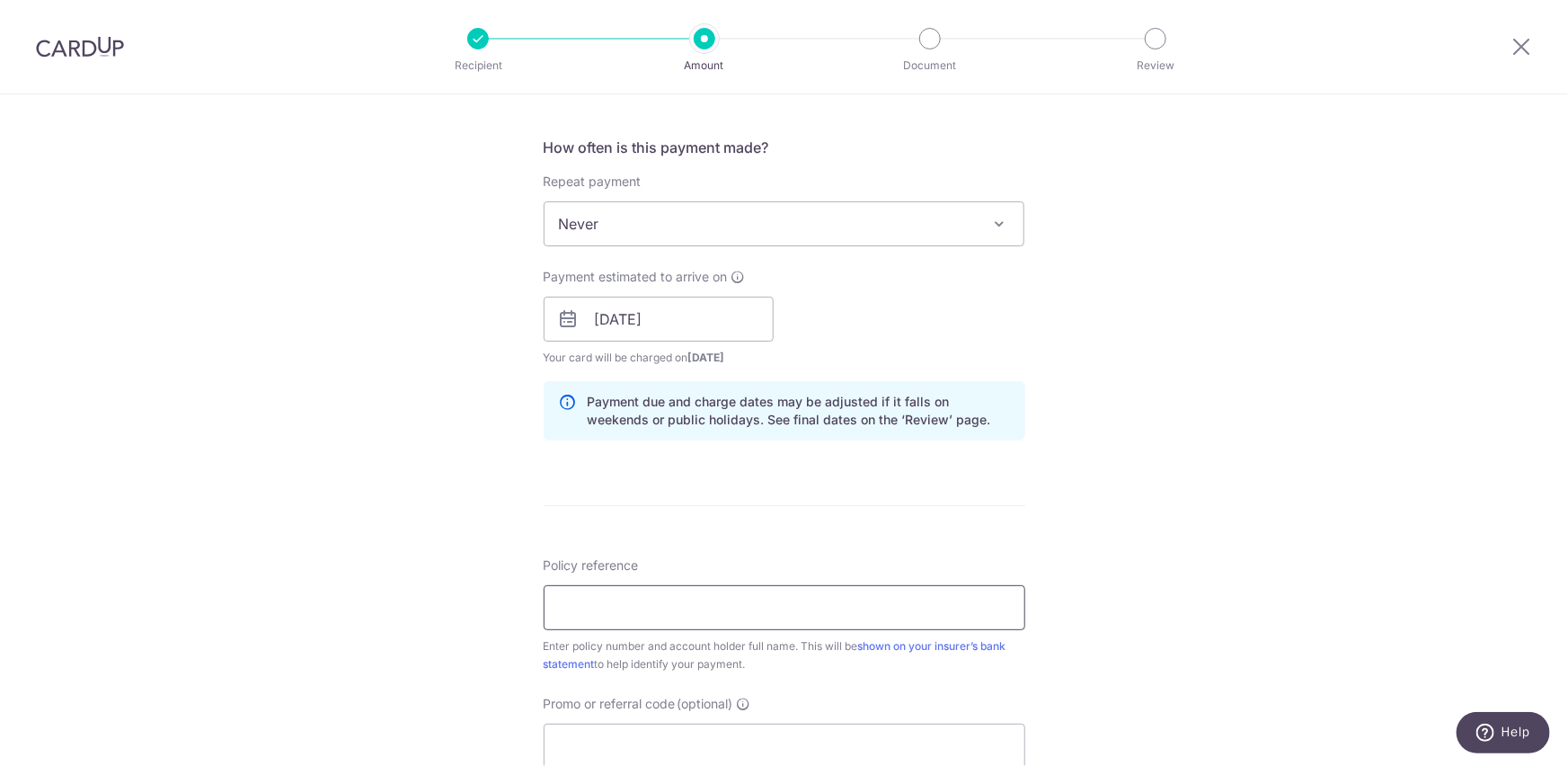 type on "1492585694  Yen Wai Yeng" 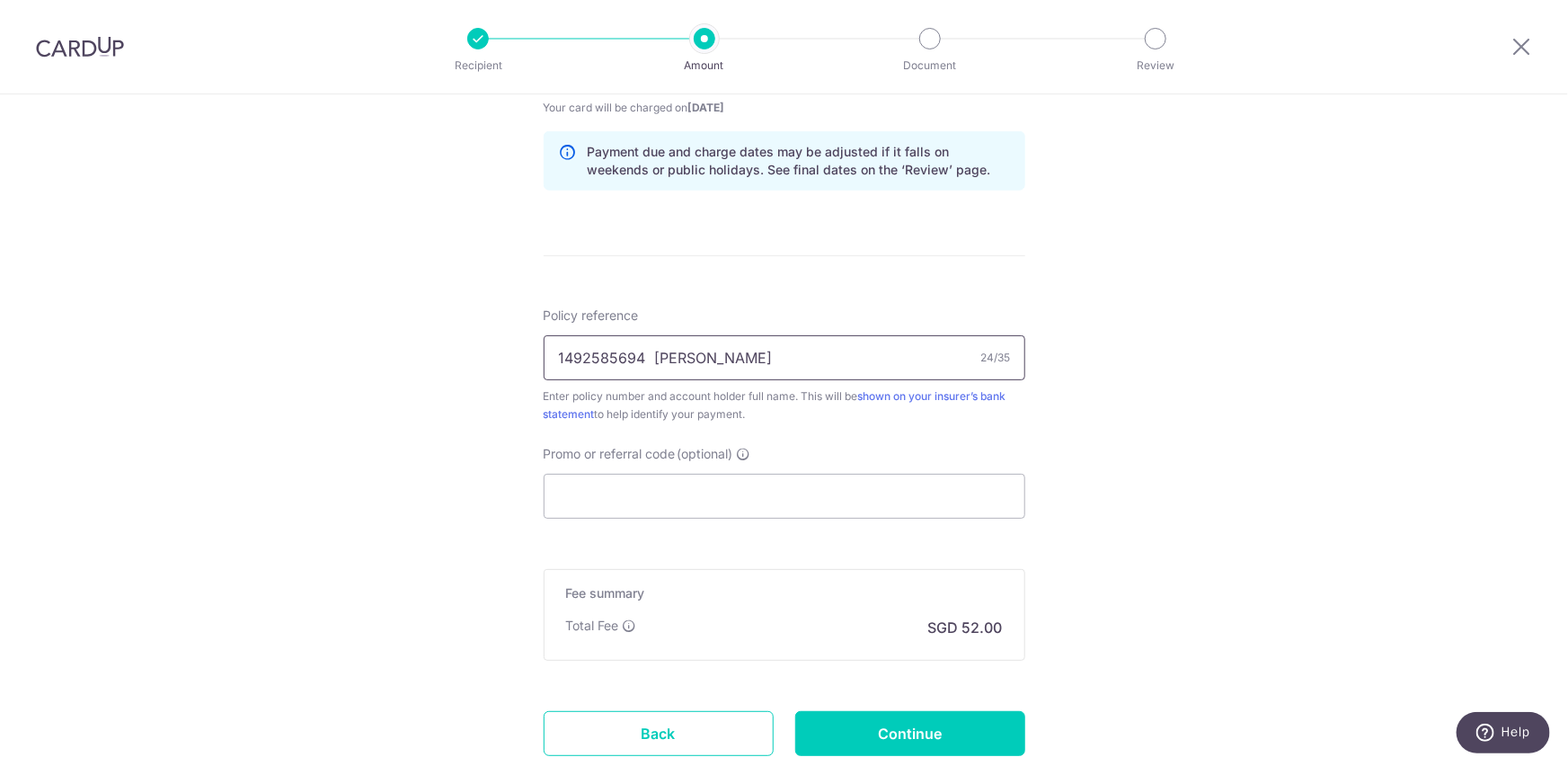 scroll, scrollTop: 980, scrollLeft: 0, axis: vertical 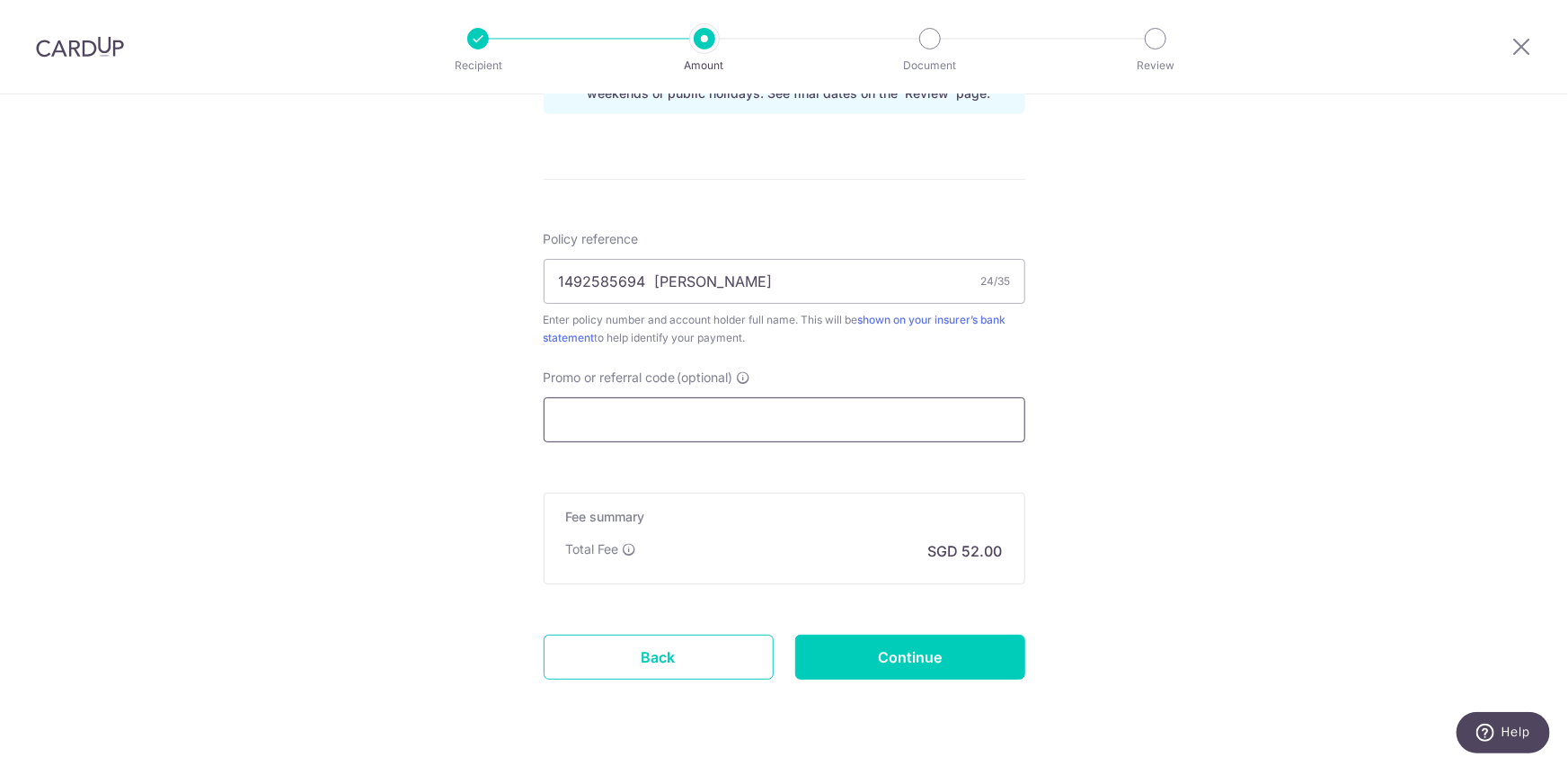 click on "Promo or referral code
(optional)" at bounding box center [784, 420] 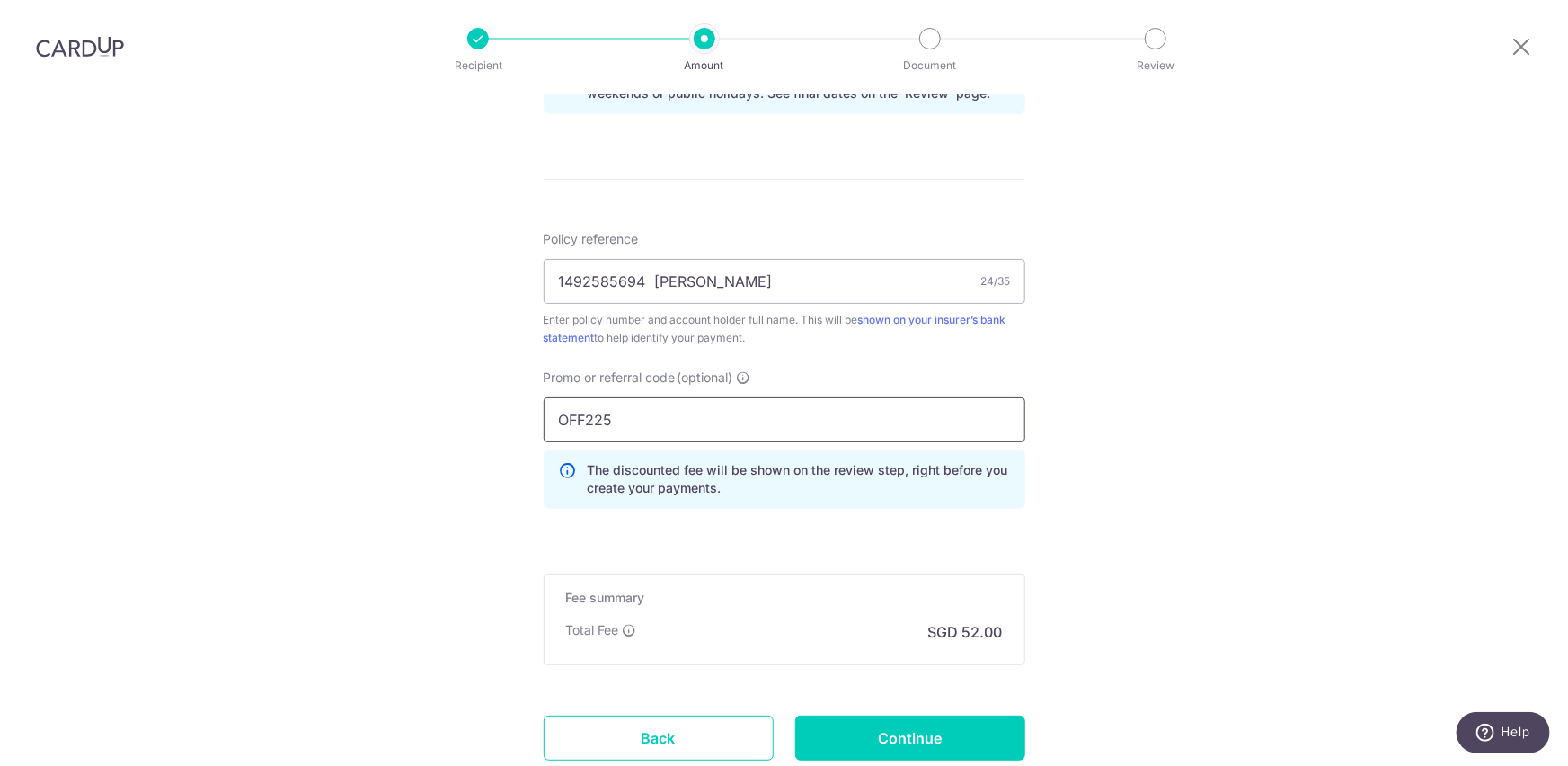 type on "OFF225" 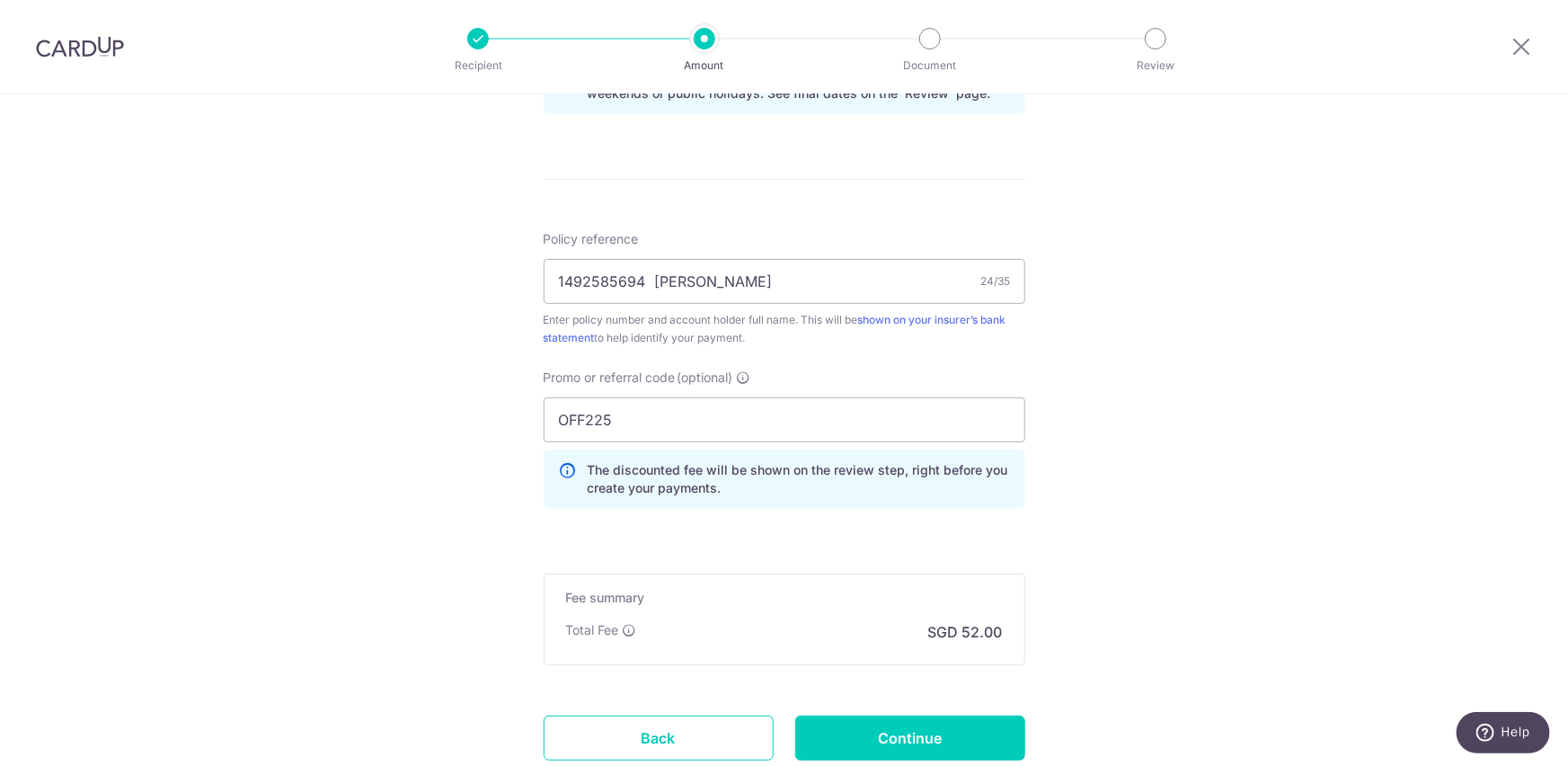 click on "Tell us more about your payment
Enter payment amount
SGD
2,000.00
2000.00
Select Card
**** 2496
Add credit card
Your Cards
**** 5762
**** 7045
**** 1002
**** 2496
Secure 256-bit SSL
Text
New card details" at bounding box center [784, 4] 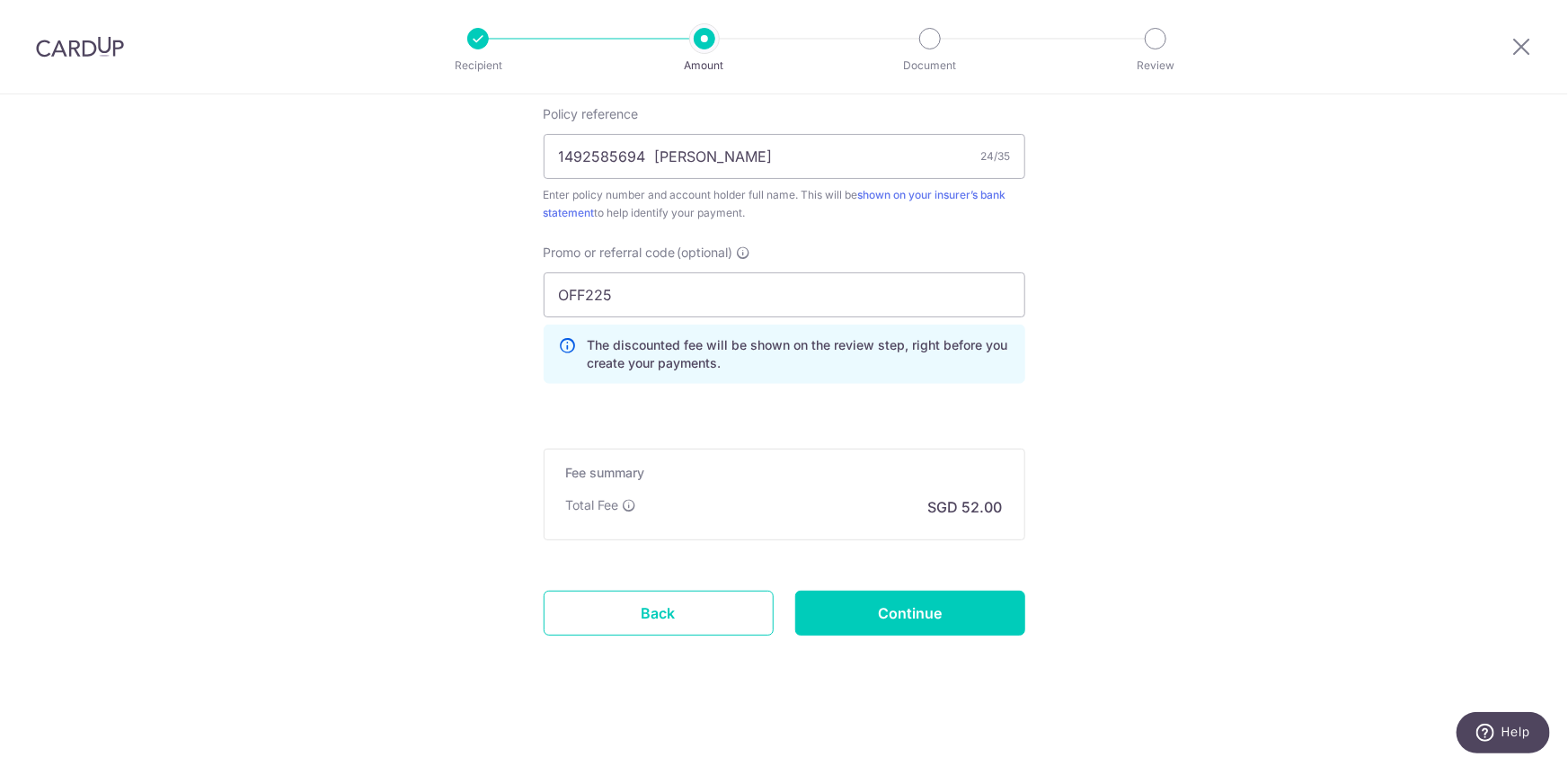 scroll, scrollTop: 1108, scrollLeft: 0, axis: vertical 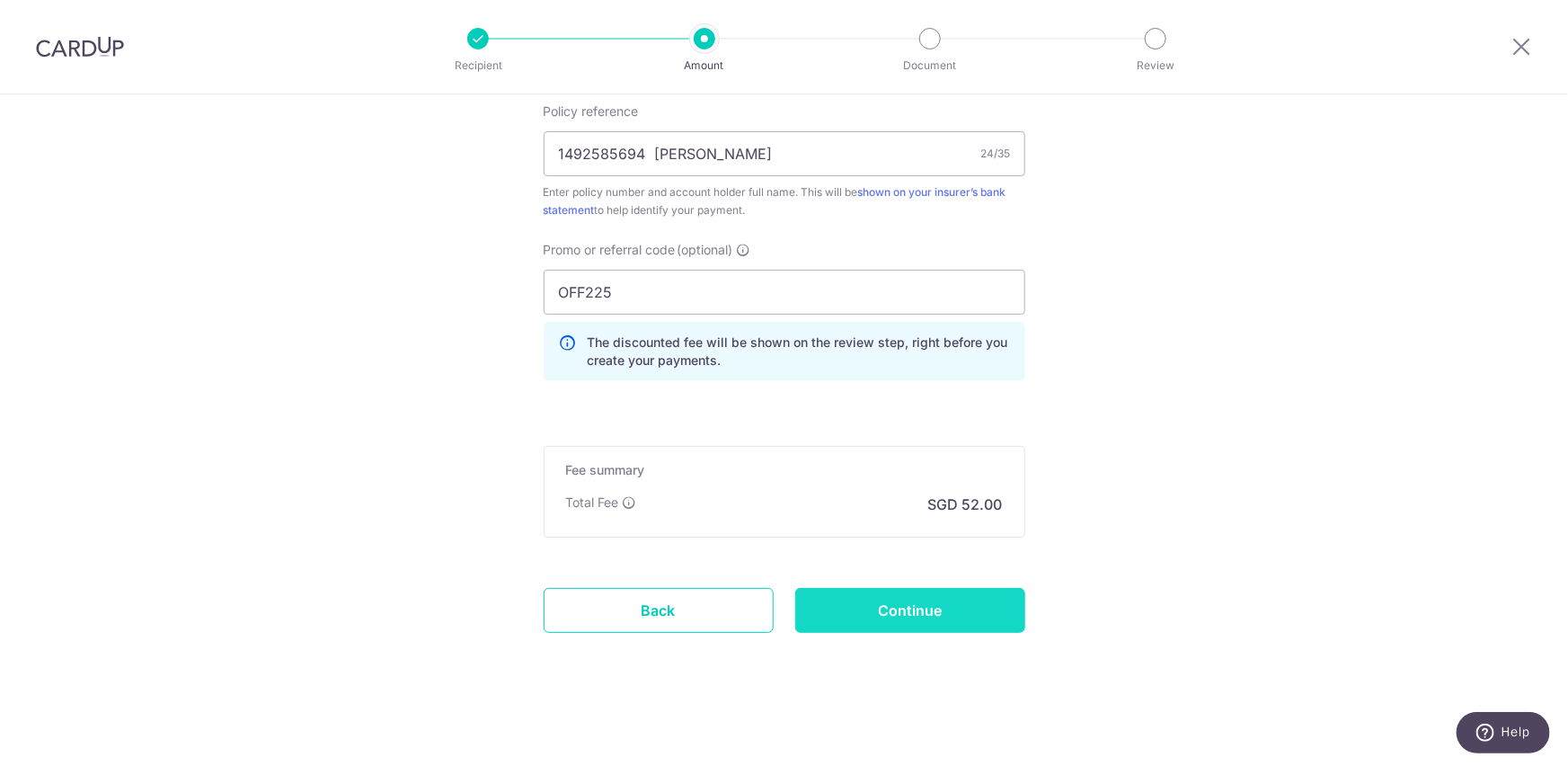 click on "Continue" at bounding box center (910, 610) 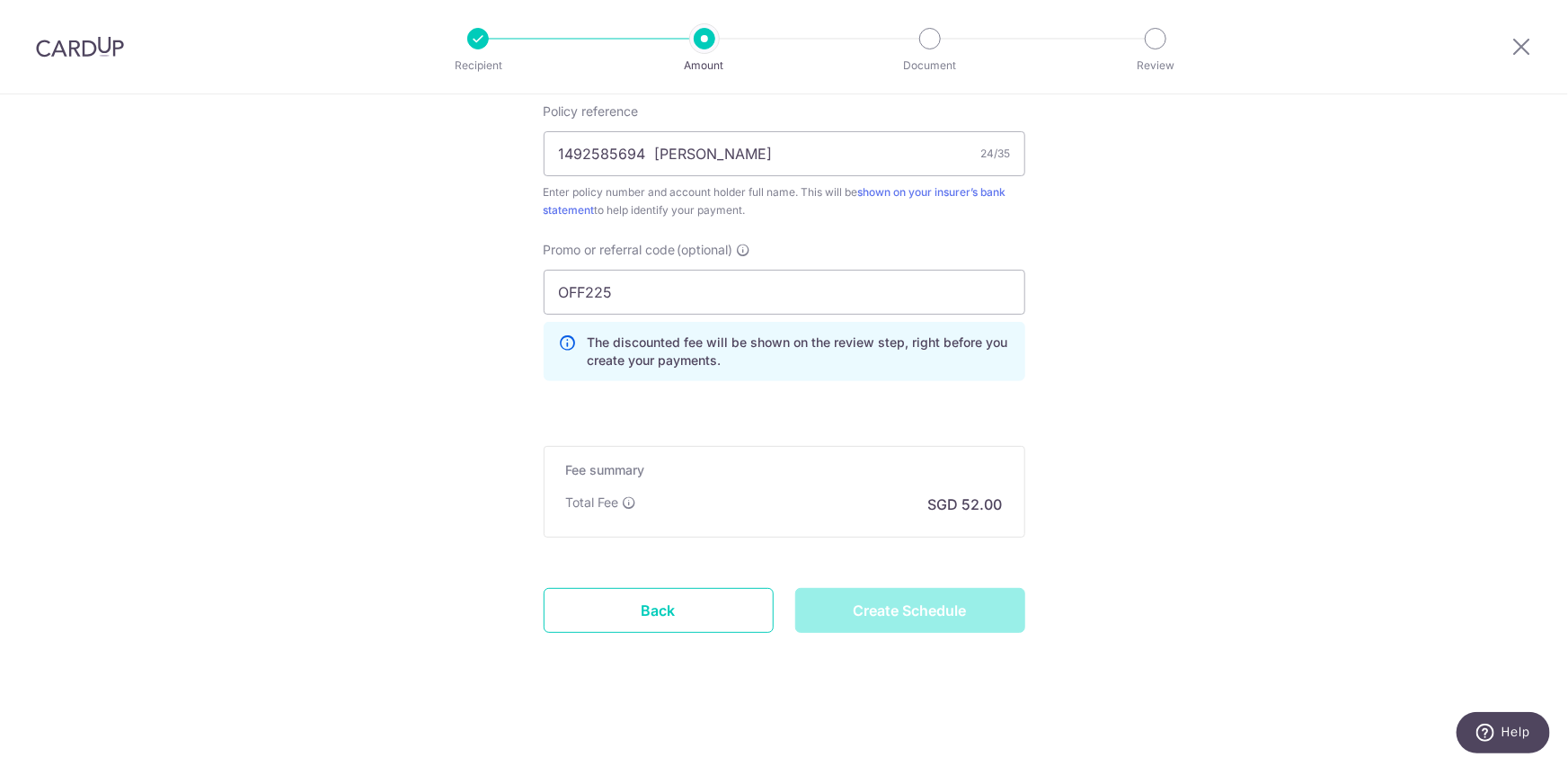 type on "Create Schedule" 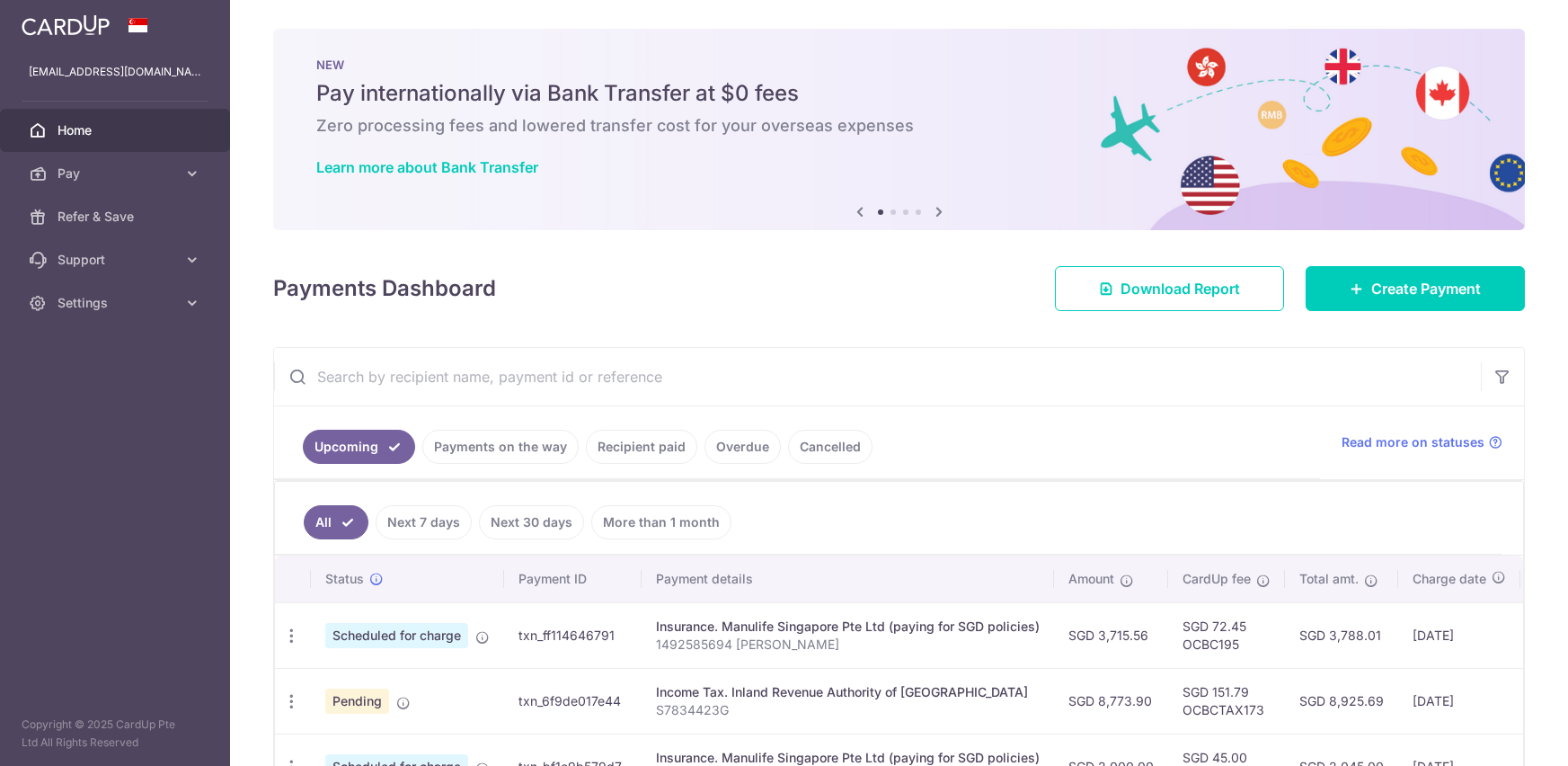 scroll, scrollTop: 0, scrollLeft: 0, axis: both 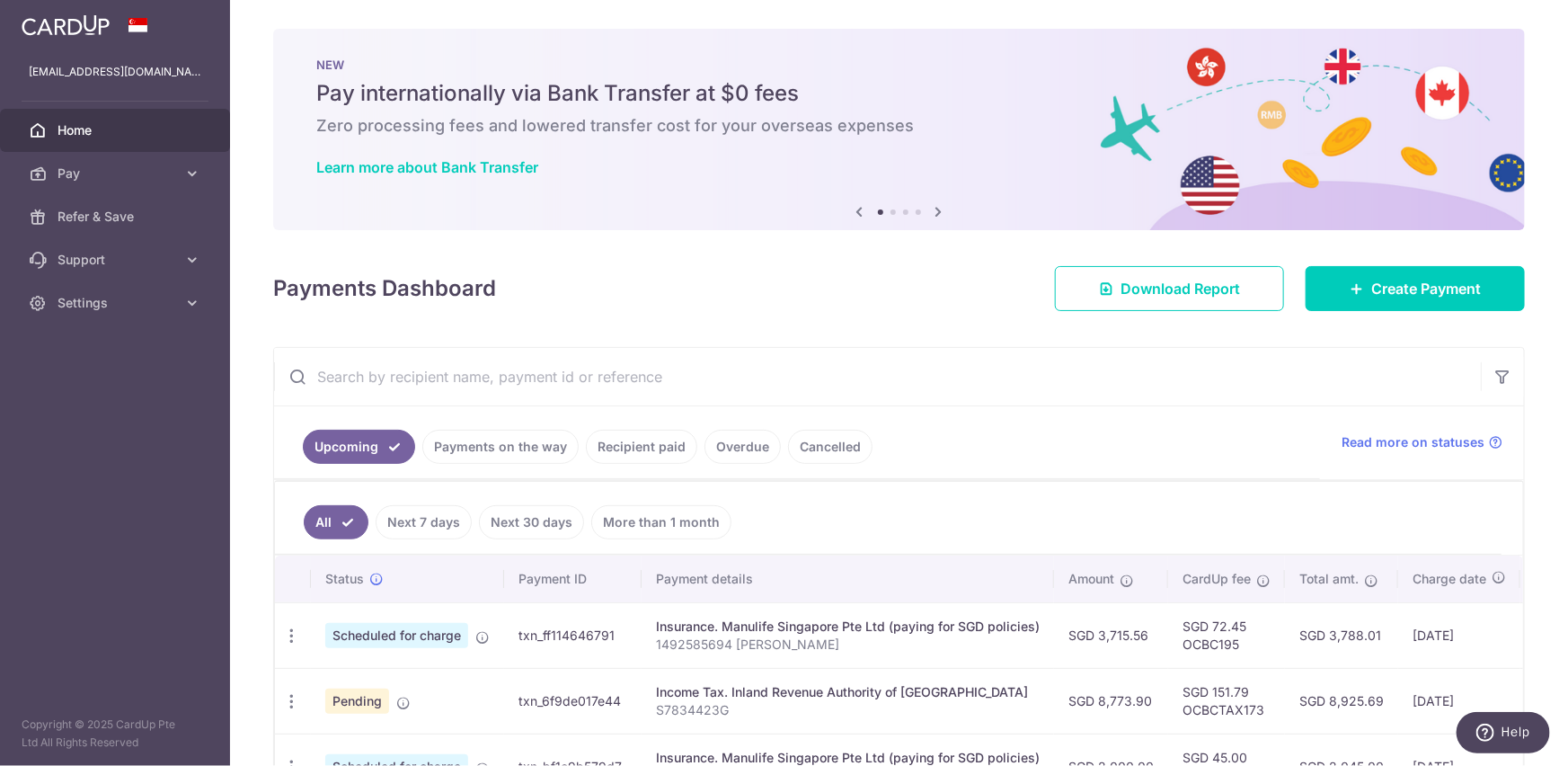 click on "Payments Dashboard
Download Report
Create Payment" at bounding box center (899, 285) 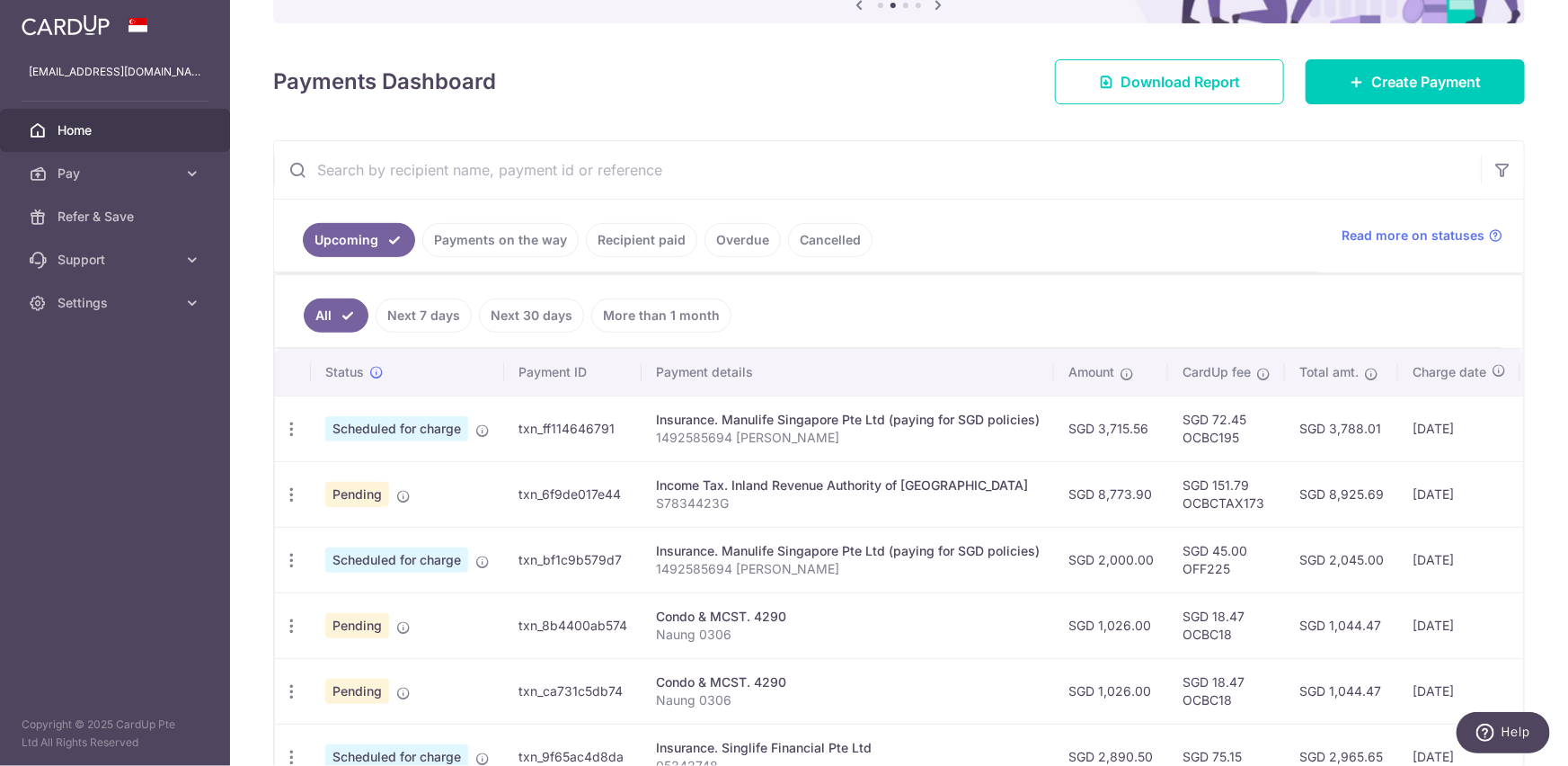 scroll, scrollTop: 0, scrollLeft: 0, axis: both 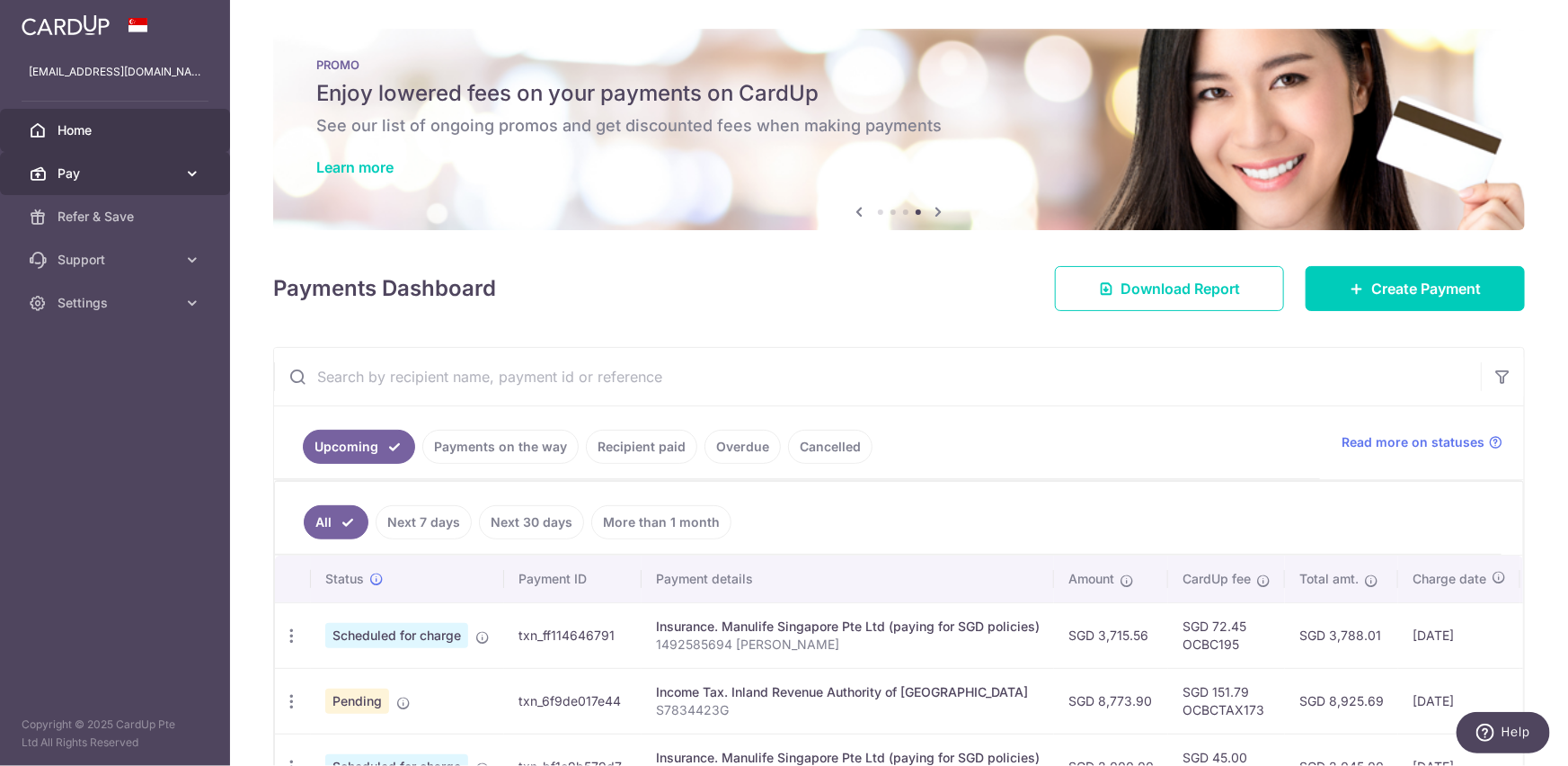 click on "Pay" at bounding box center [115, 174] 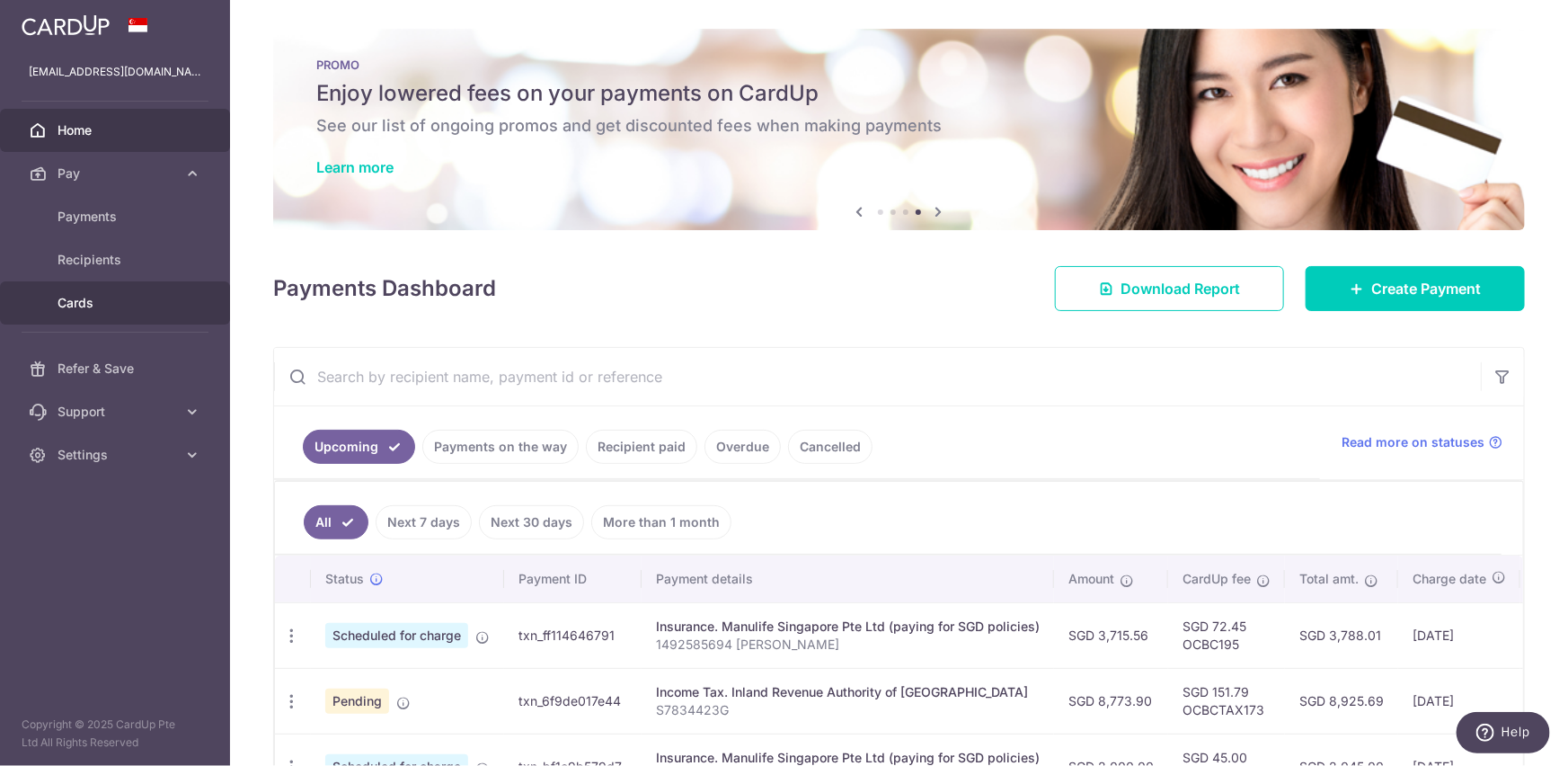 click on "Cards" at bounding box center (117, 303) 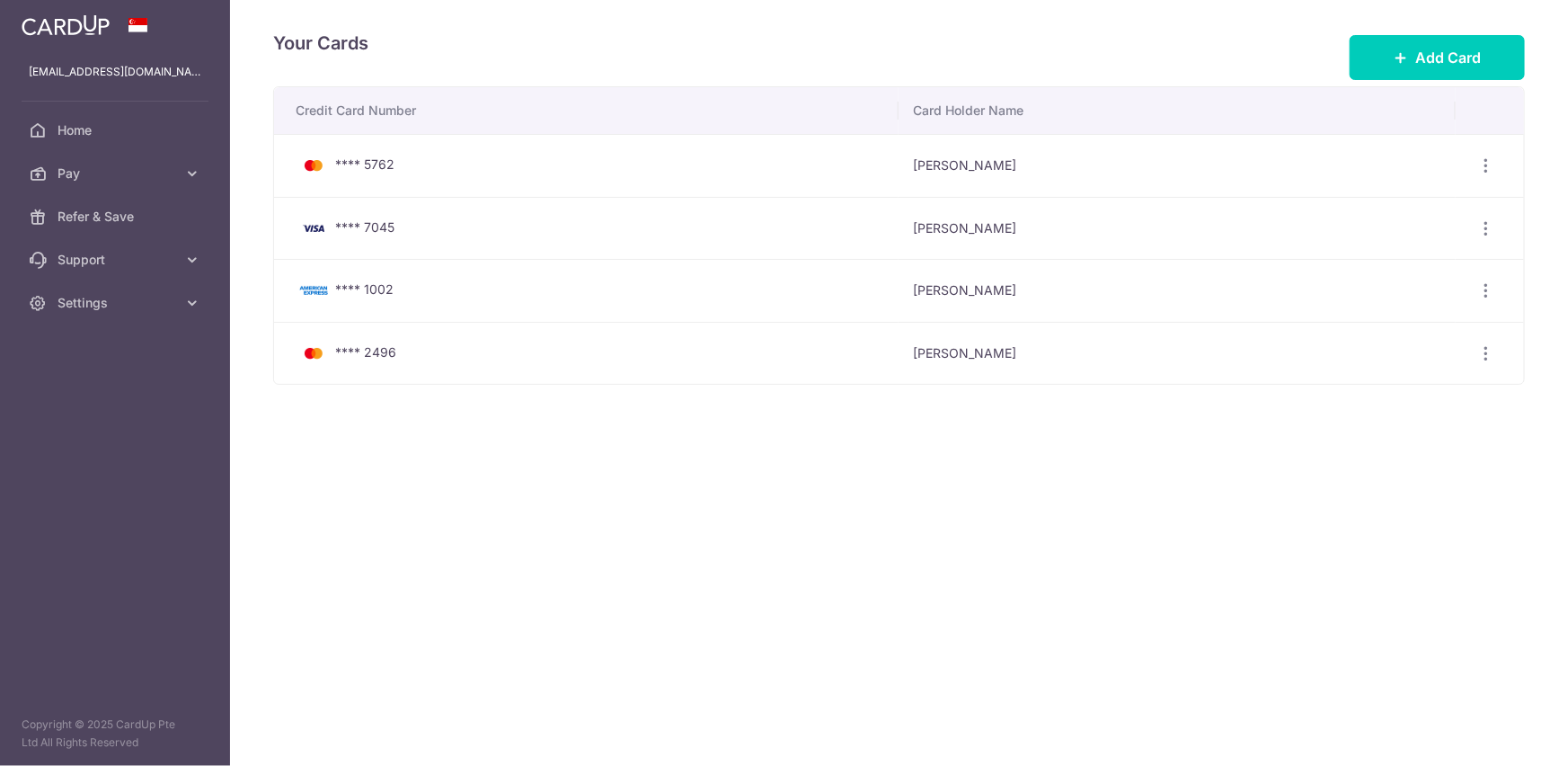 scroll, scrollTop: 0, scrollLeft: 0, axis: both 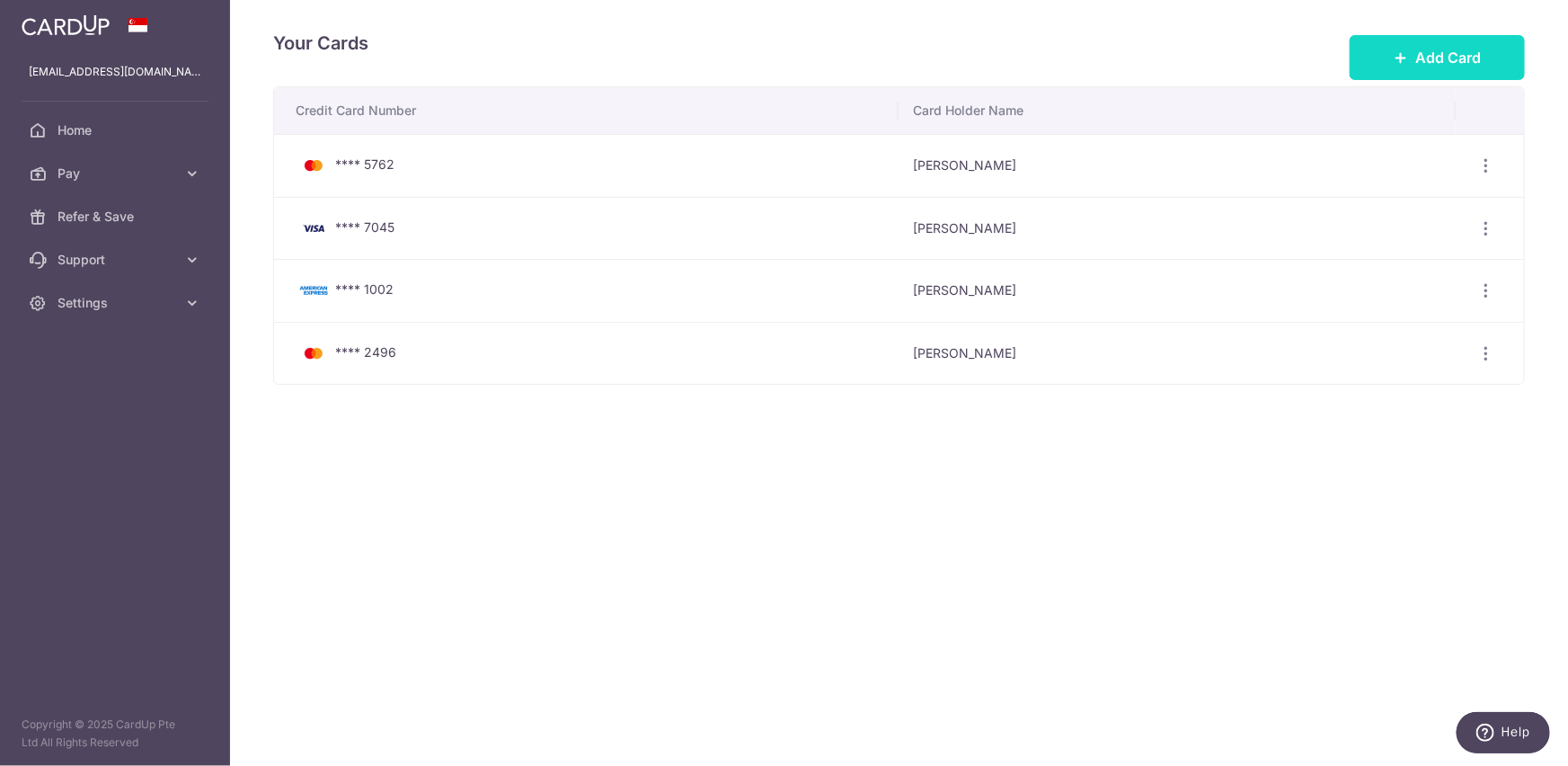 click on "Add Card" at bounding box center (1437, 58) 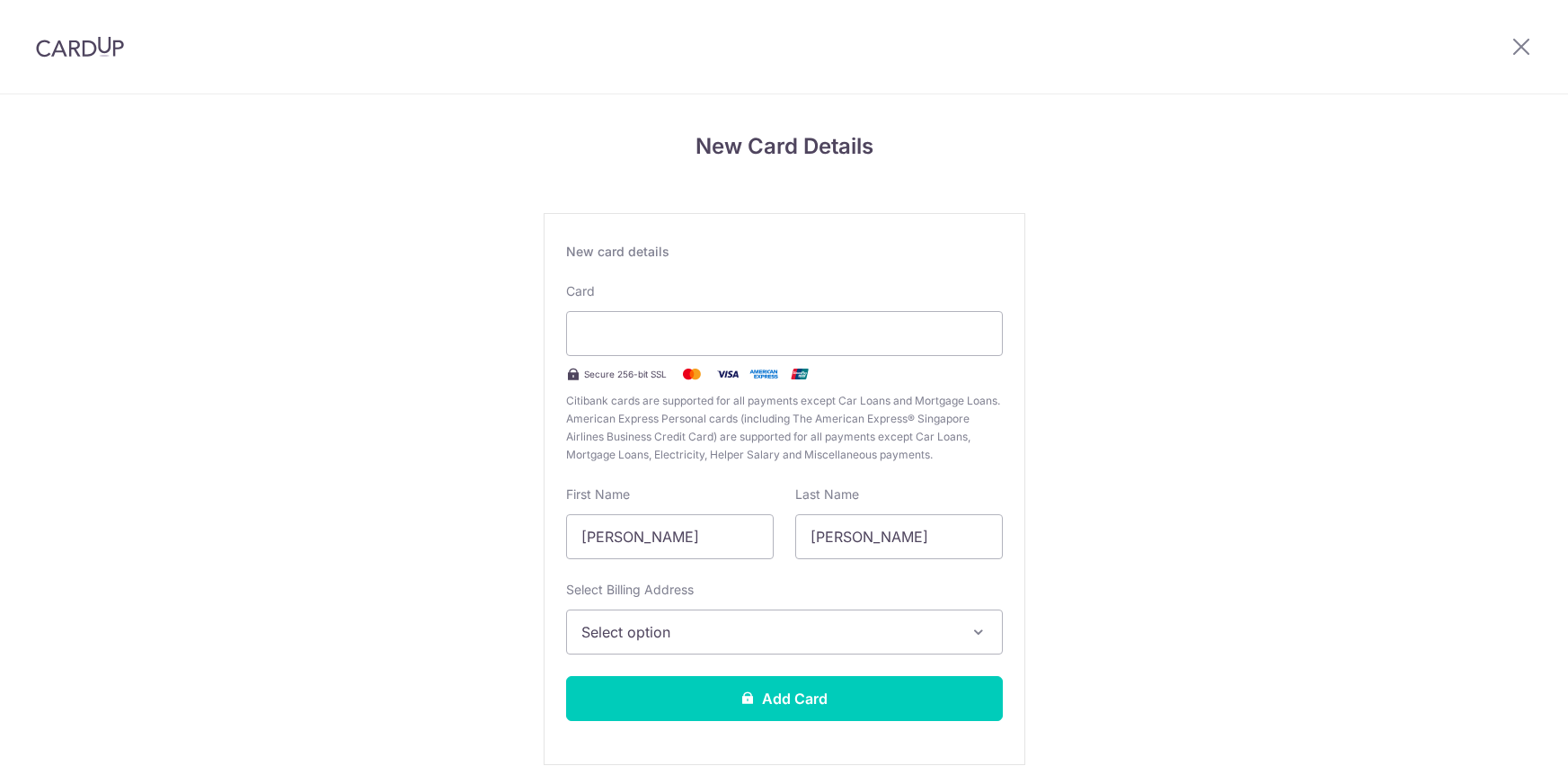 scroll, scrollTop: 0, scrollLeft: 0, axis: both 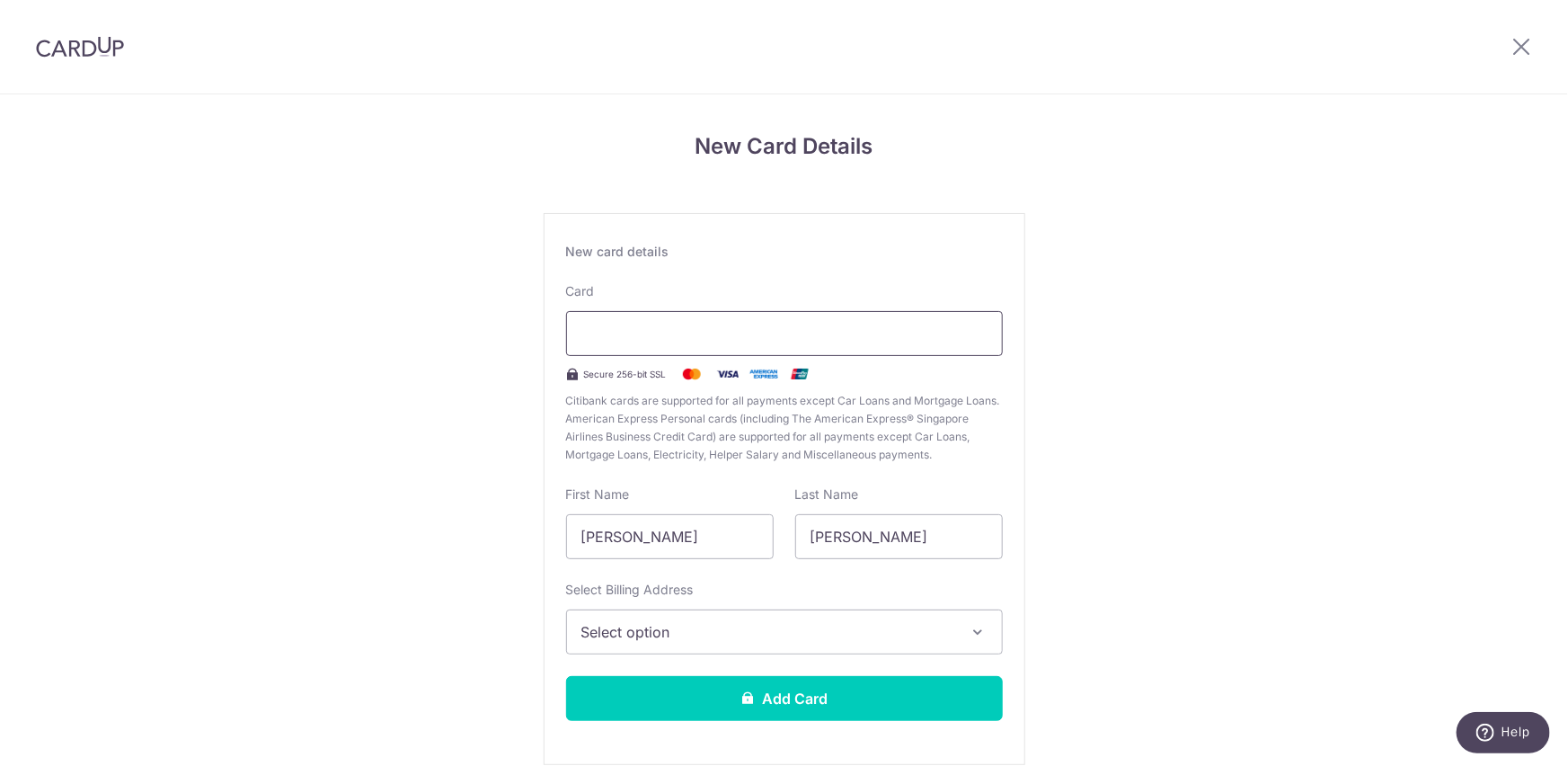 click at bounding box center [784, 334] 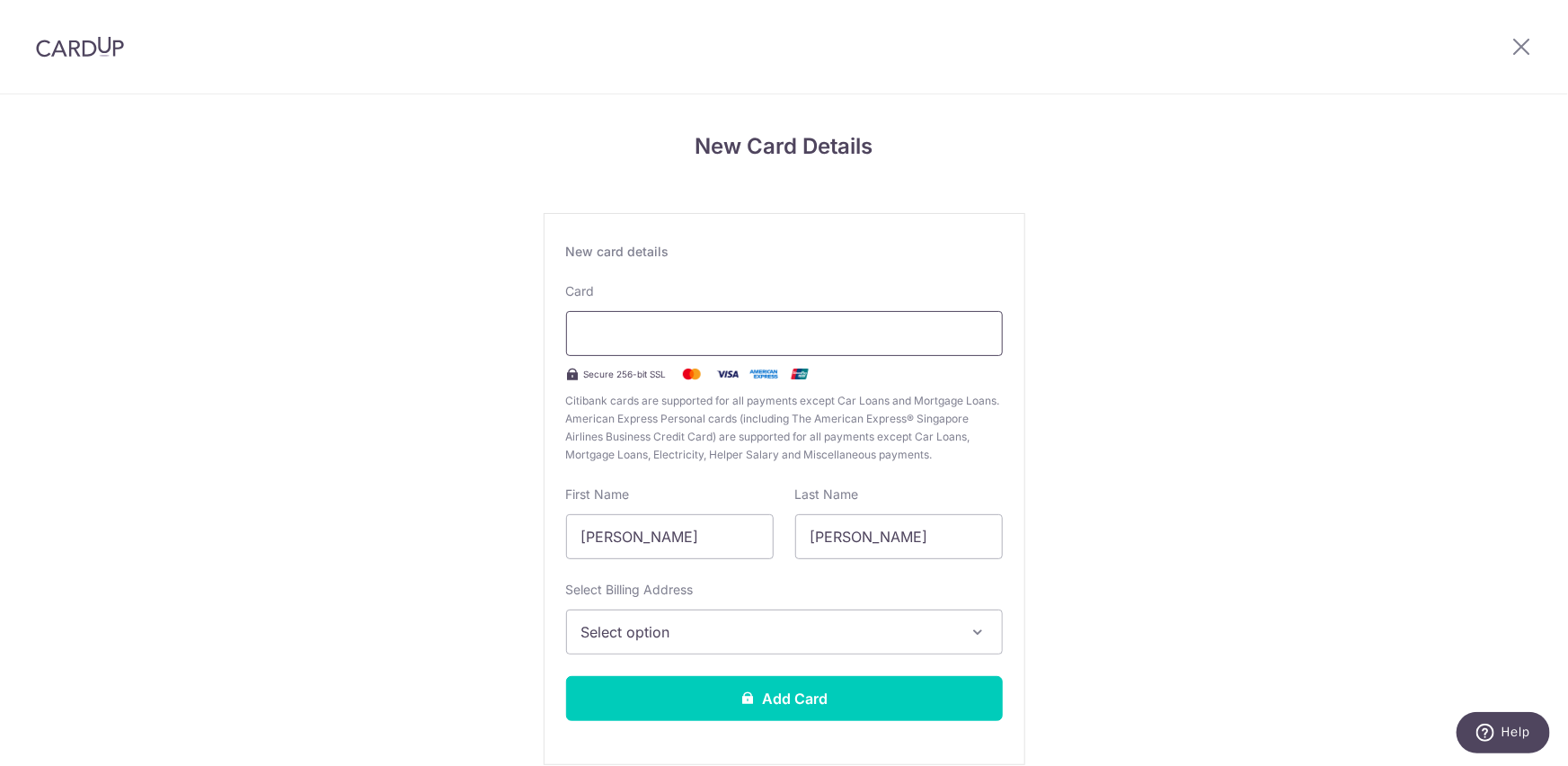 click at bounding box center [784, 334] 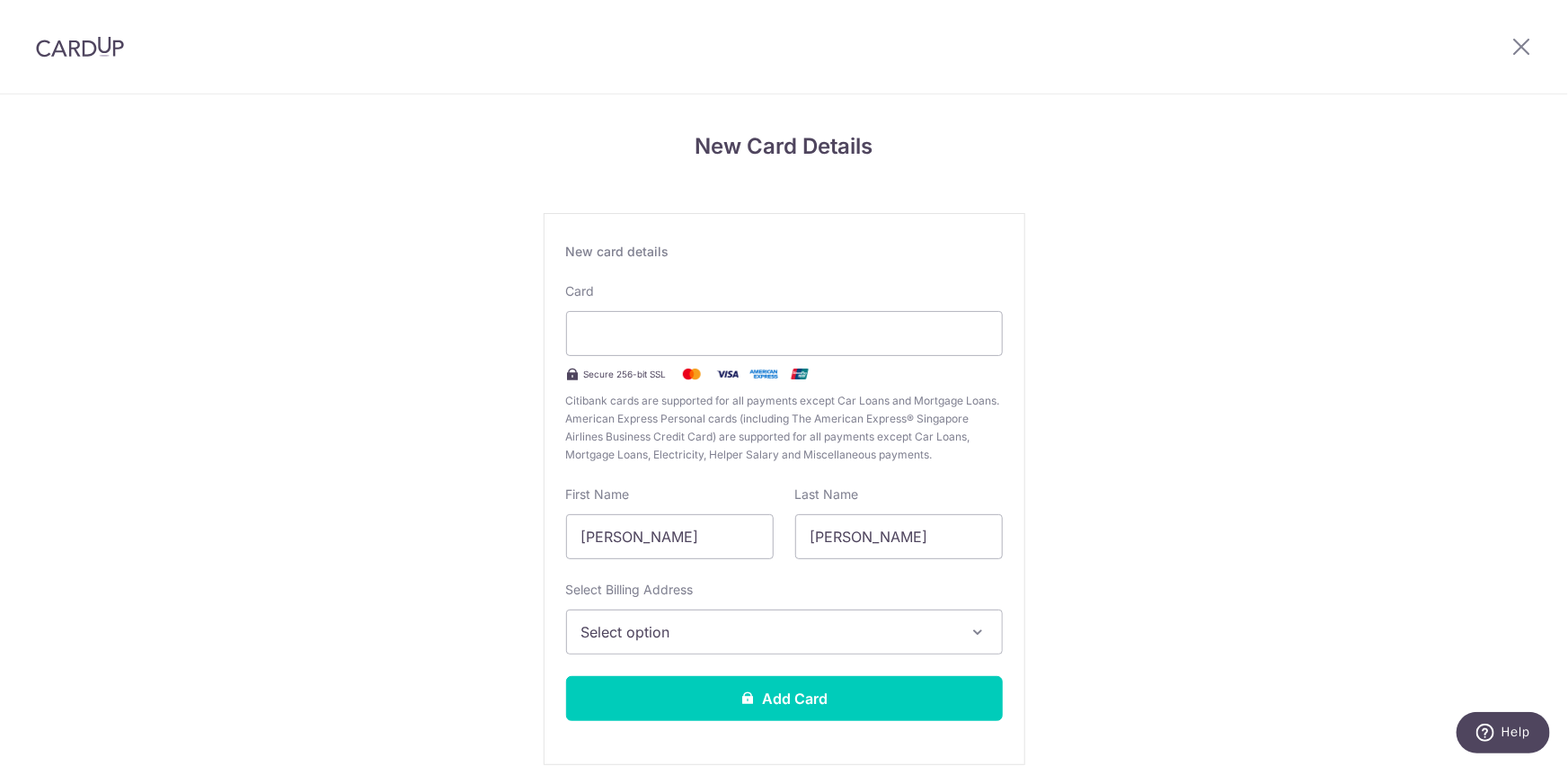 click on "Citibank cards are supported for all payments except Car Loans and Mortgage Loans. American Express Personal cards (including The American Express® Singapore Airlines Business Credit Card) are supported for all payments except Car Loans, Mortgage Loans, Electricity, Helper Salary and Miscellaneous payments." at bounding box center [784, 428] 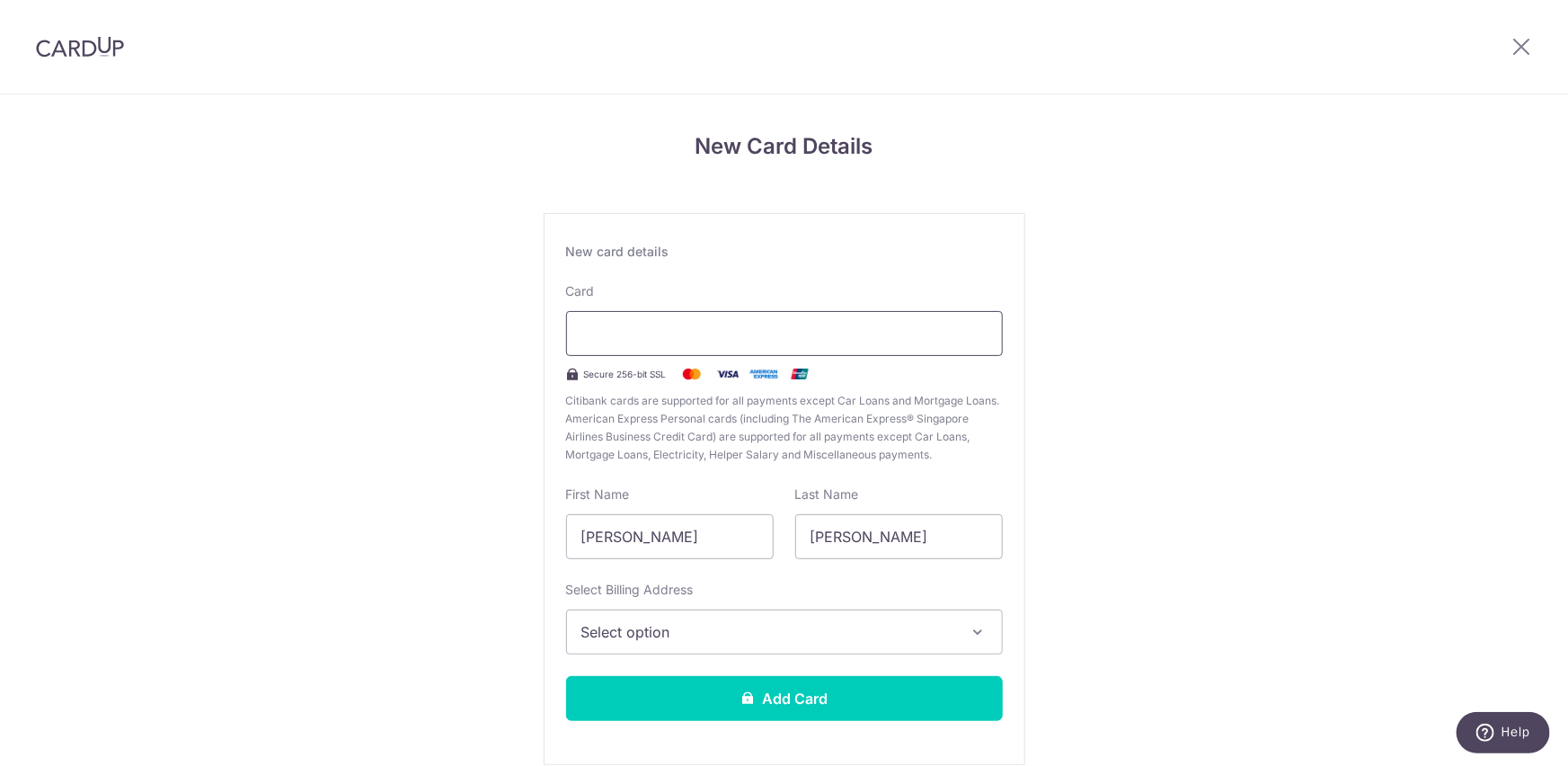 click at bounding box center (784, 334) 